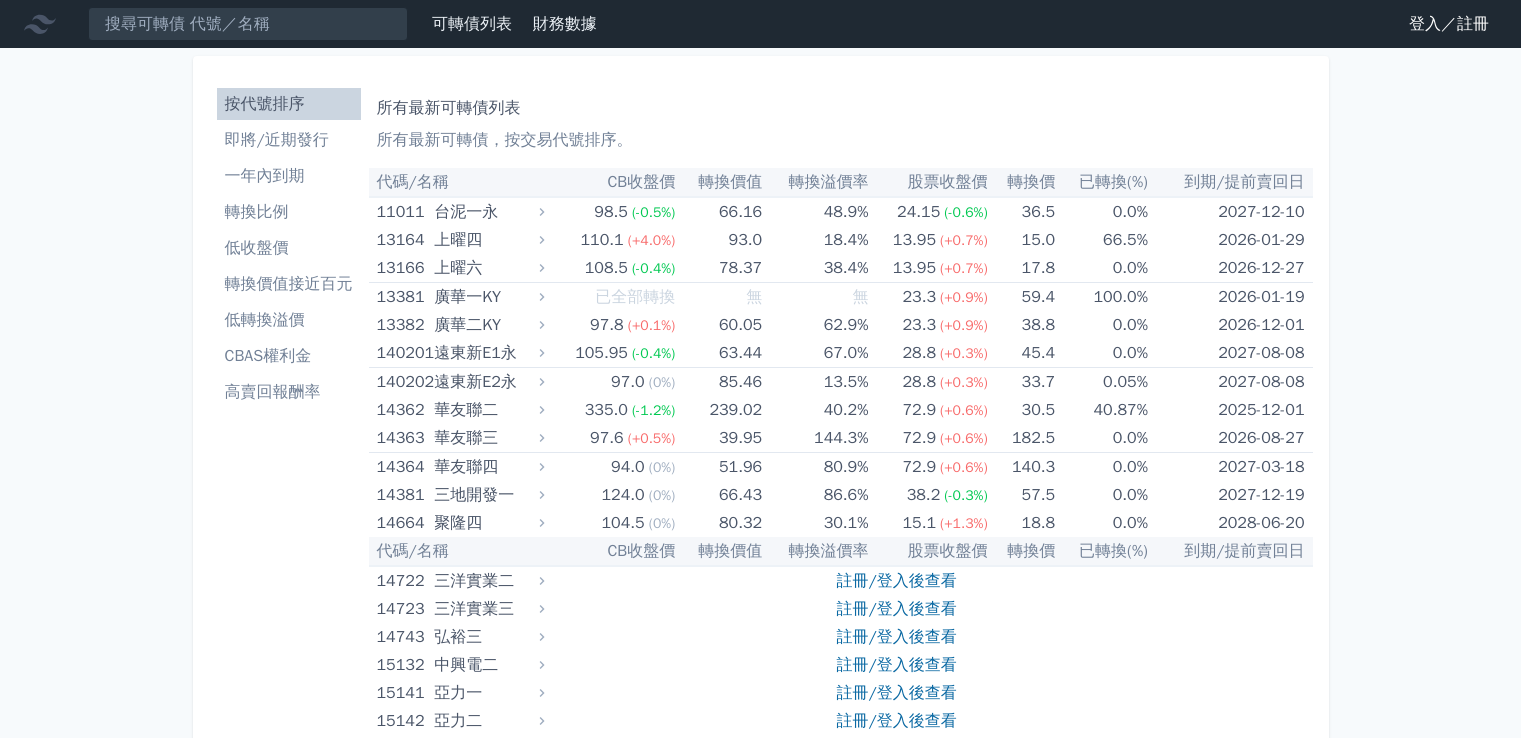 scroll, scrollTop: 0, scrollLeft: 0, axis: both 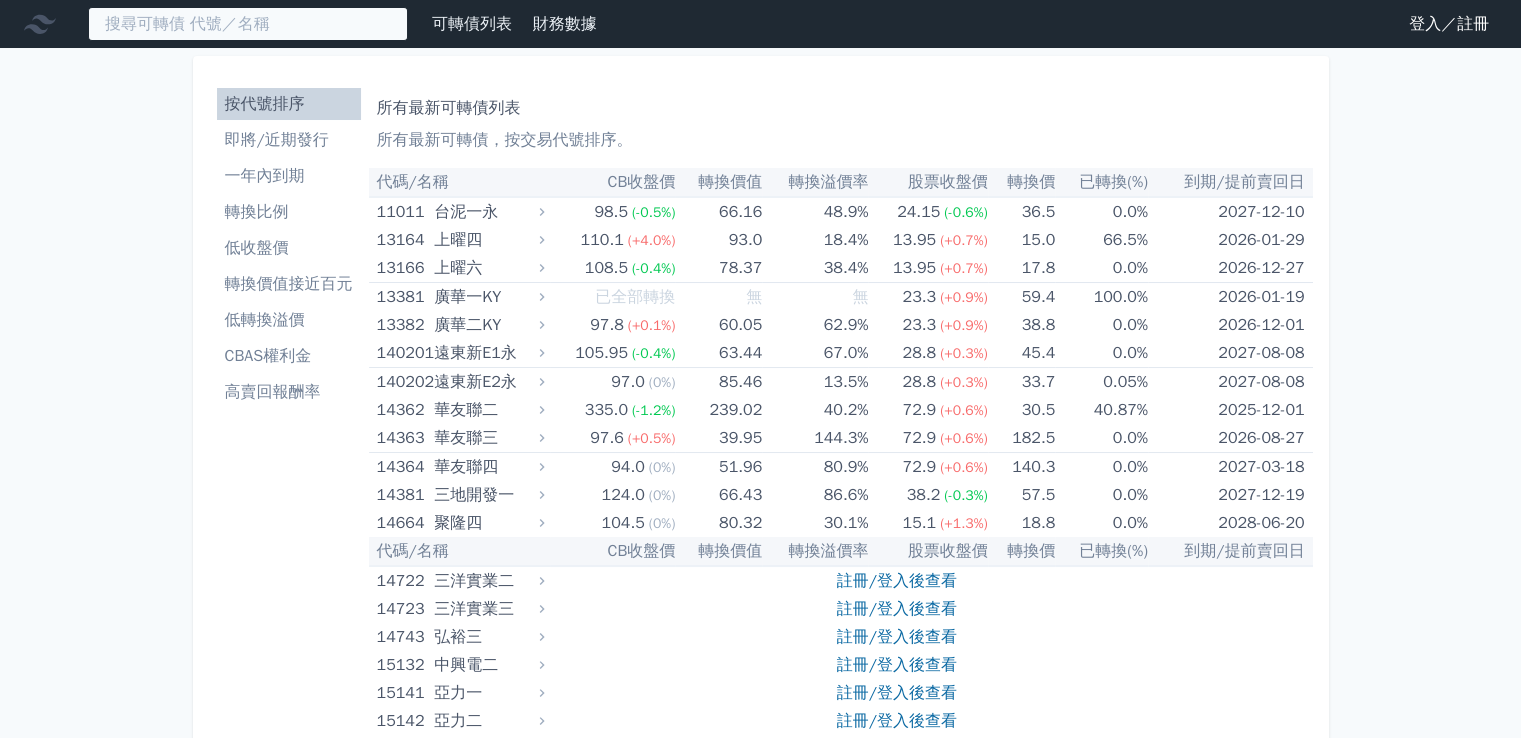 click at bounding box center (248, 24) 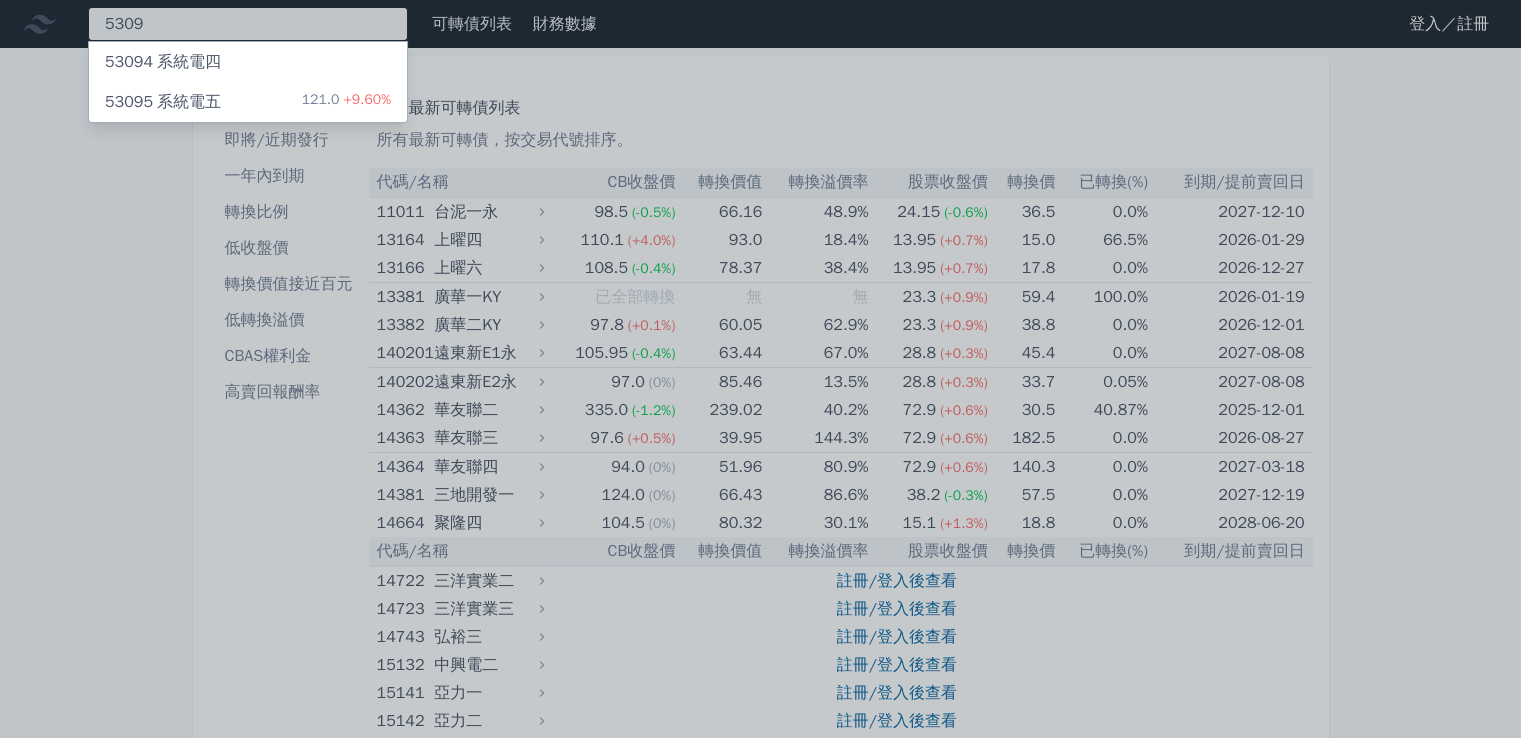 type on "5309" 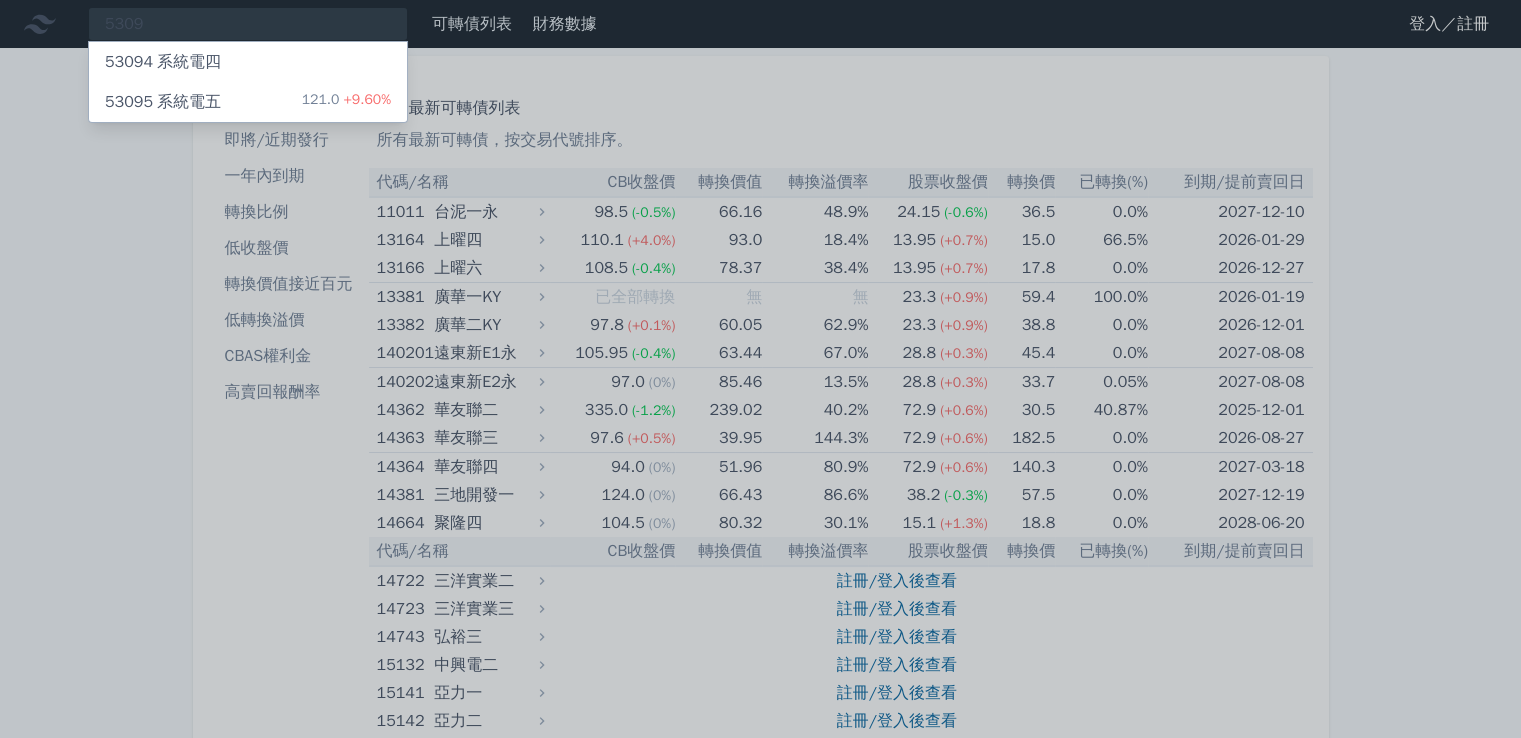 click on "53095 系統電五" at bounding box center (163, 102) 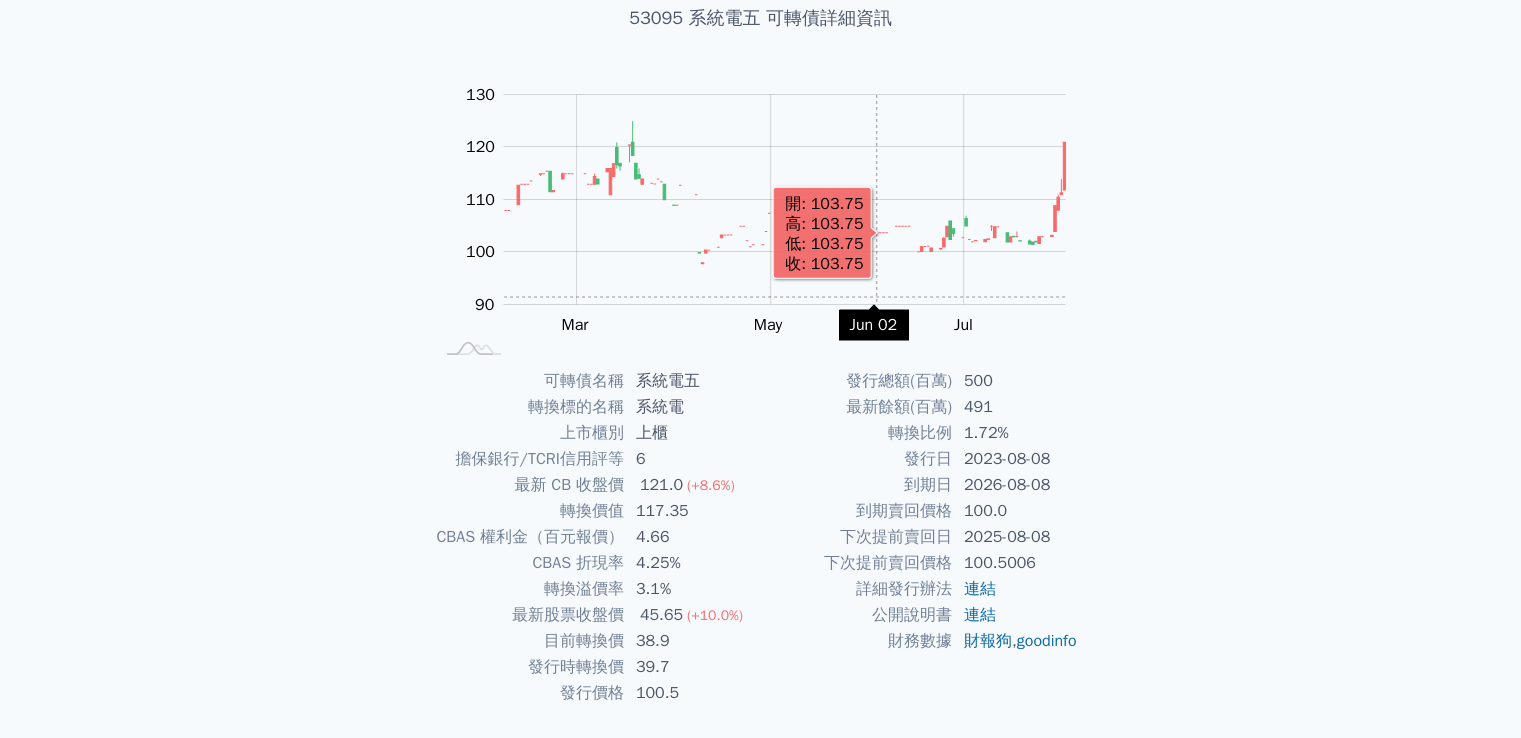 scroll, scrollTop: 188, scrollLeft: 0, axis: vertical 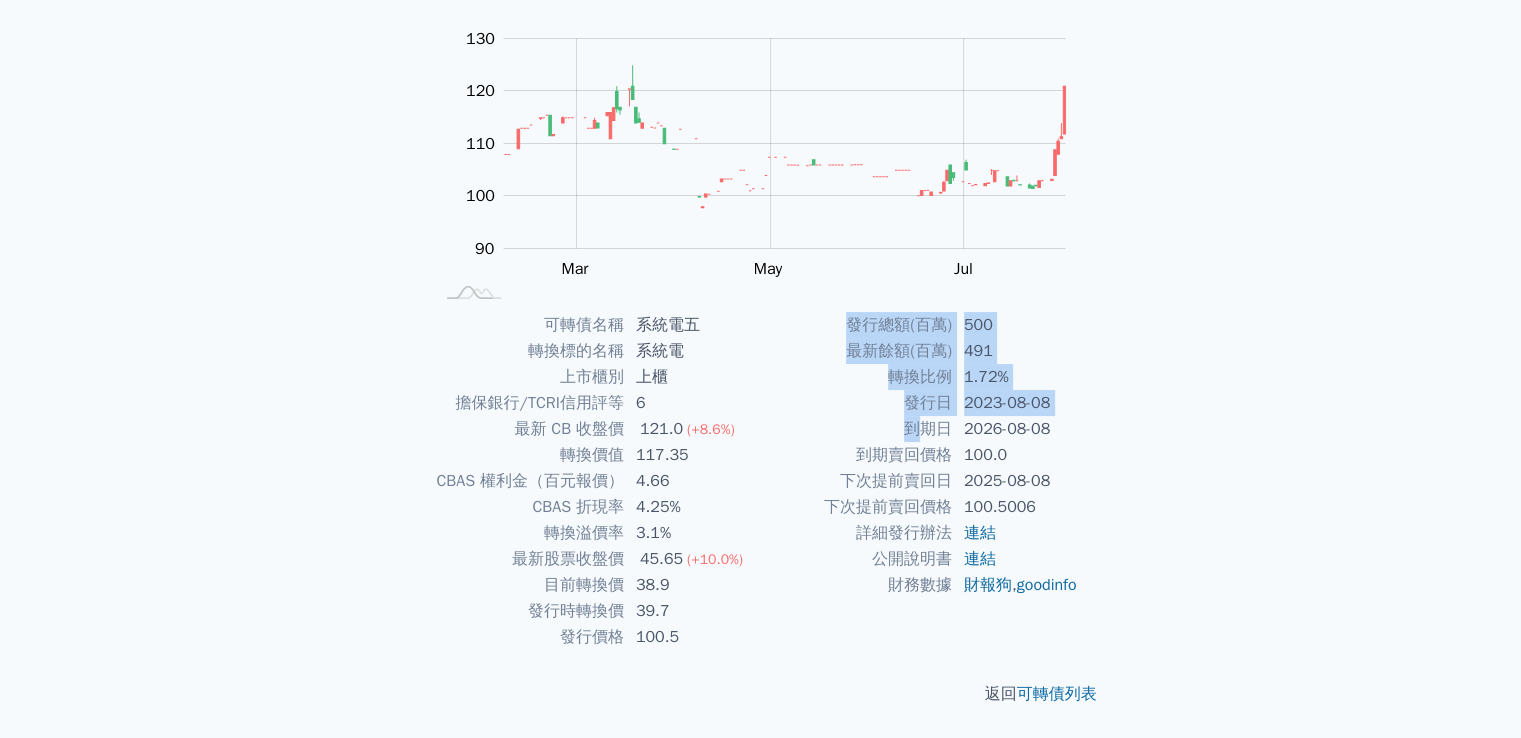 drag, startPoint x: 916, startPoint y: 428, endPoint x: 1102, endPoint y: 432, distance: 186.043 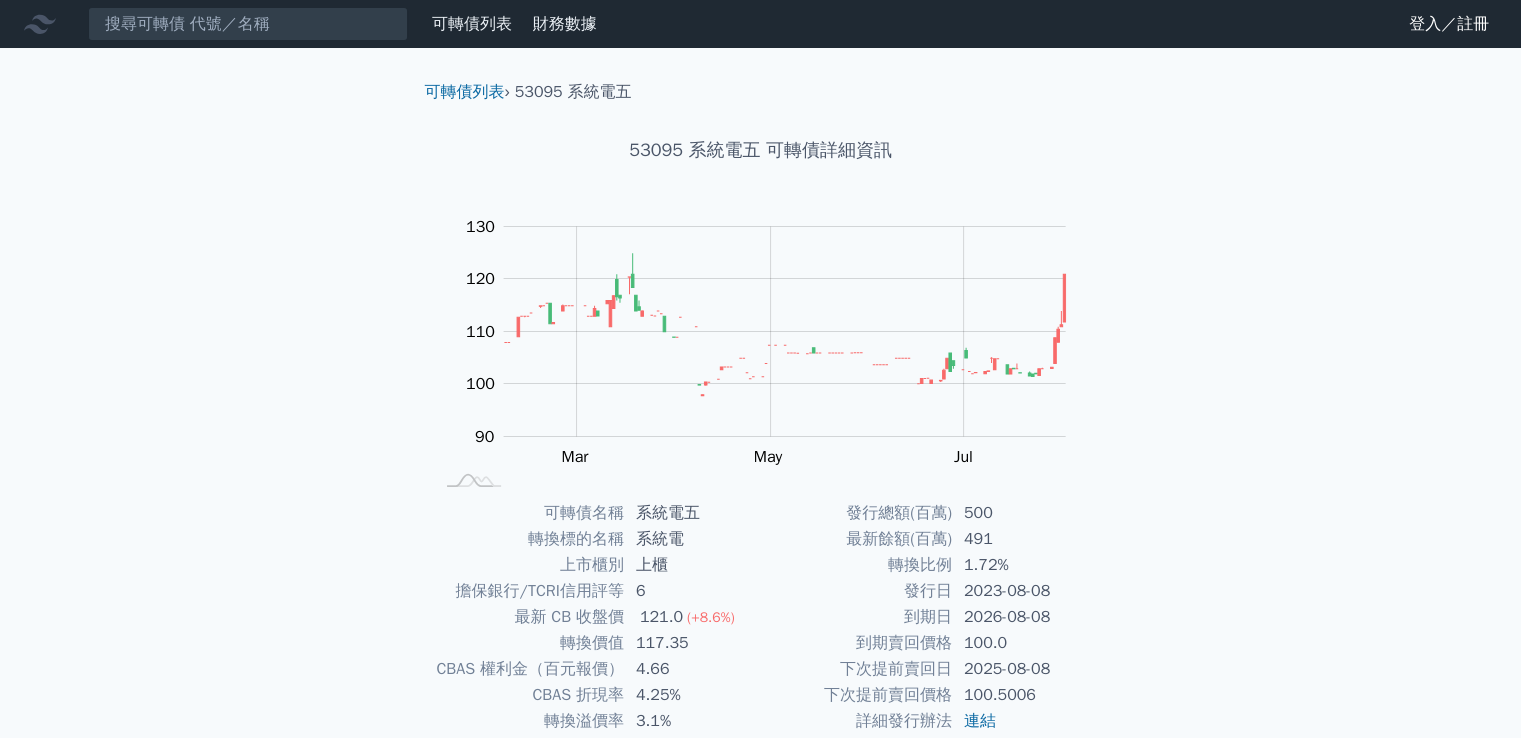 scroll, scrollTop: 188, scrollLeft: 0, axis: vertical 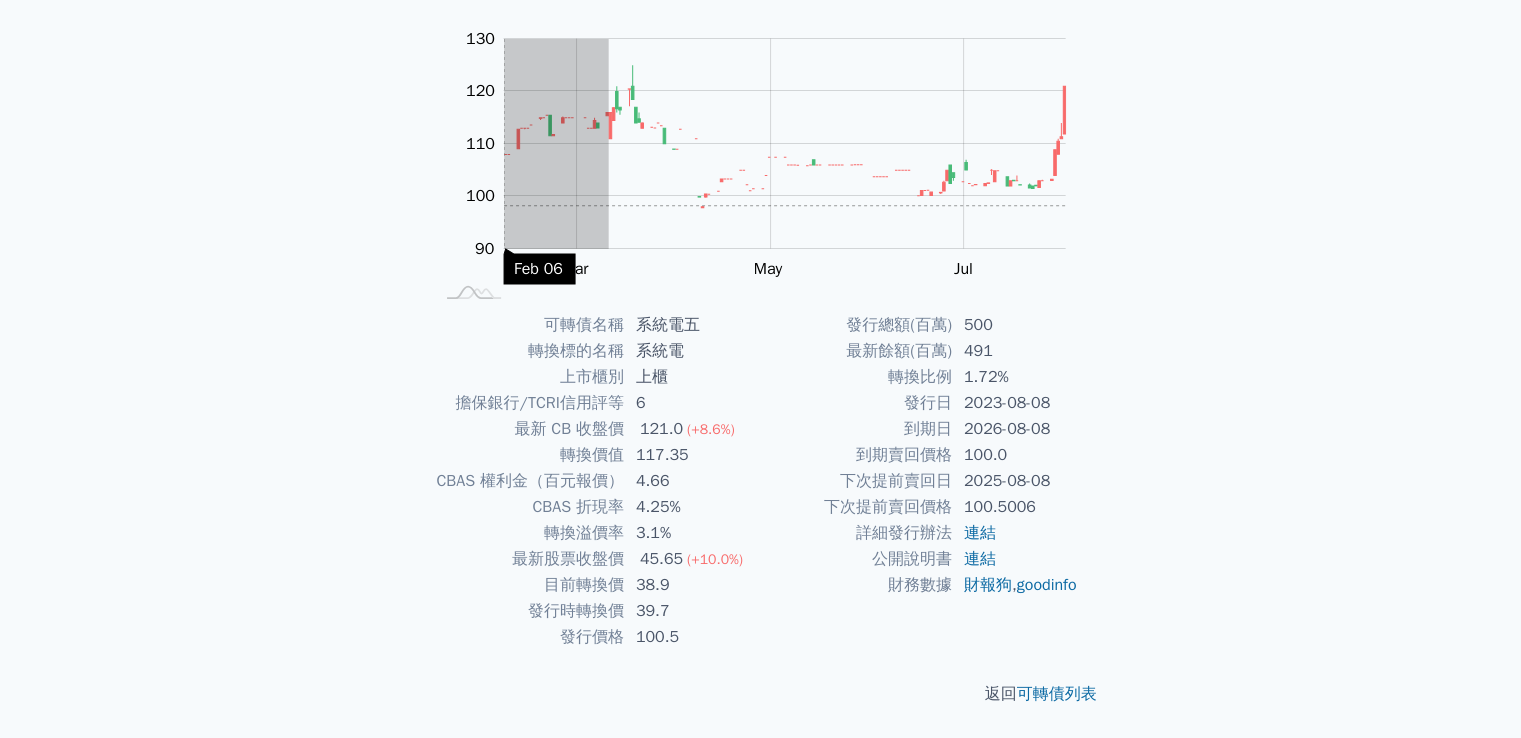 click on "可轉債列表
財務數據
可轉債列表
財務數據
登入／註冊
登入／註冊
可轉債列表  ›
53095 系統電五
53095 系統電五 可轉債詳細資訊
Zoom Out 100 85 90 95 100 105 110 140 120 130 80 70 L Jan 2025 Mar May Jul Sep 開: 115.4 100%" at bounding box center [760, 275] 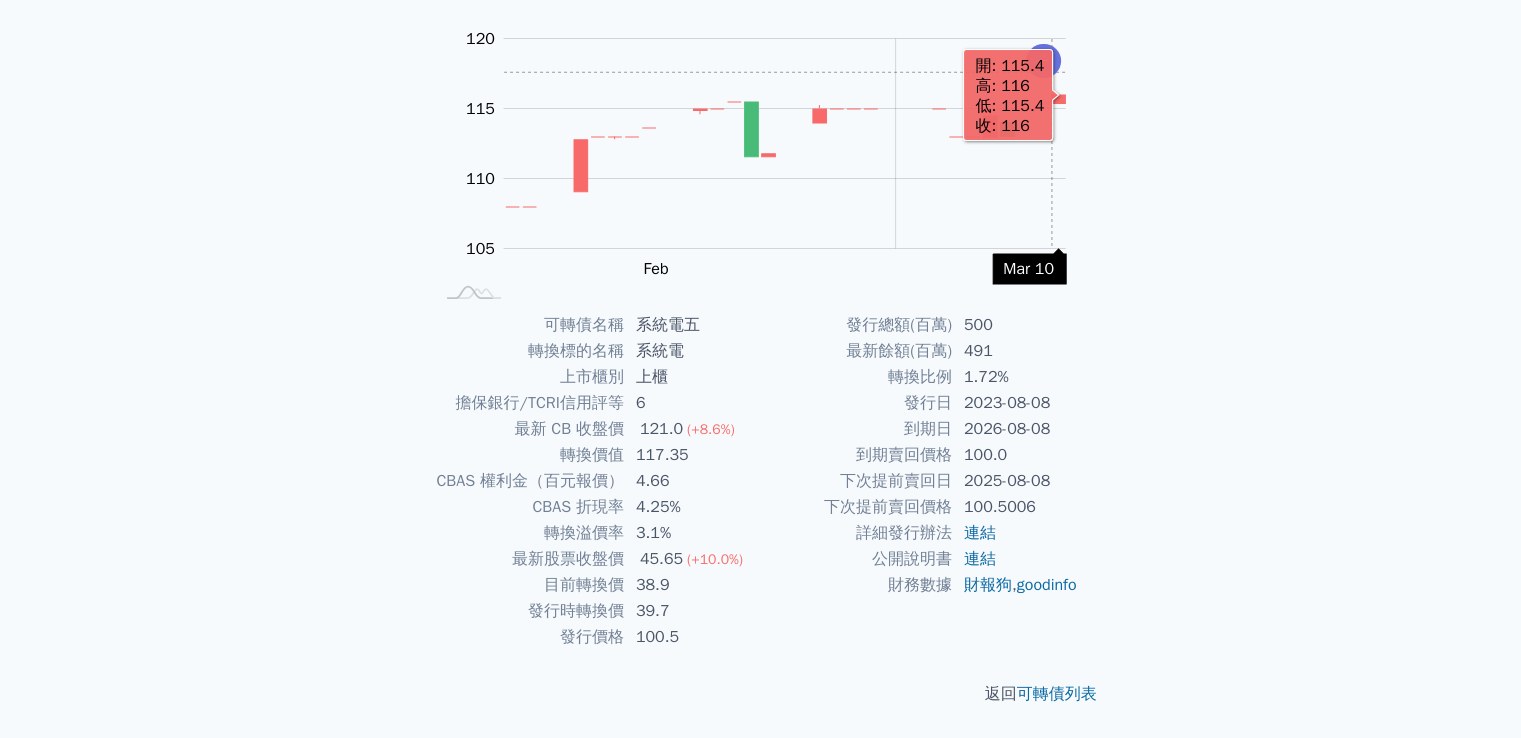 click 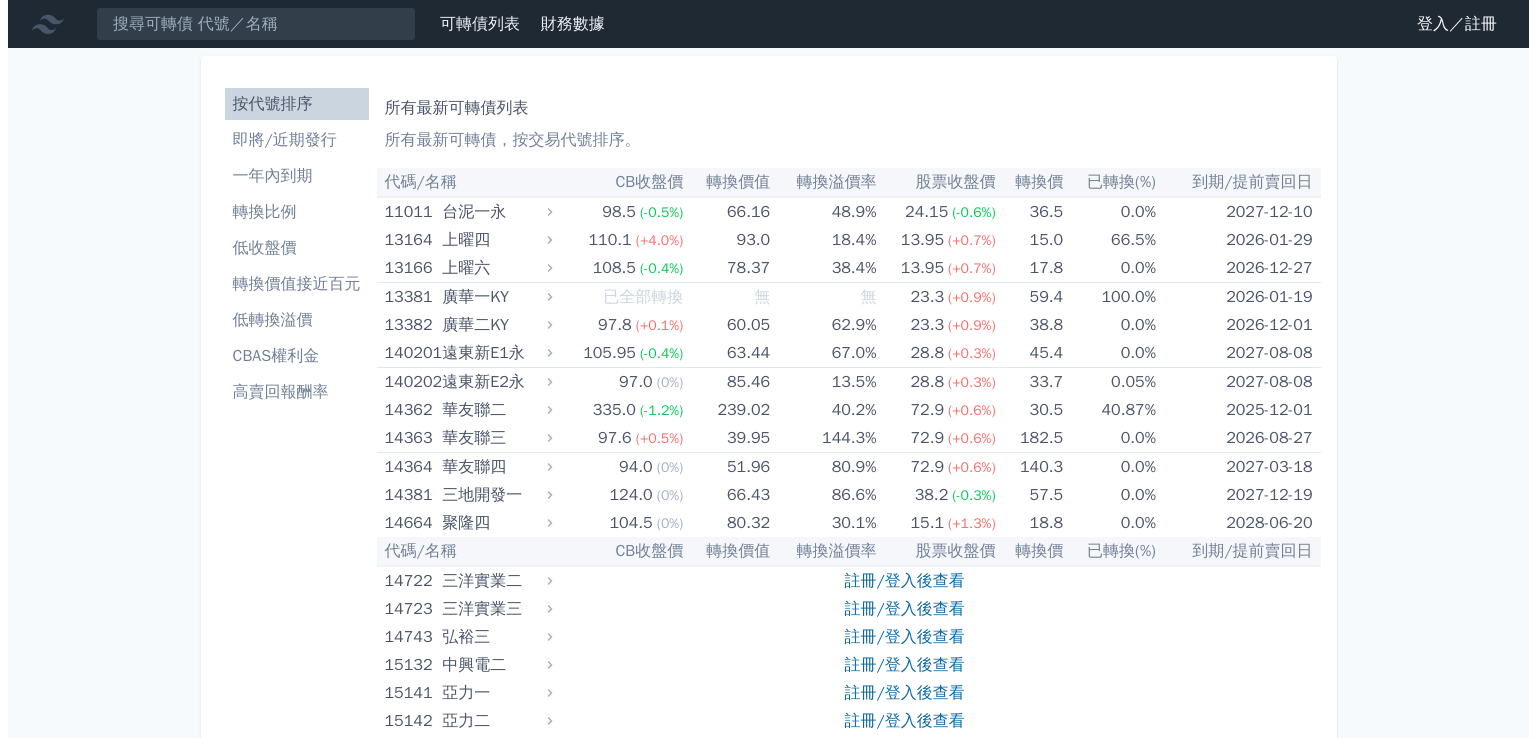 scroll, scrollTop: 0, scrollLeft: 0, axis: both 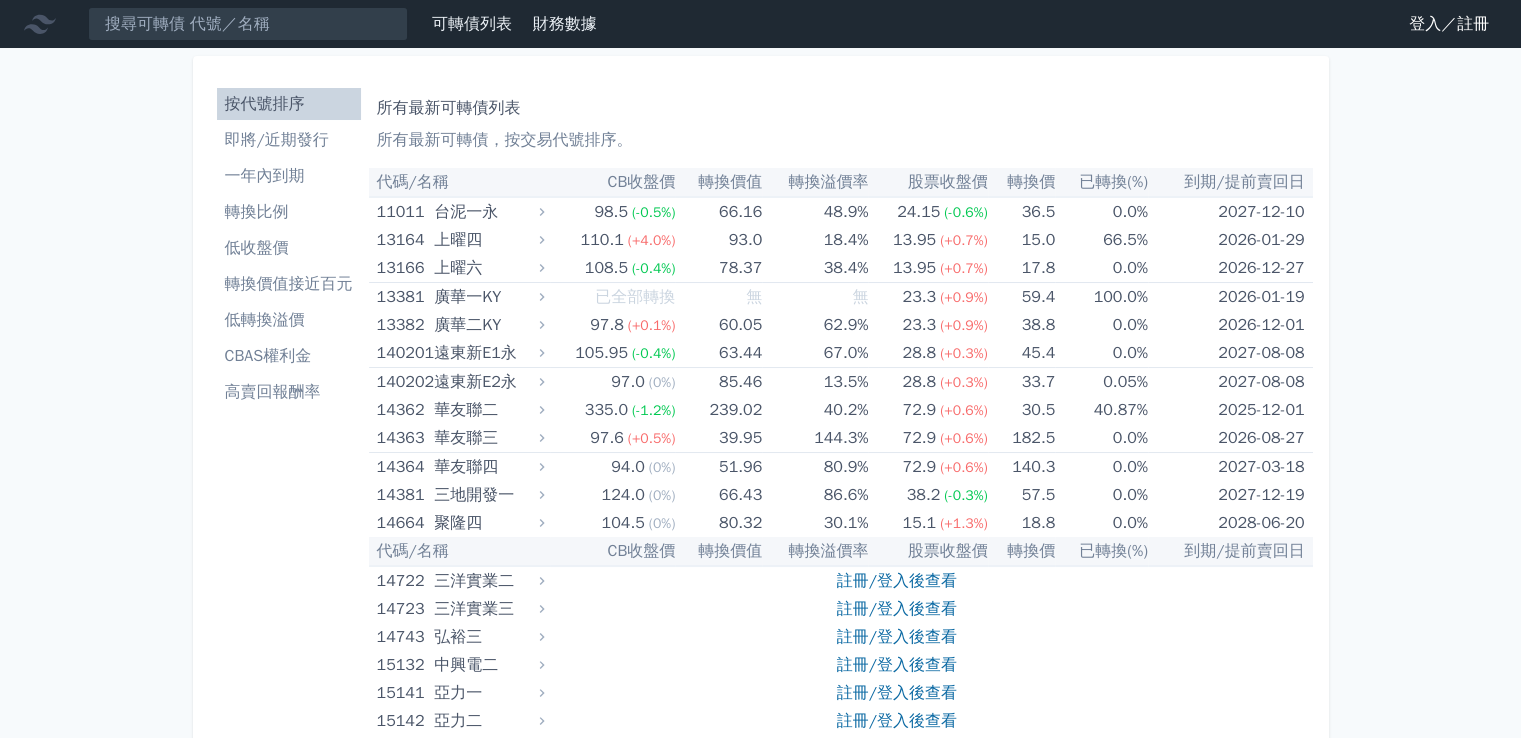 click on "登入／註冊" at bounding box center [1449, 24] 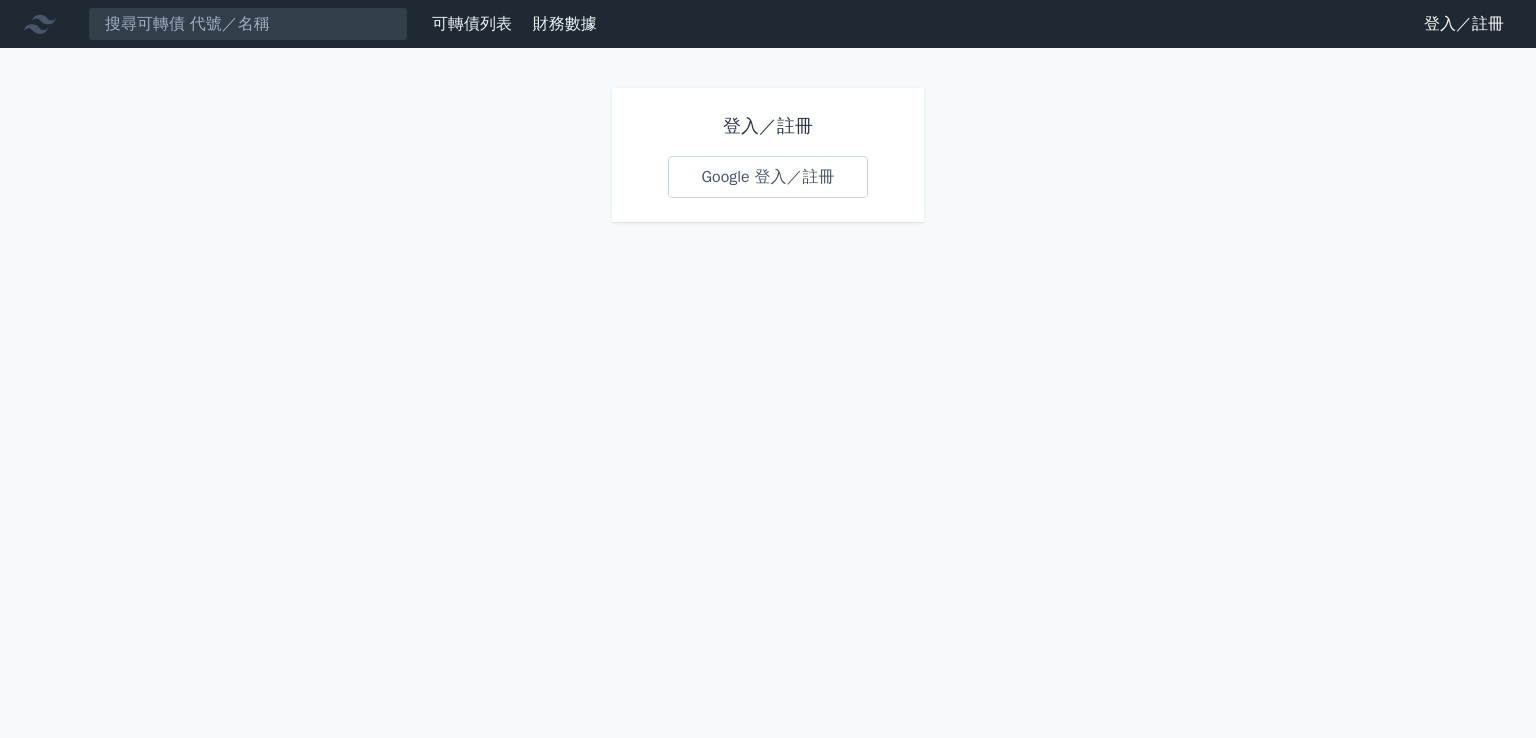 click on "Google 登入／註冊" at bounding box center [767, 177] 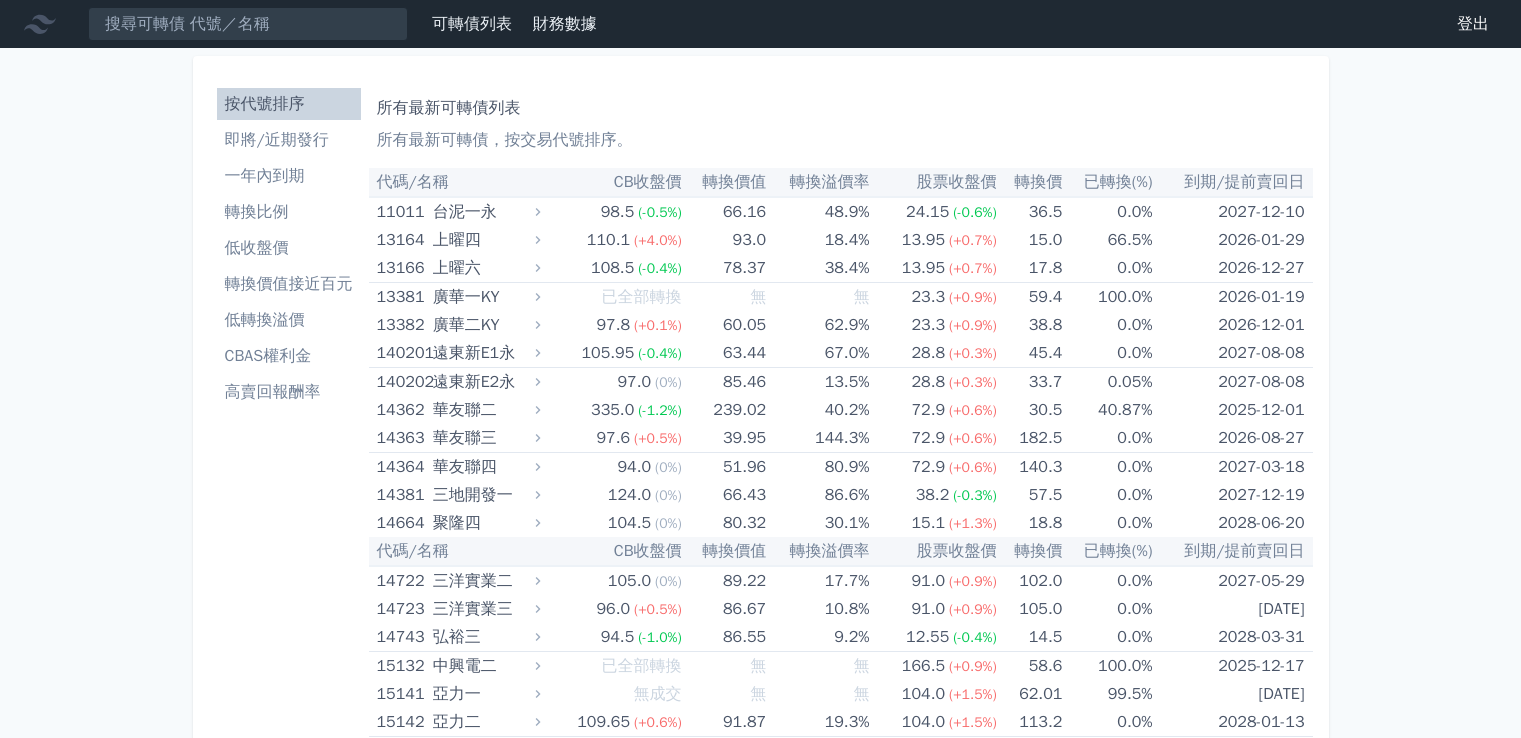 scroll, scrollTop: 0, scrollLeft: 0, axis: both 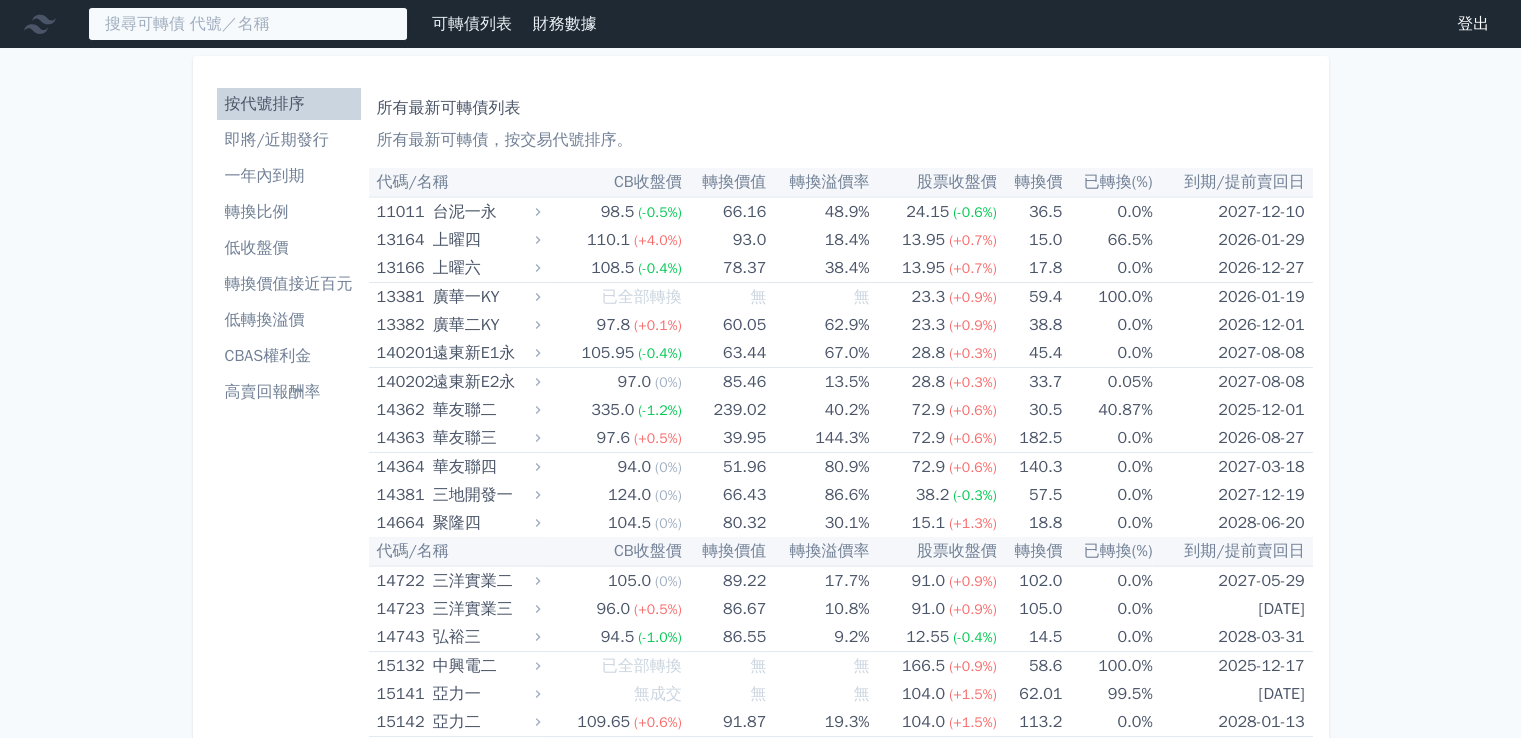 click at bounding box center (248, 24) 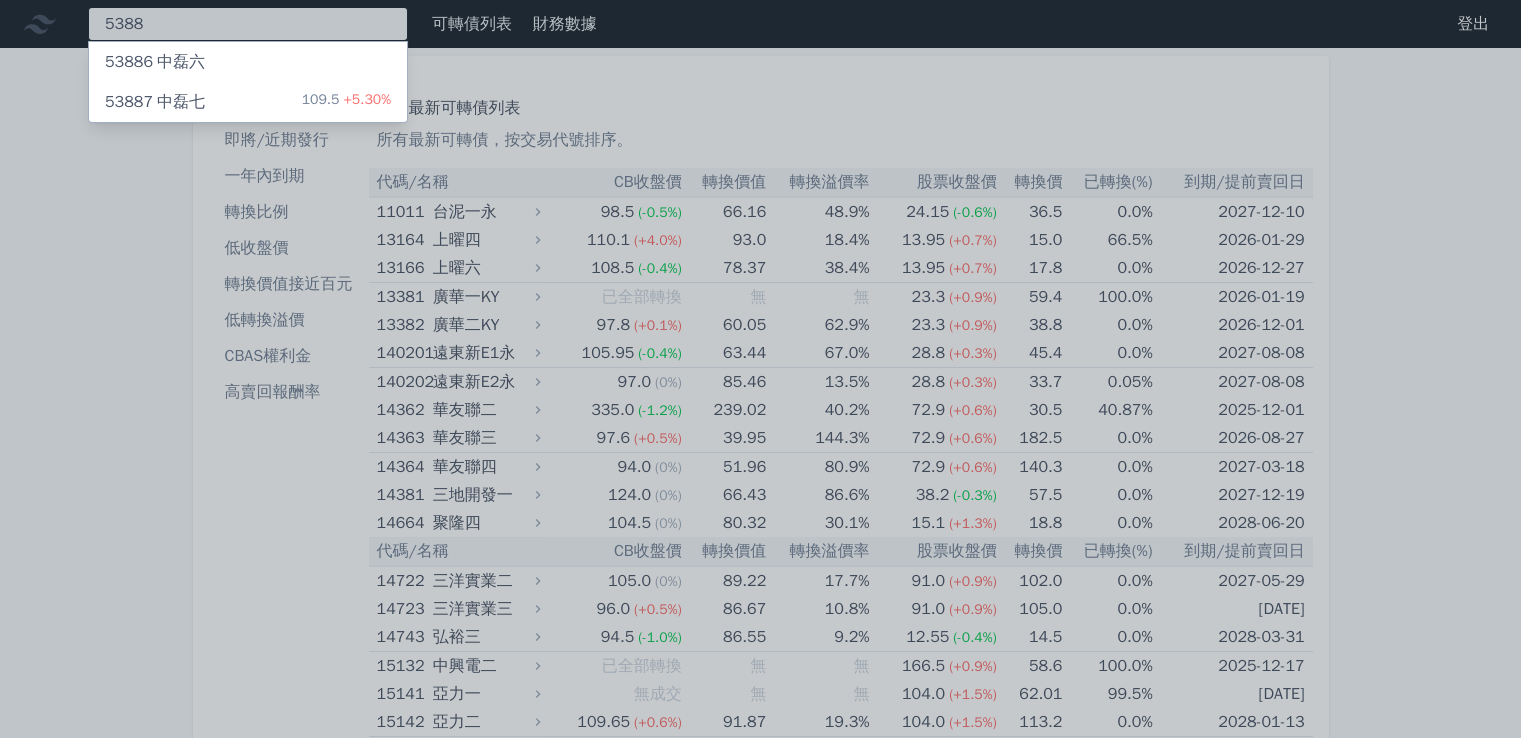 type on "5388" 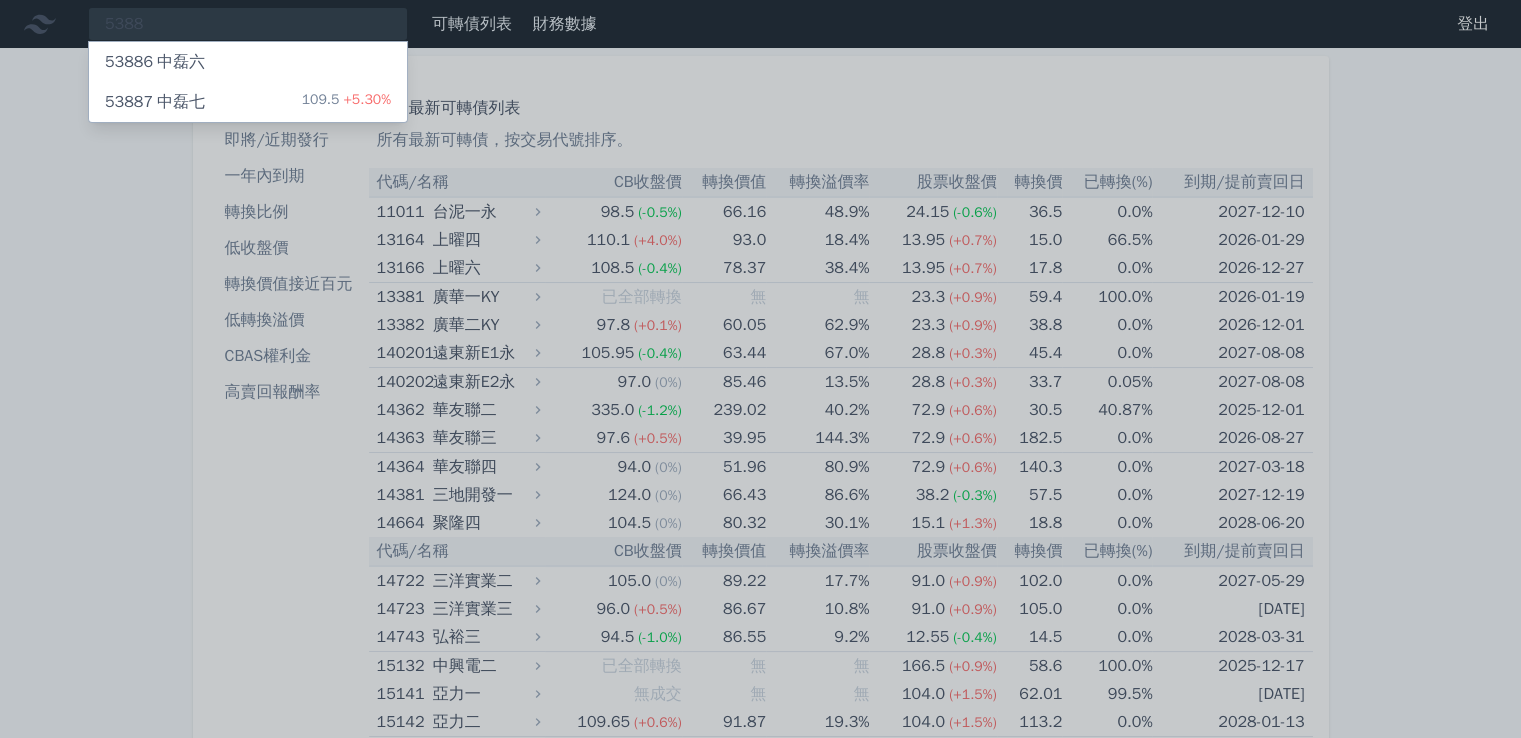 click on "53887 中磊七
109.5 +5.30%" at bounding box center (248, 102) 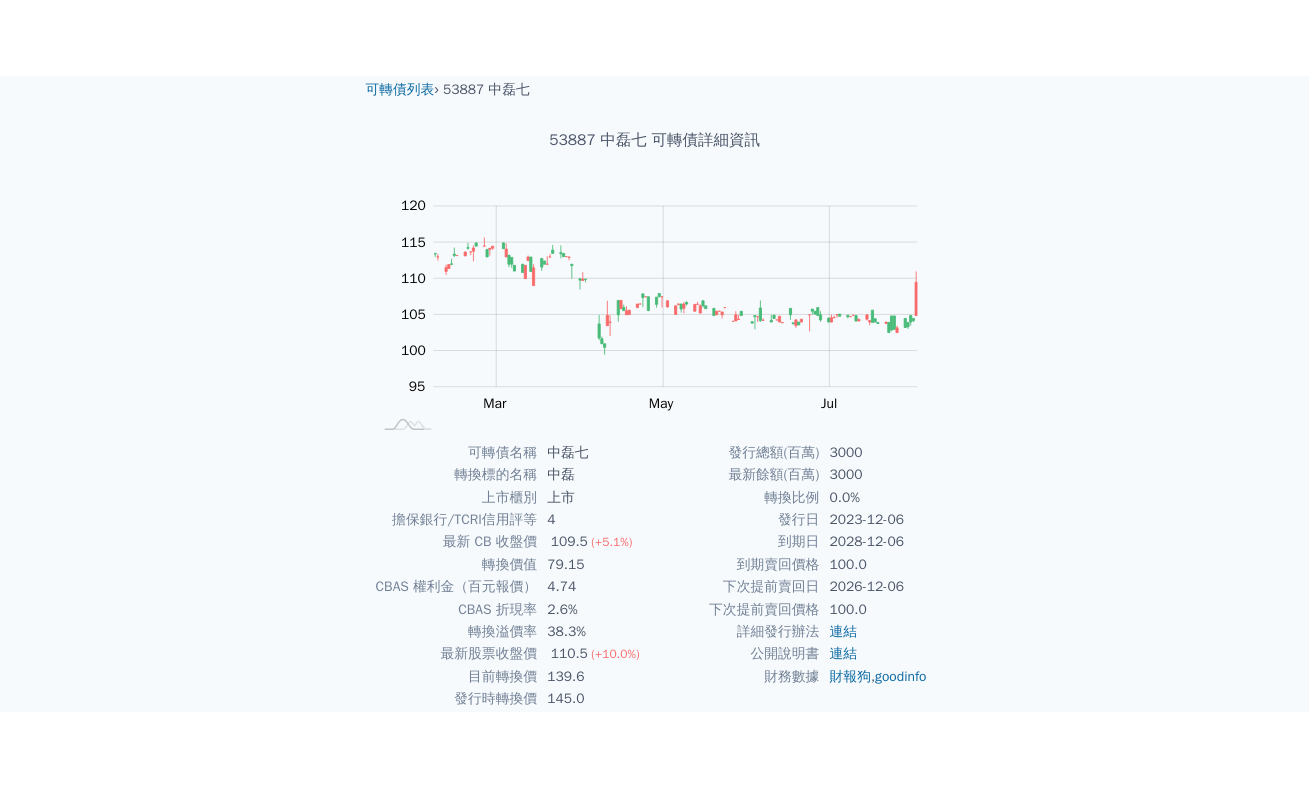 scroll, scrollTop: 0, scrollLeft: 0, axis: both 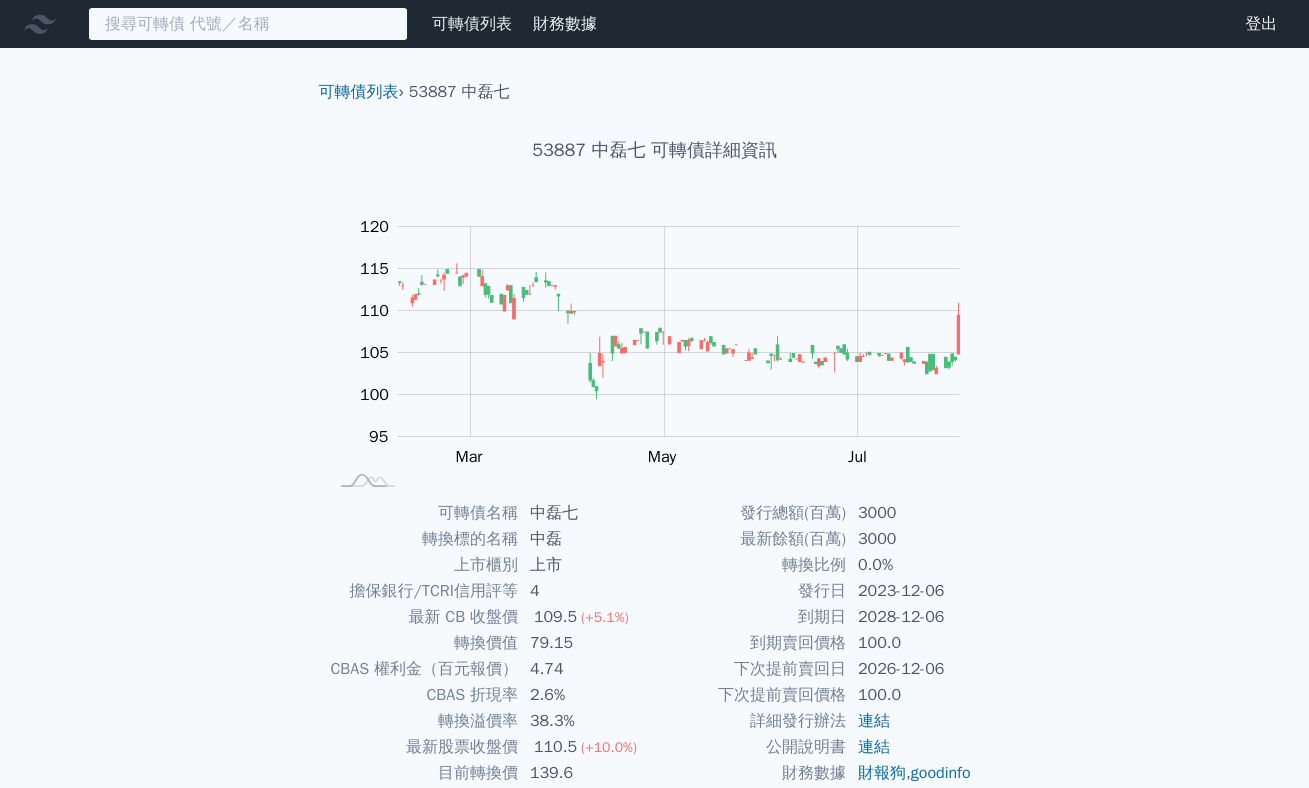 click at bounding box center (248, 24) 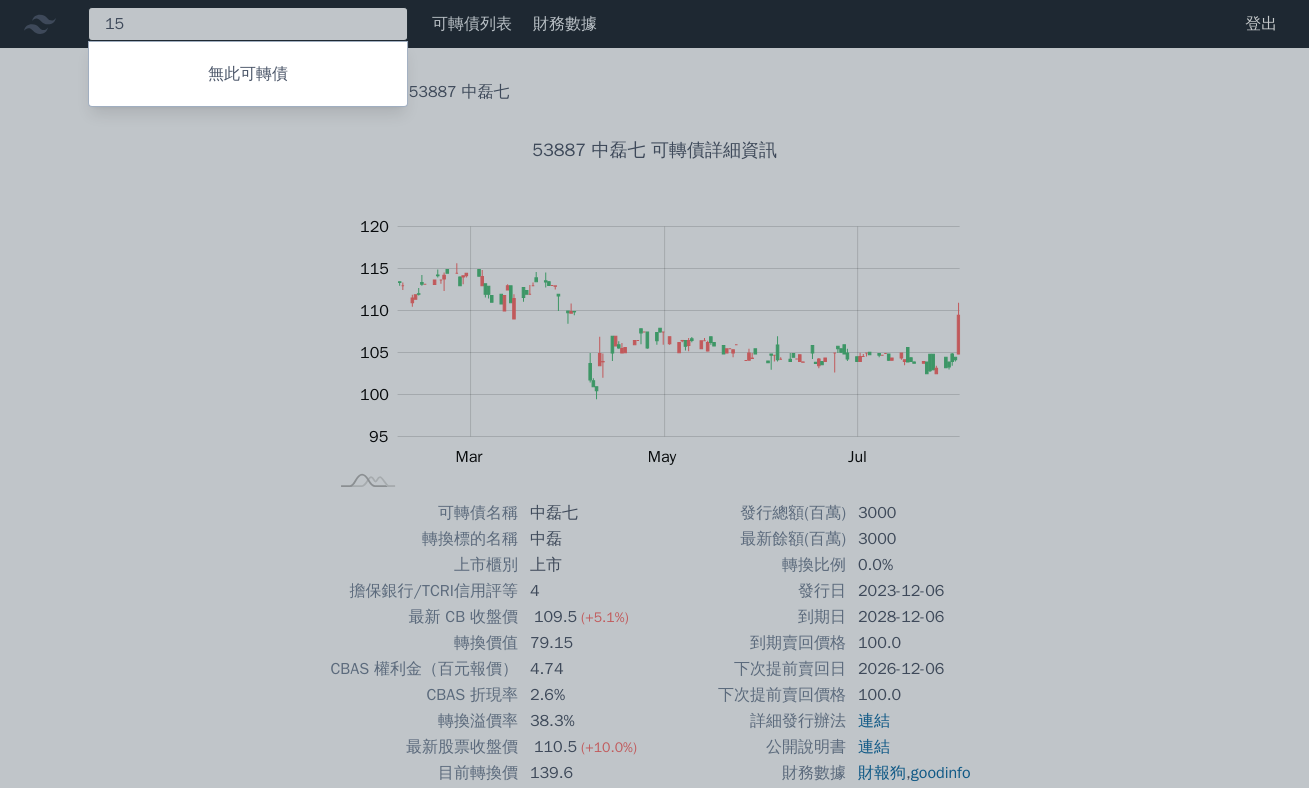 type on "1" 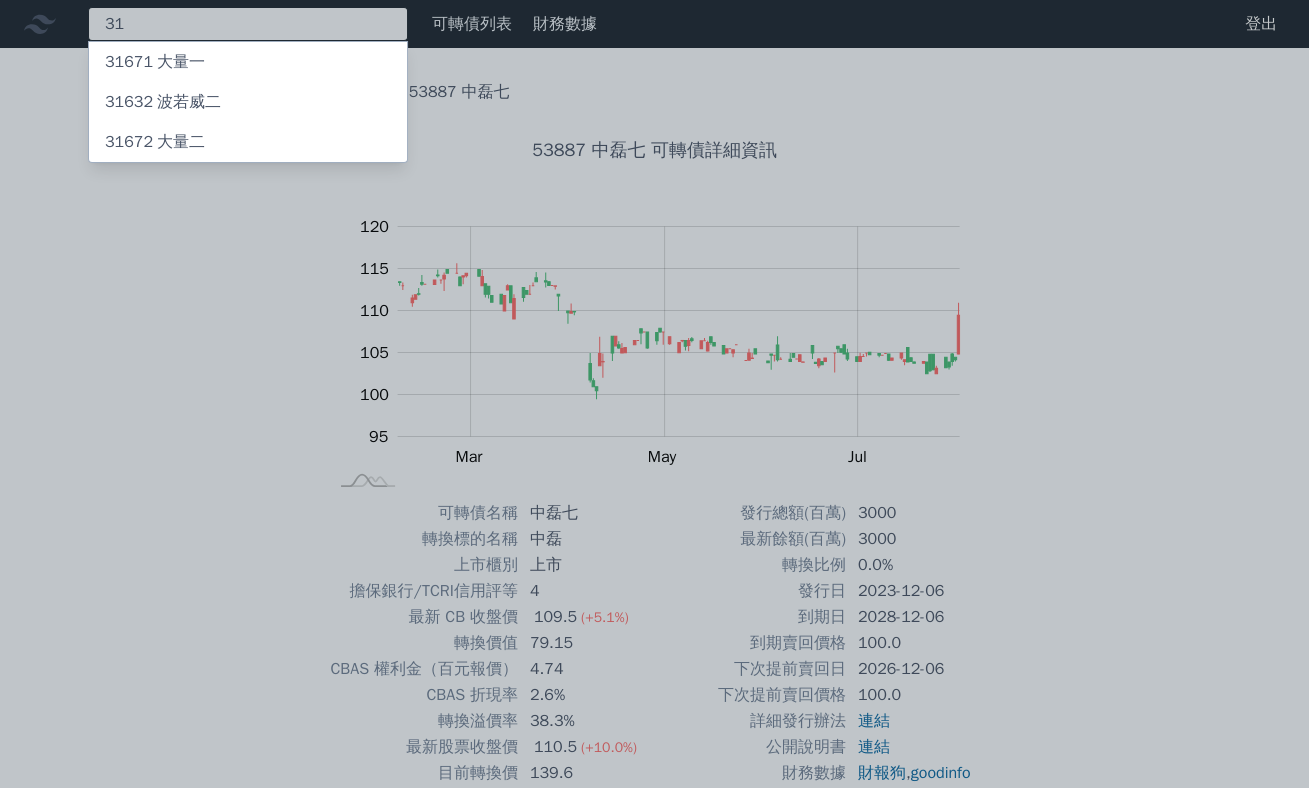 type on "3" 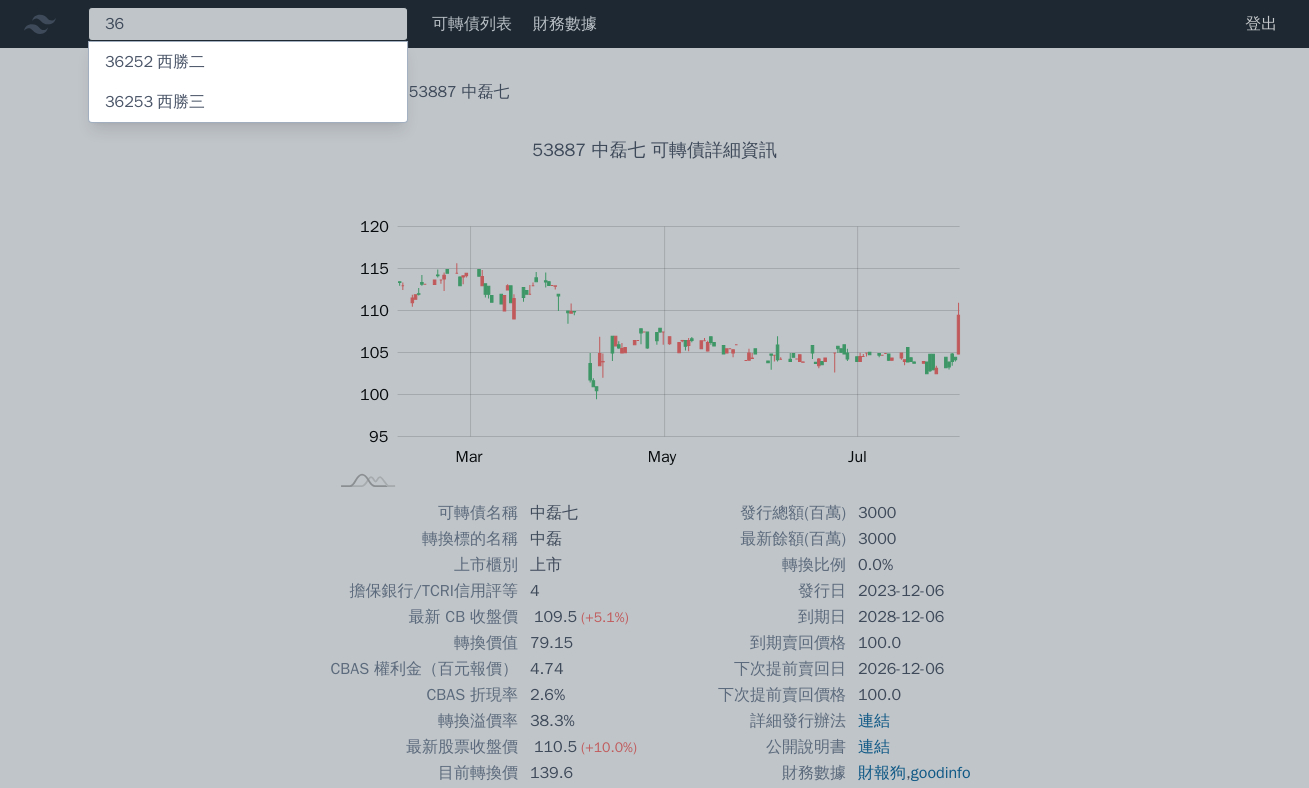 type on "3" 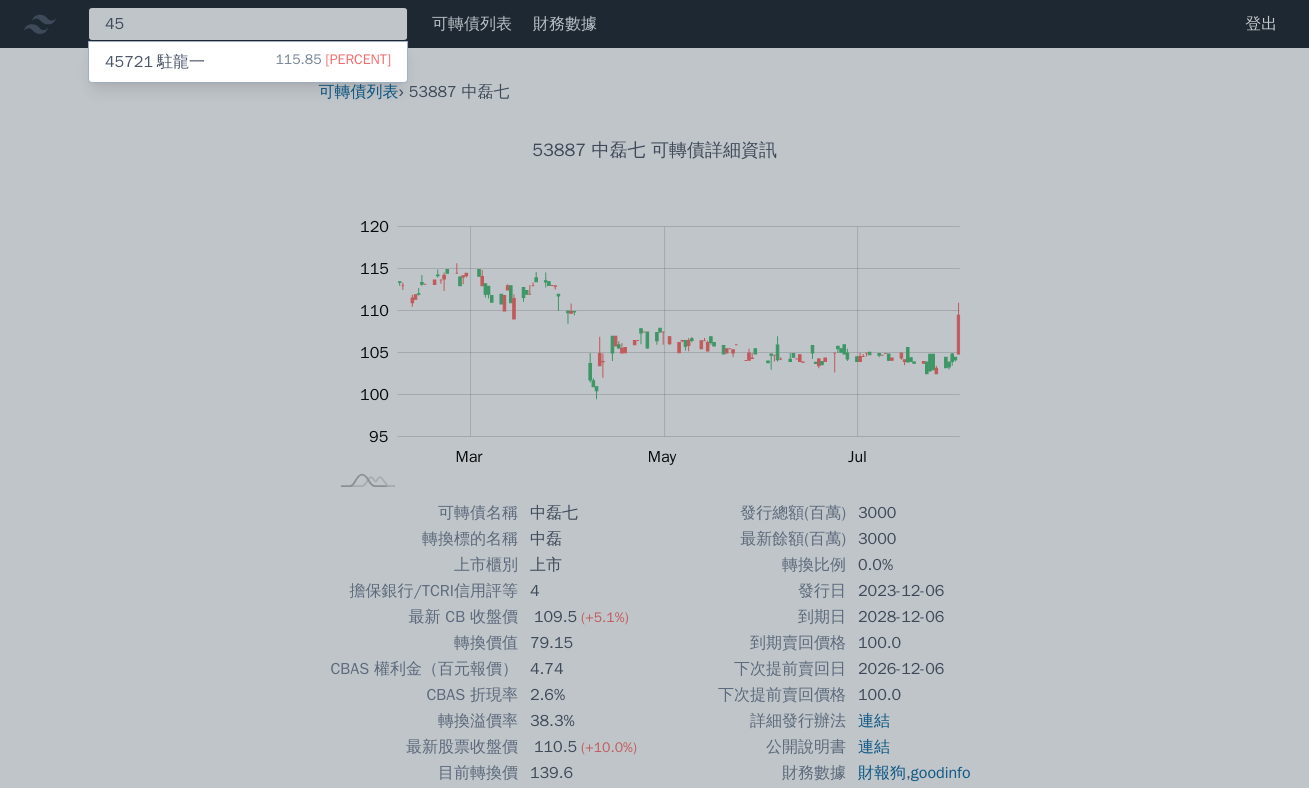 type on "4" 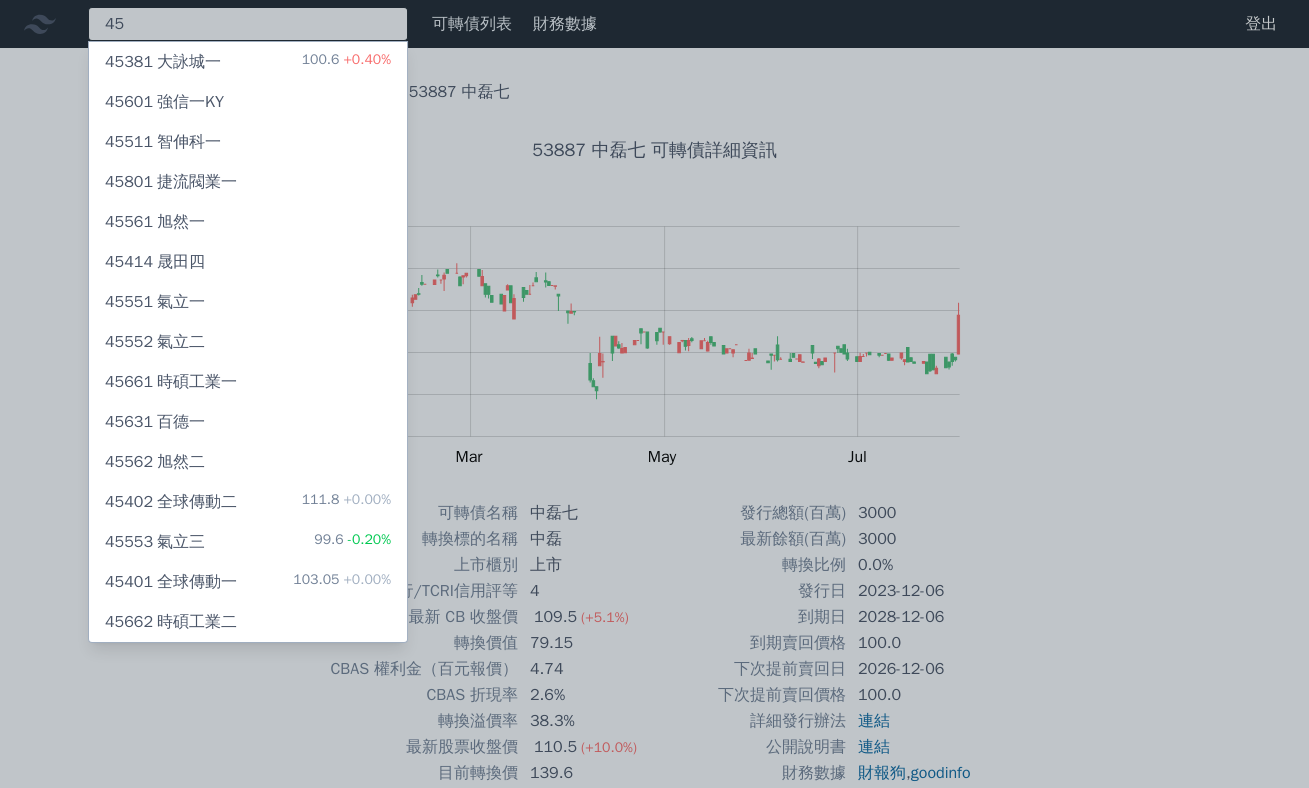type on "4" 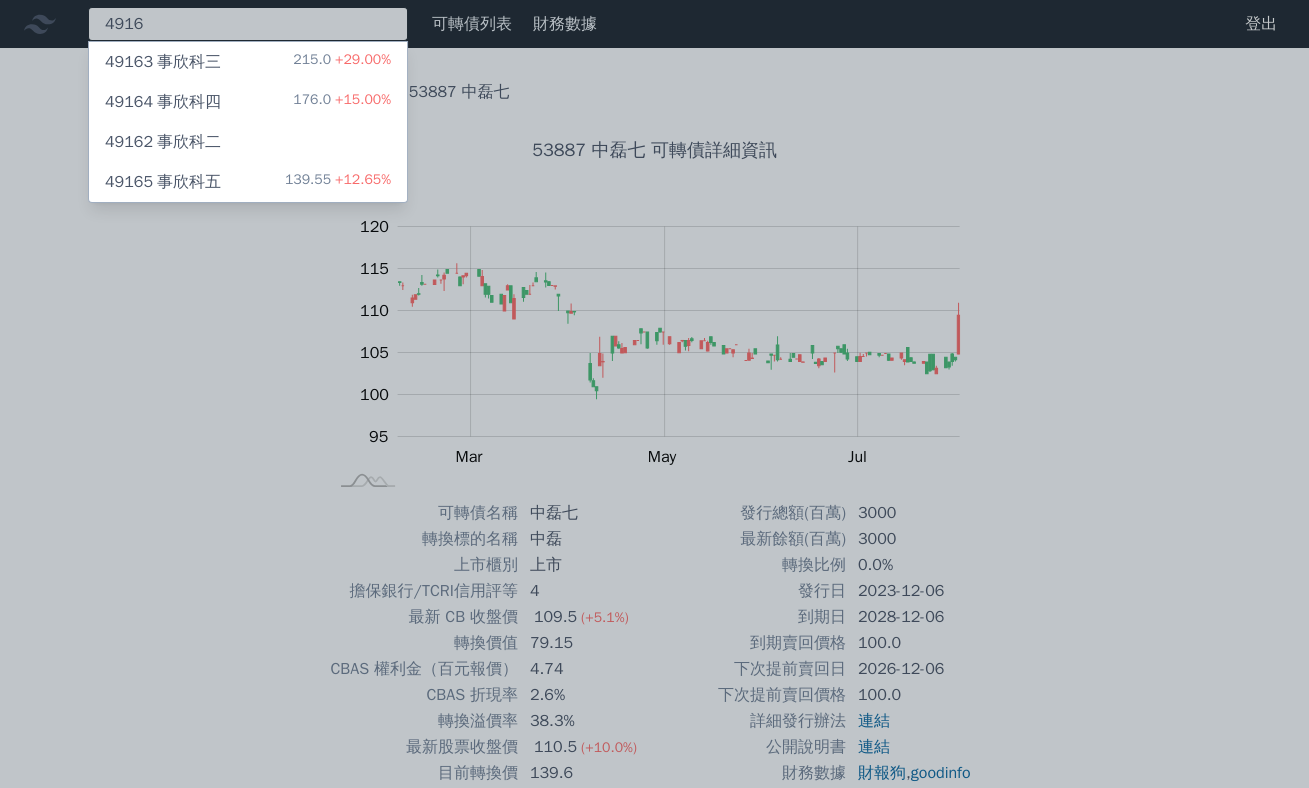 type on "4916" 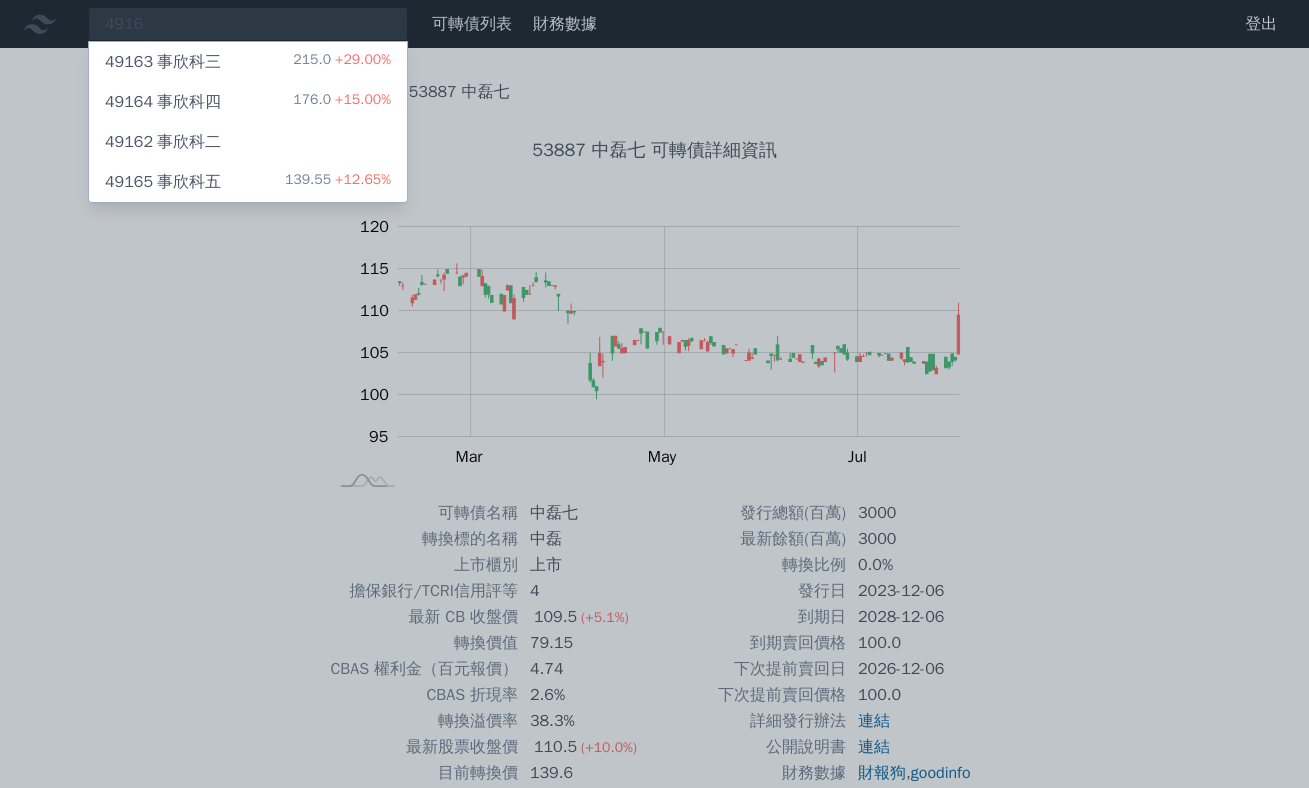 click on "49163 事欣科三" at bounding box center (163, 62) 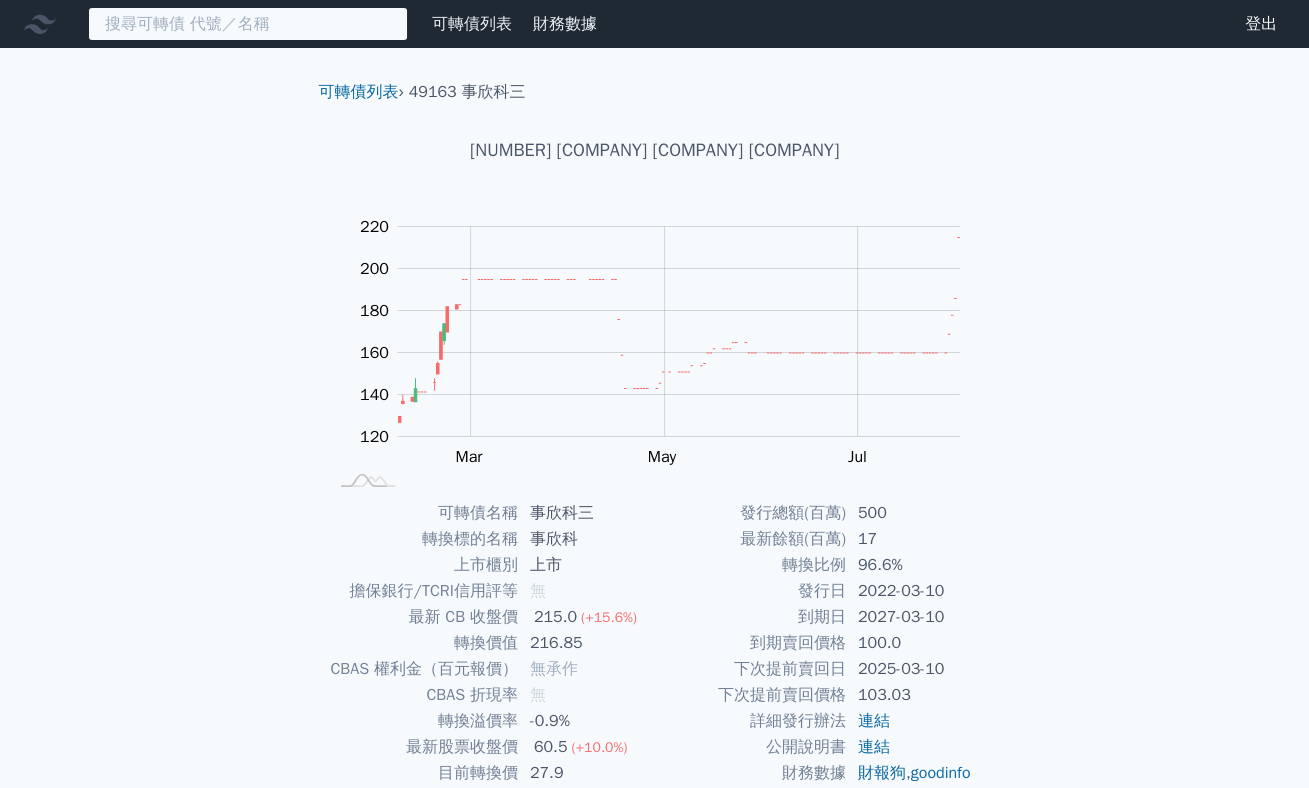 click at bounding box center [248, 24] 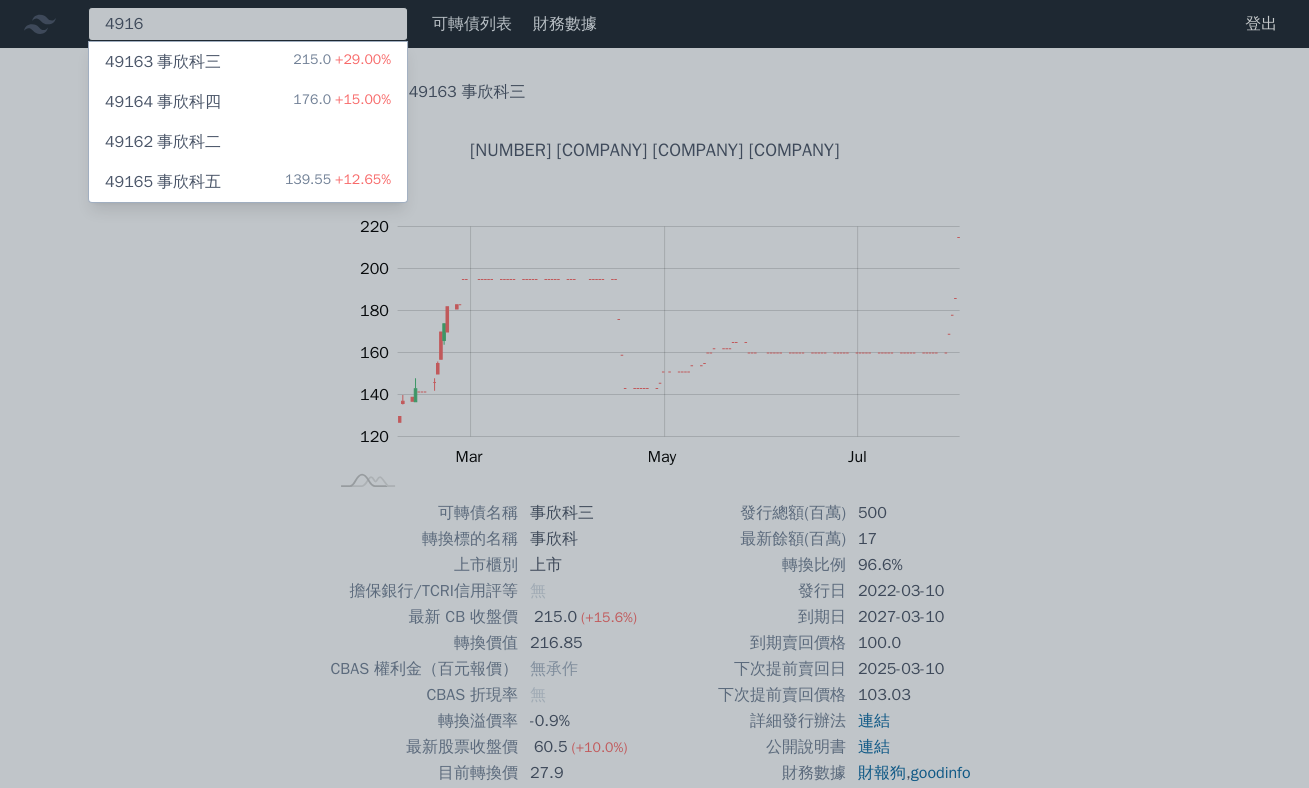 type on "4916" 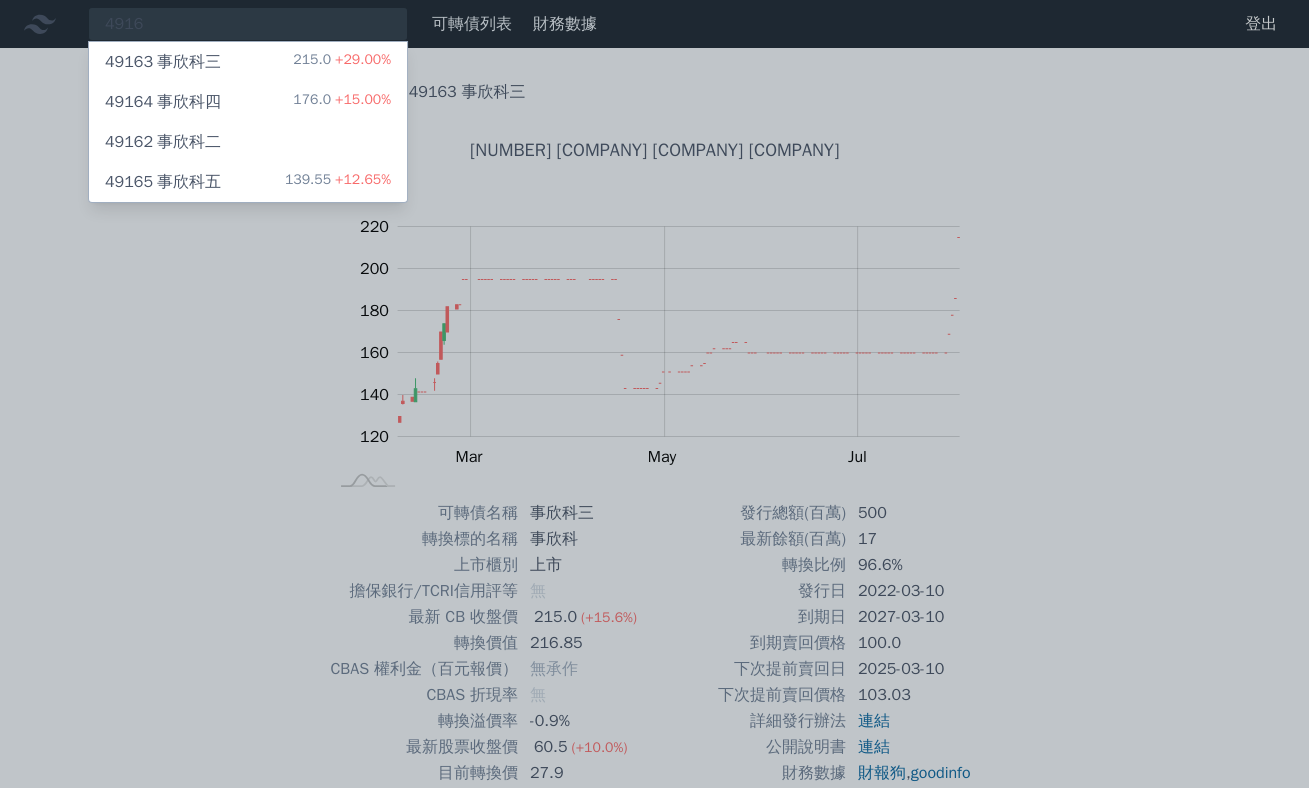 click on "49164 事欣科四
176.0 +15.00%" at bounding box center [248, 102] 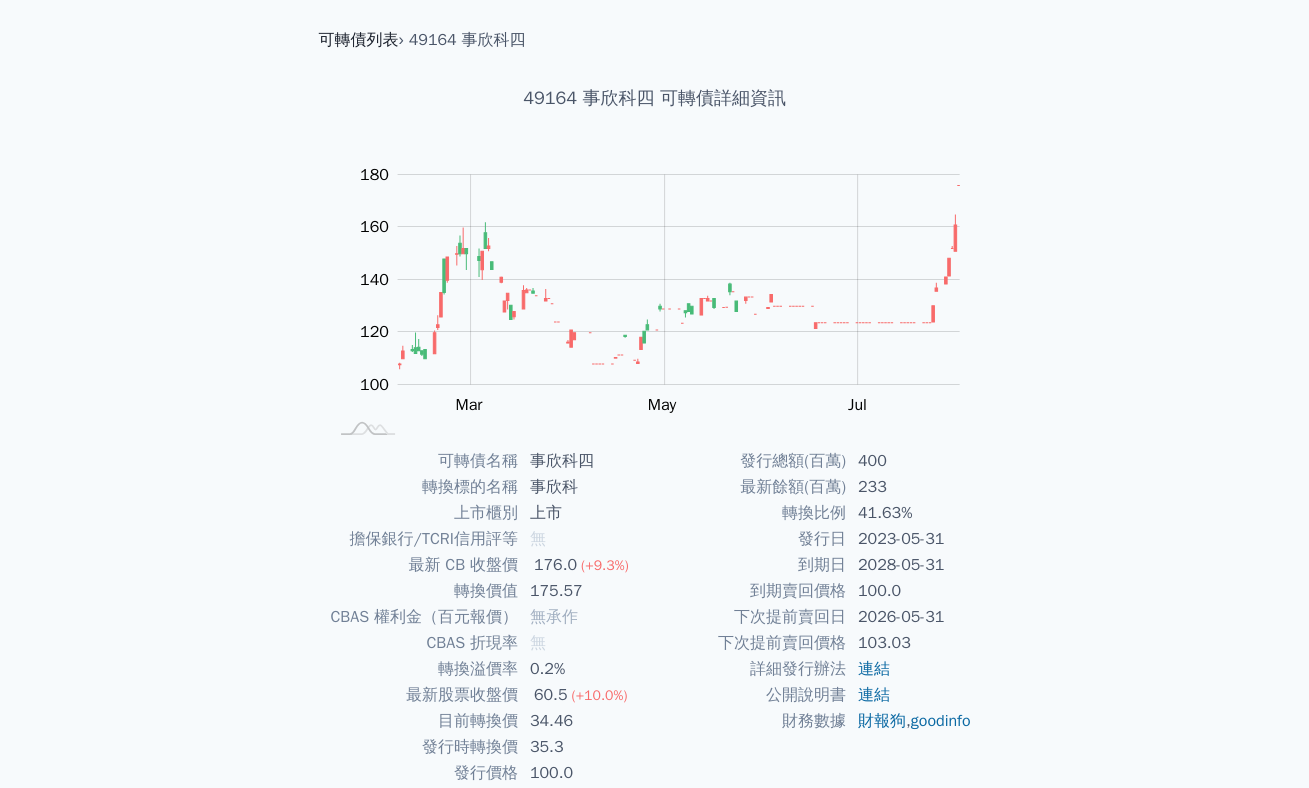 scroll, scrollTop: 0, scrollLeft: 0, axis: both 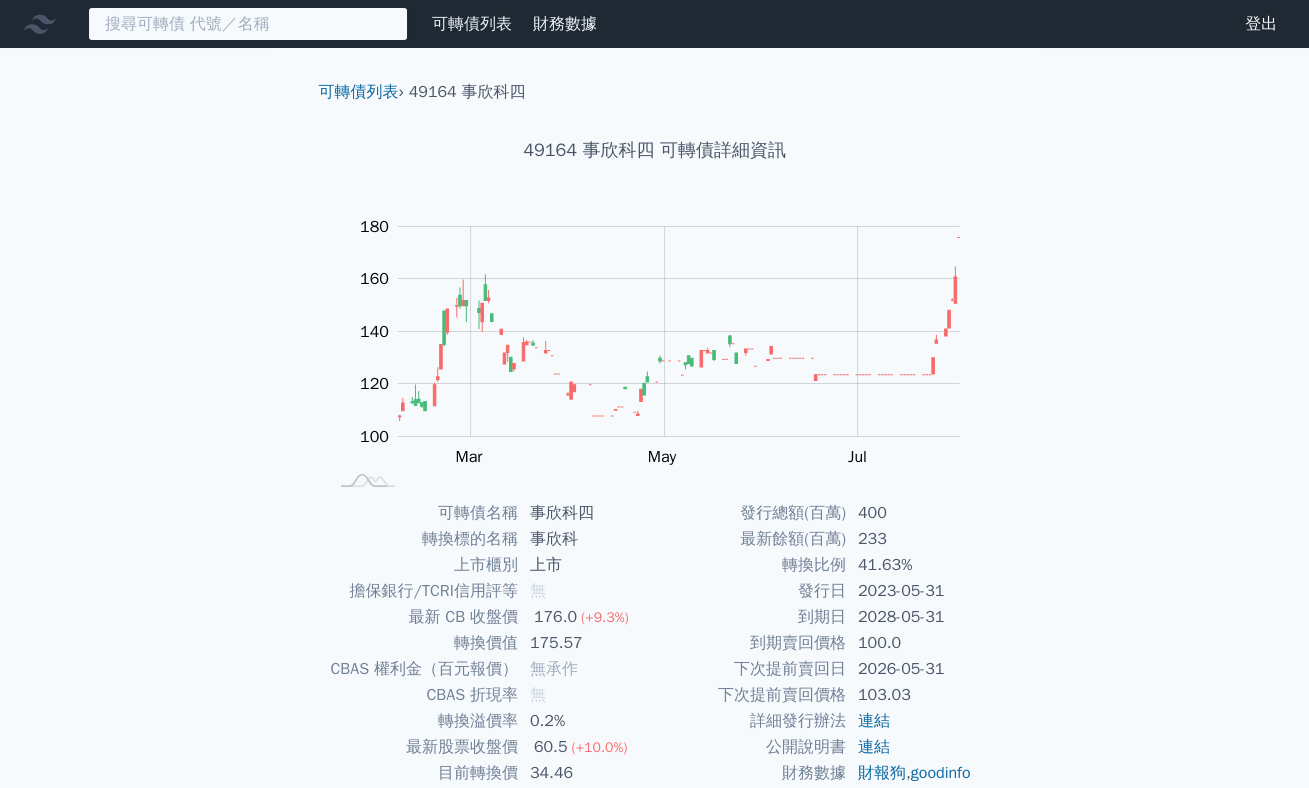 click at bounding box center [248, 24] 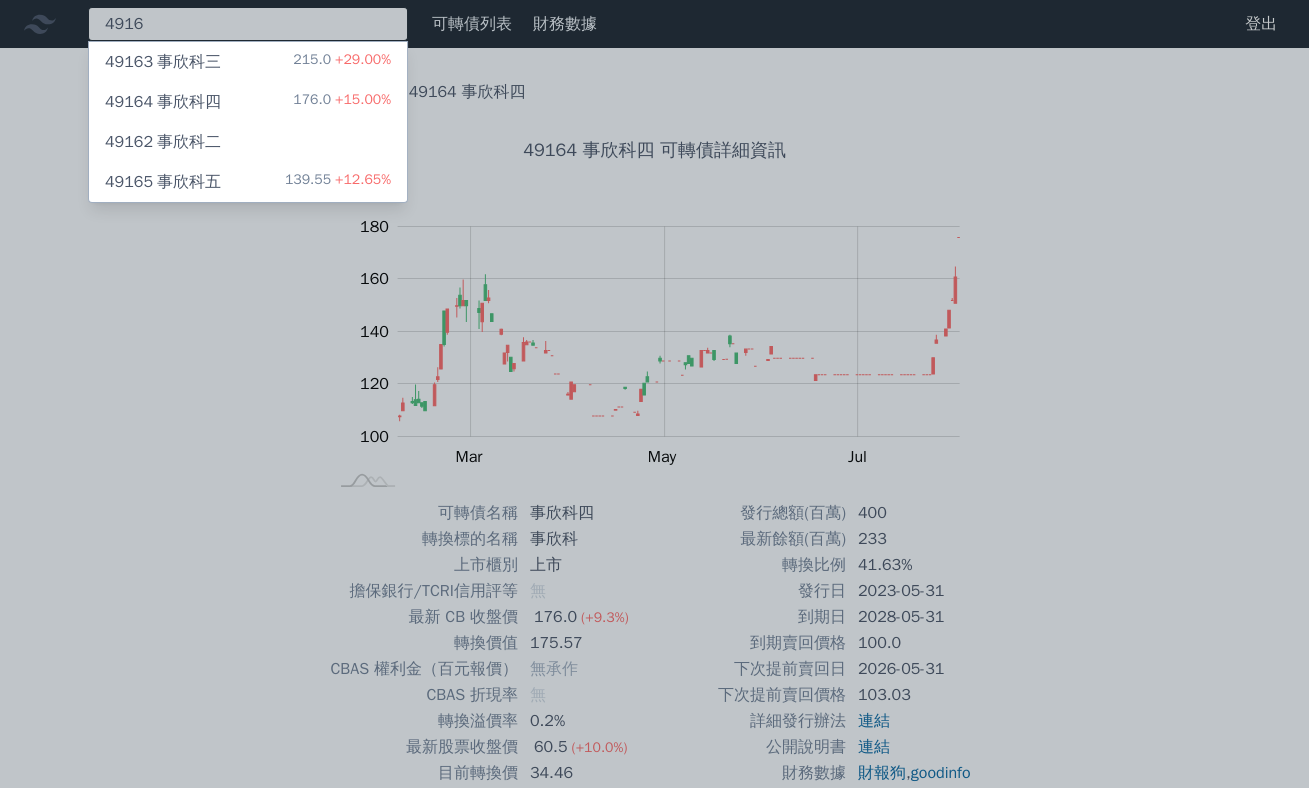 type on "4916" 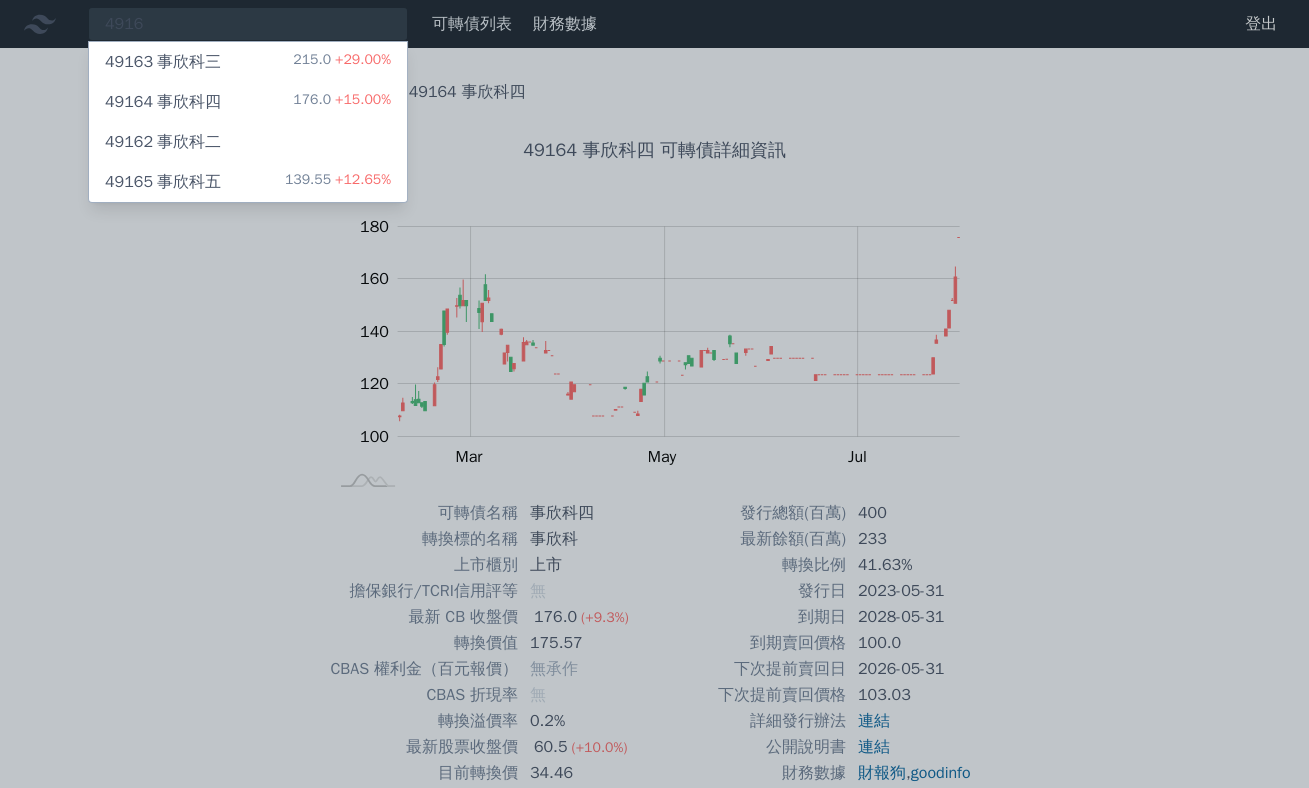 click on "49165 事欣科五
139.55 +12.65%" at bounding box center [248, 182] 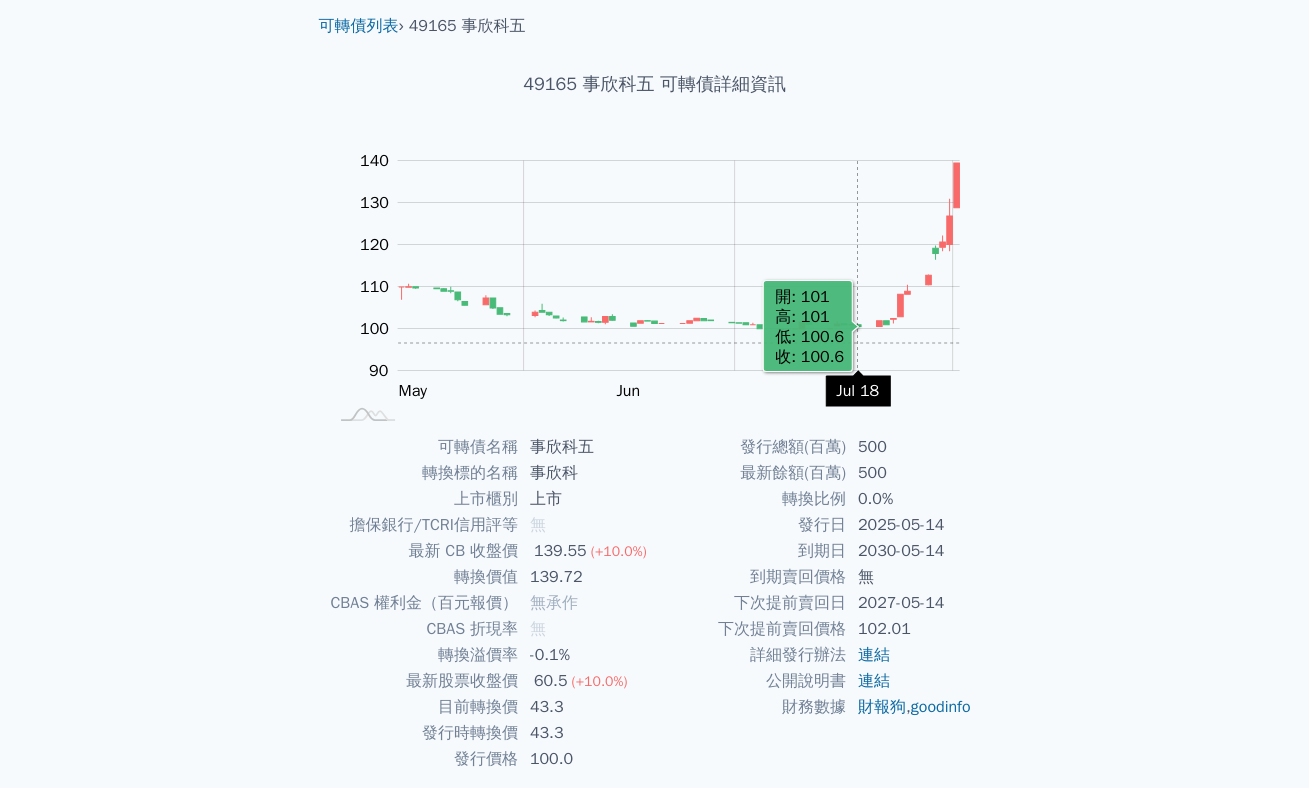 scroll, scrollTop: 100, scrollLeft: 0, axis: vertical 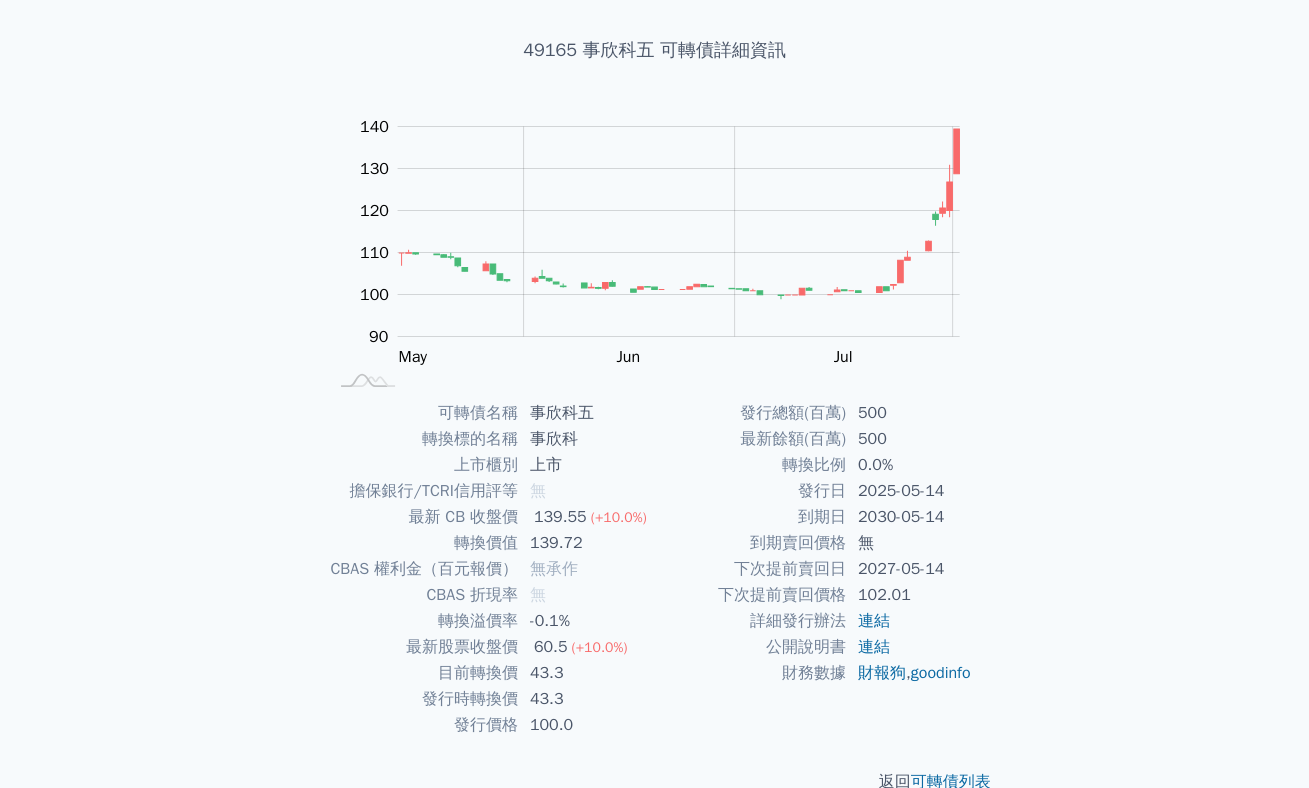 click on "[COMPANY]  ›
[NUMBER] [COMPANY]
[NUMBER] [COMPANY] [COMPANY]
Zoom Out 100 70 80 90 100 110 120 130 140 150 L May Jun Jul Aug Sep [TIME] [NUMBER] [TIME] [NUMBER] [TIME] [NUMBER] [TIME] [NUMBER] [TIME]" at bounding box center [654, 363] 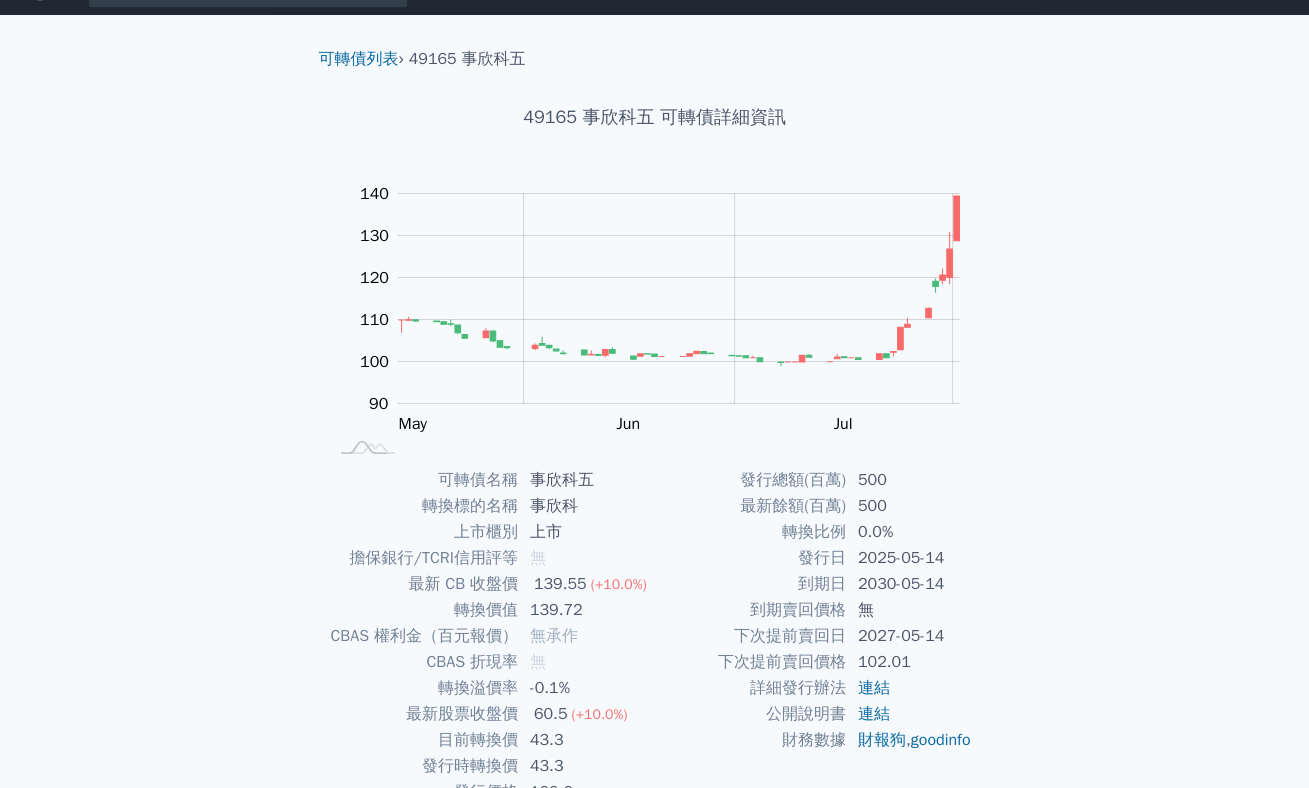 scroll, scrollTop: 0, scrollLeft: 0, axis: both 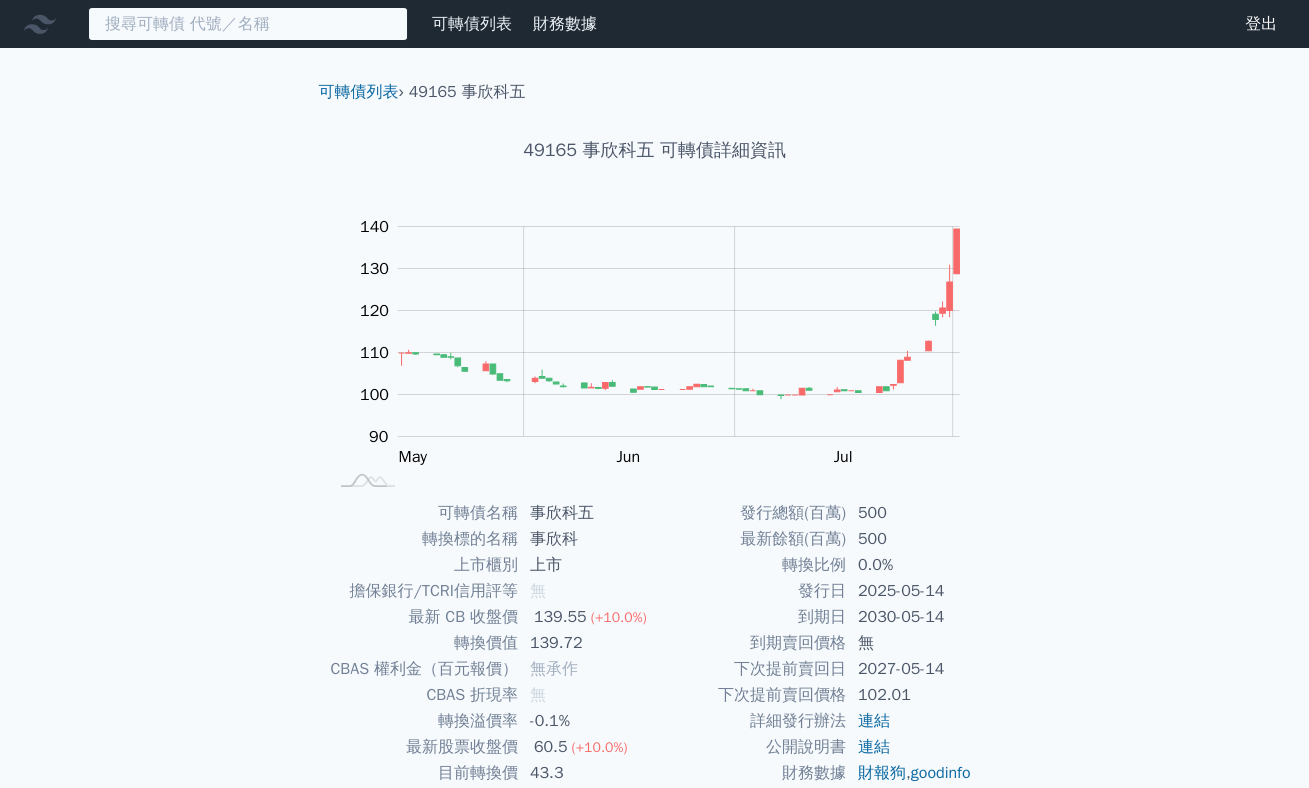 click at bounding box center (248, 24) 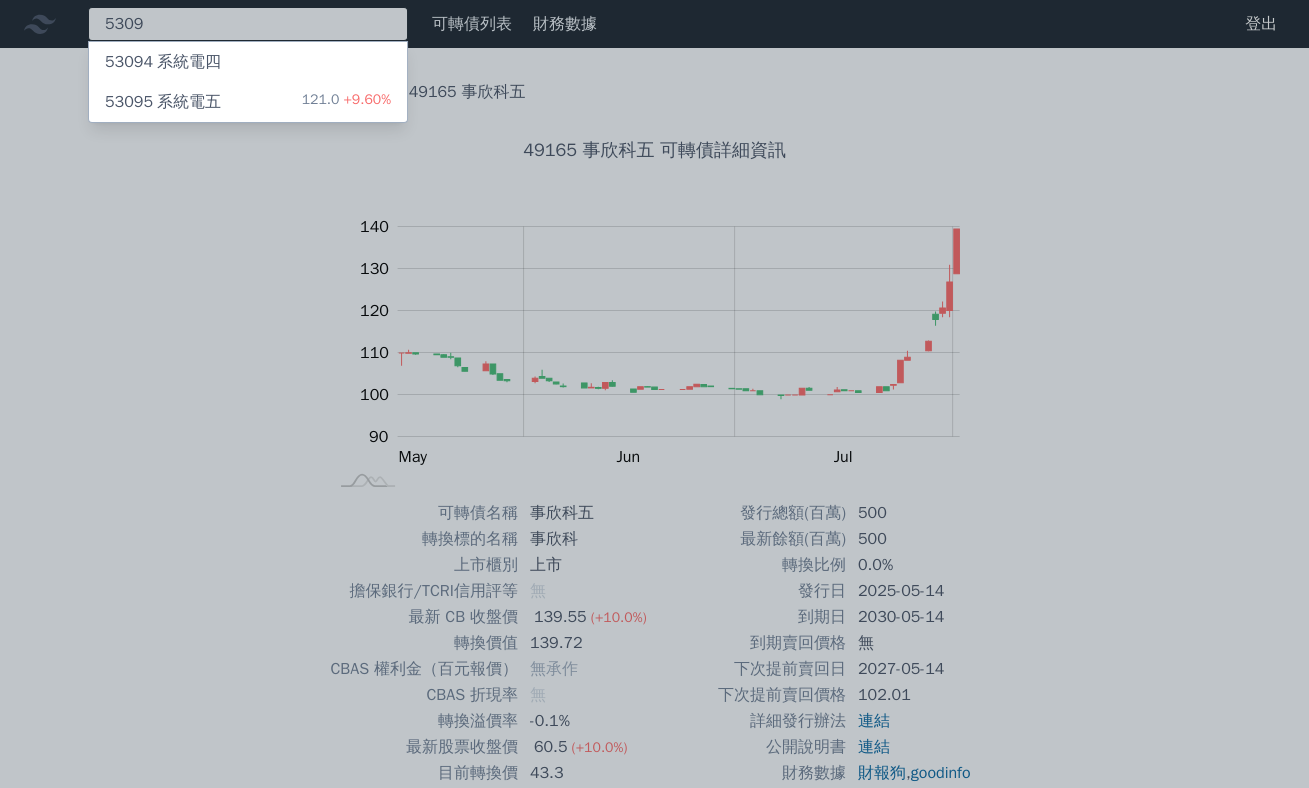 type on "5309" 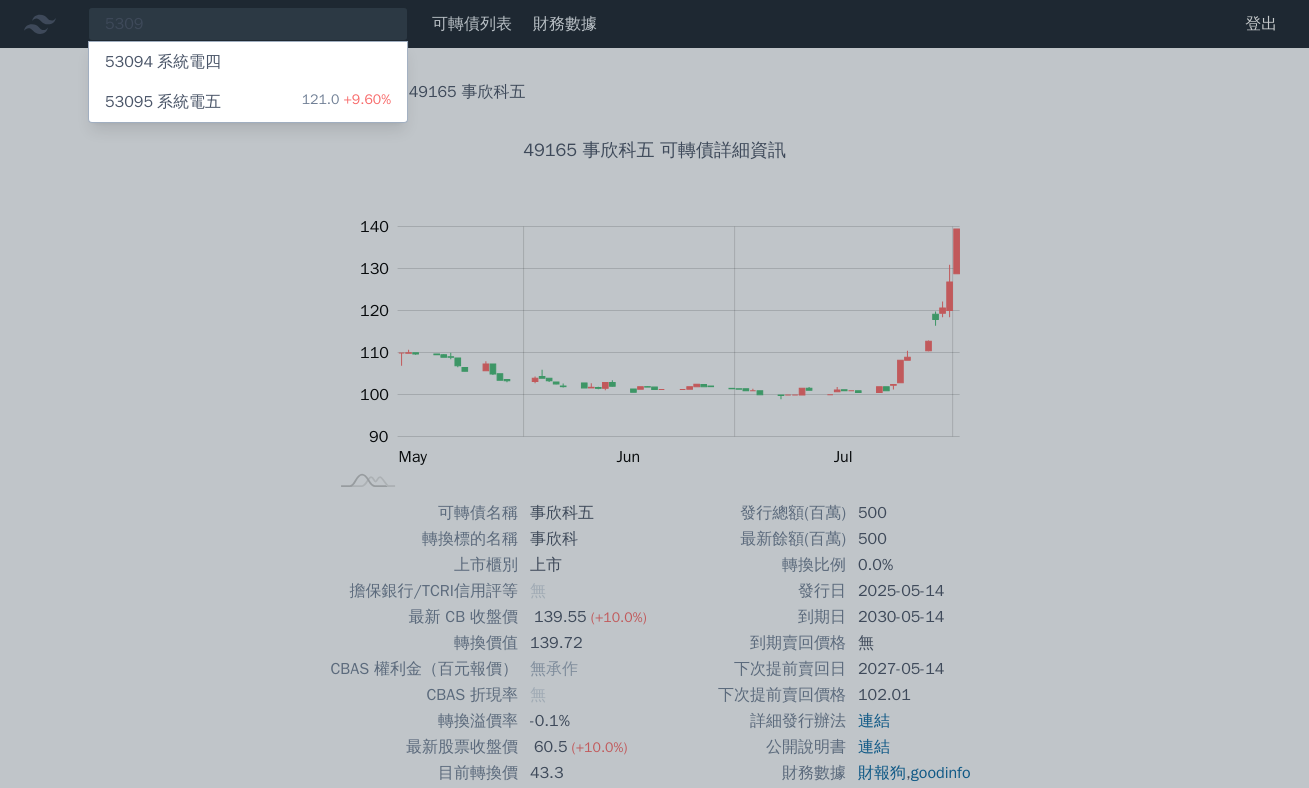 click on "121.0 +9.60%" at bounding box center (346, 102) 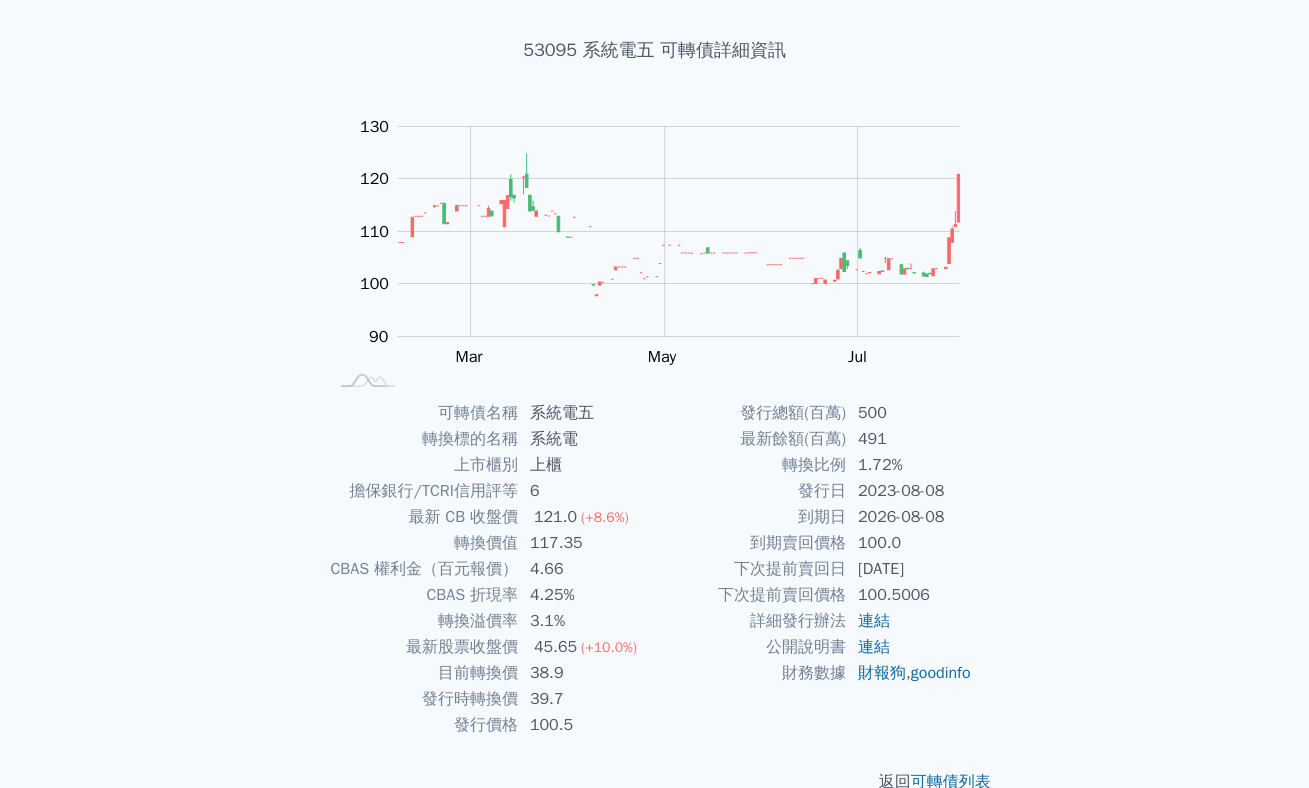scroll, scrollTop: 0, scrollLeft: 0, axis: both 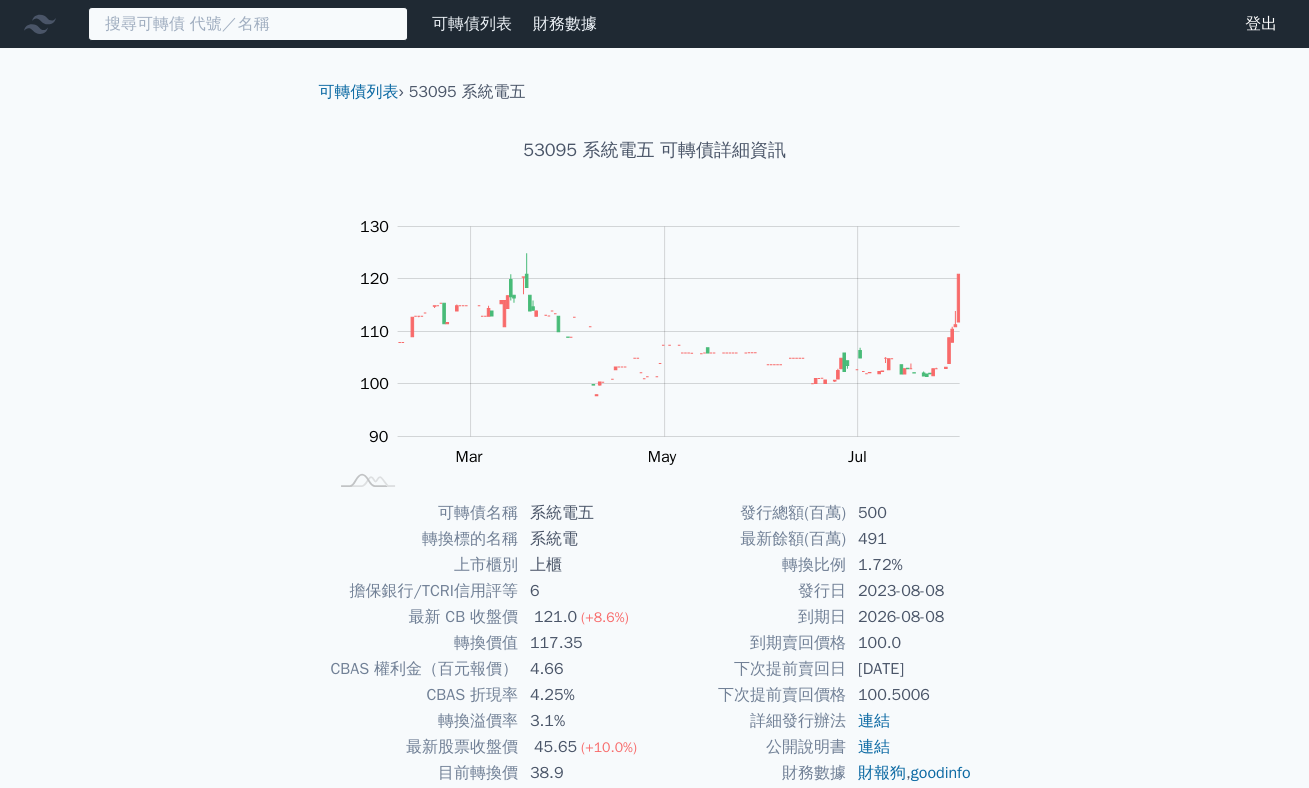click at bounding box center (248, 24) 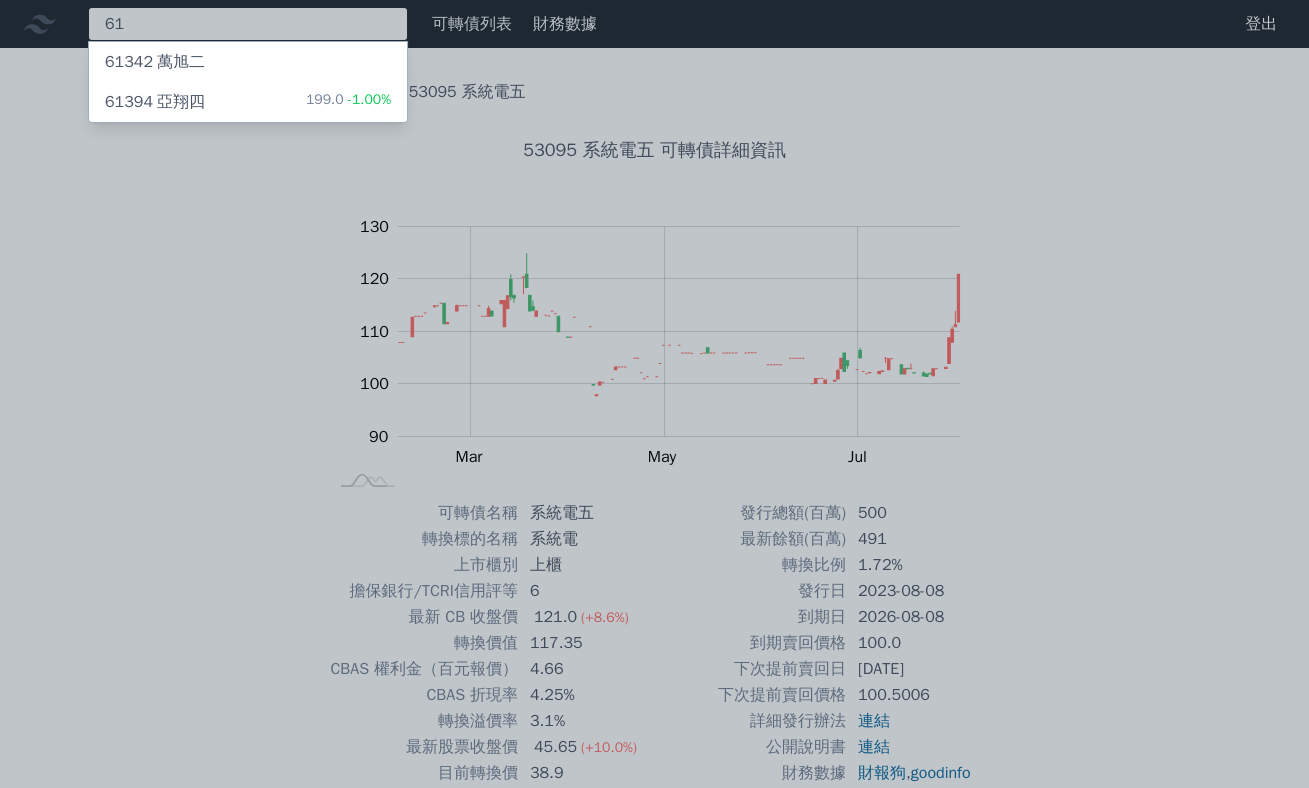type on "6" 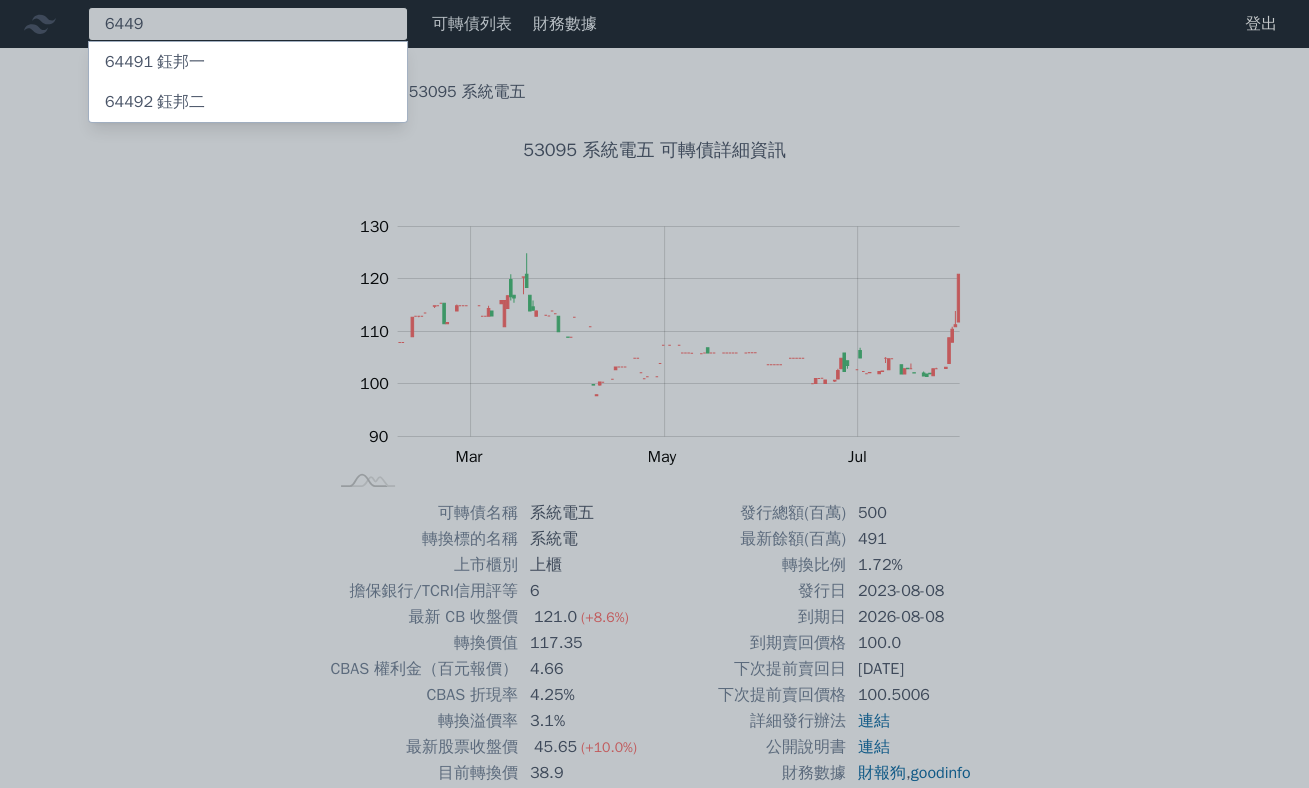 type on "6449" 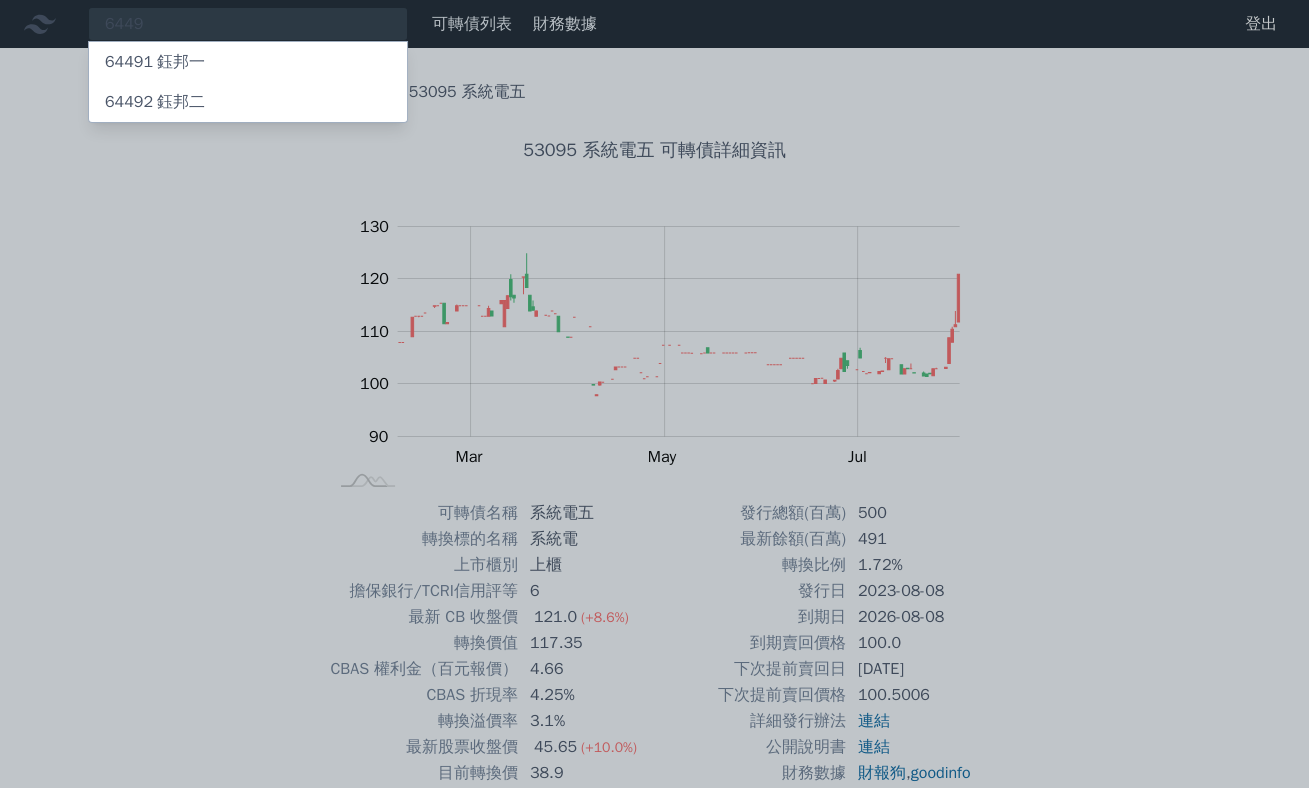 click on "[NUMBER] [COMPANY]" at bounding box center [248, 102] 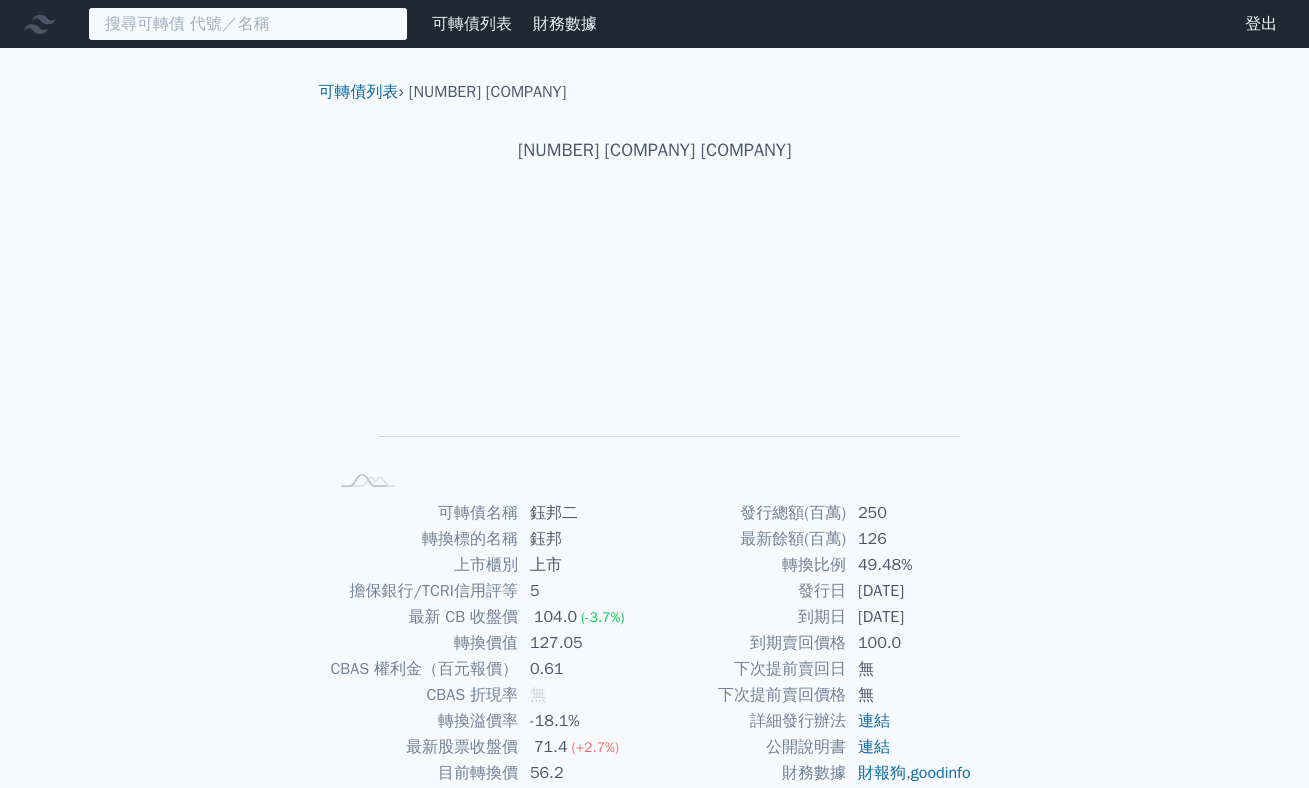 click at bounding box center (248, 24) 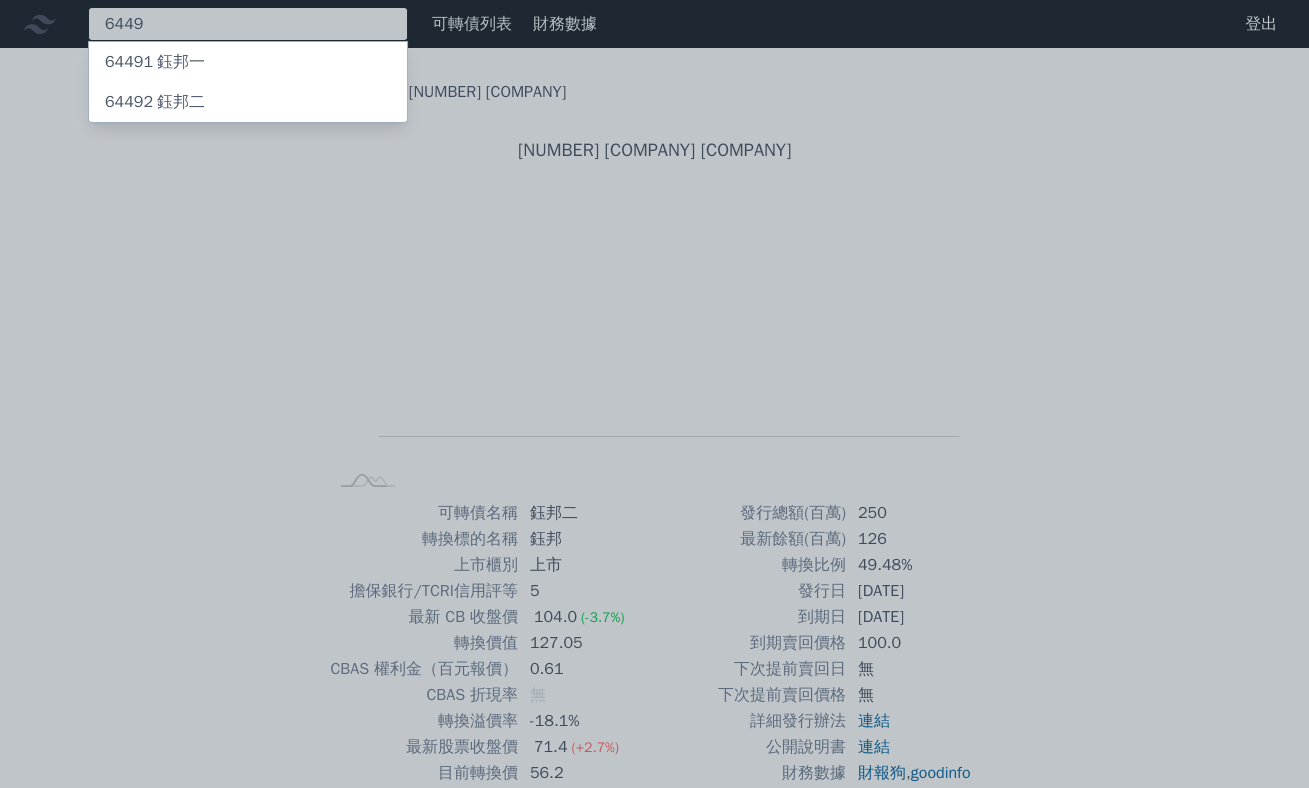 type on "6449" 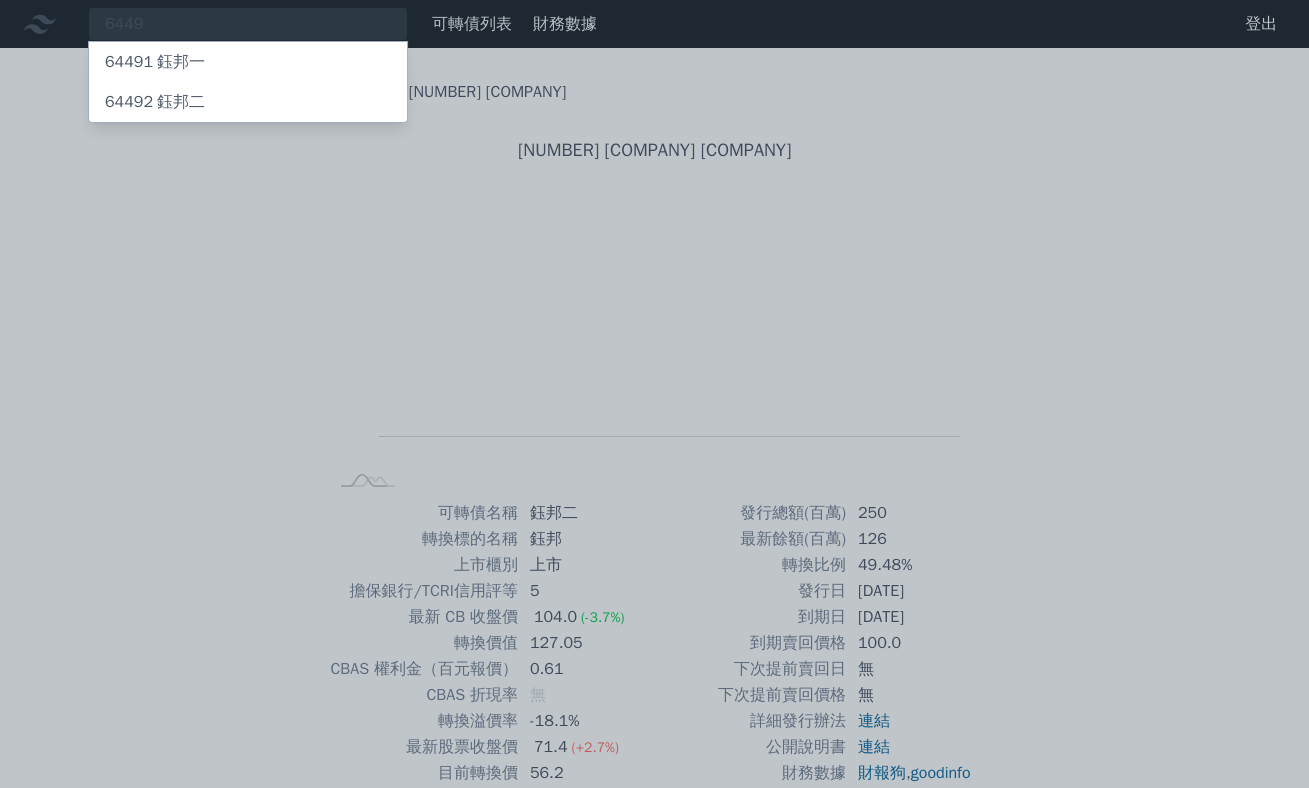 click on "[NUMBER] [COMPANY]" at bounding box center (155, 62) 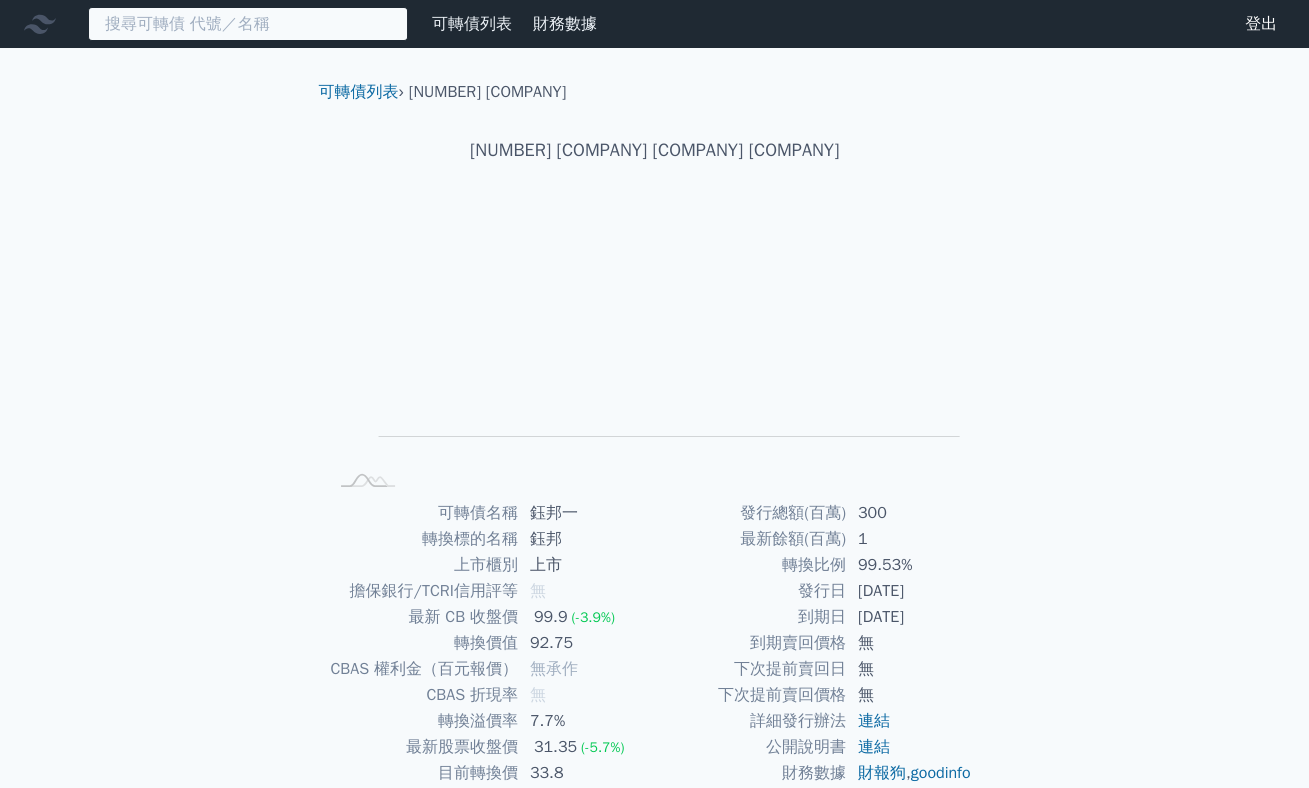 click at bounding box center (248, 24) 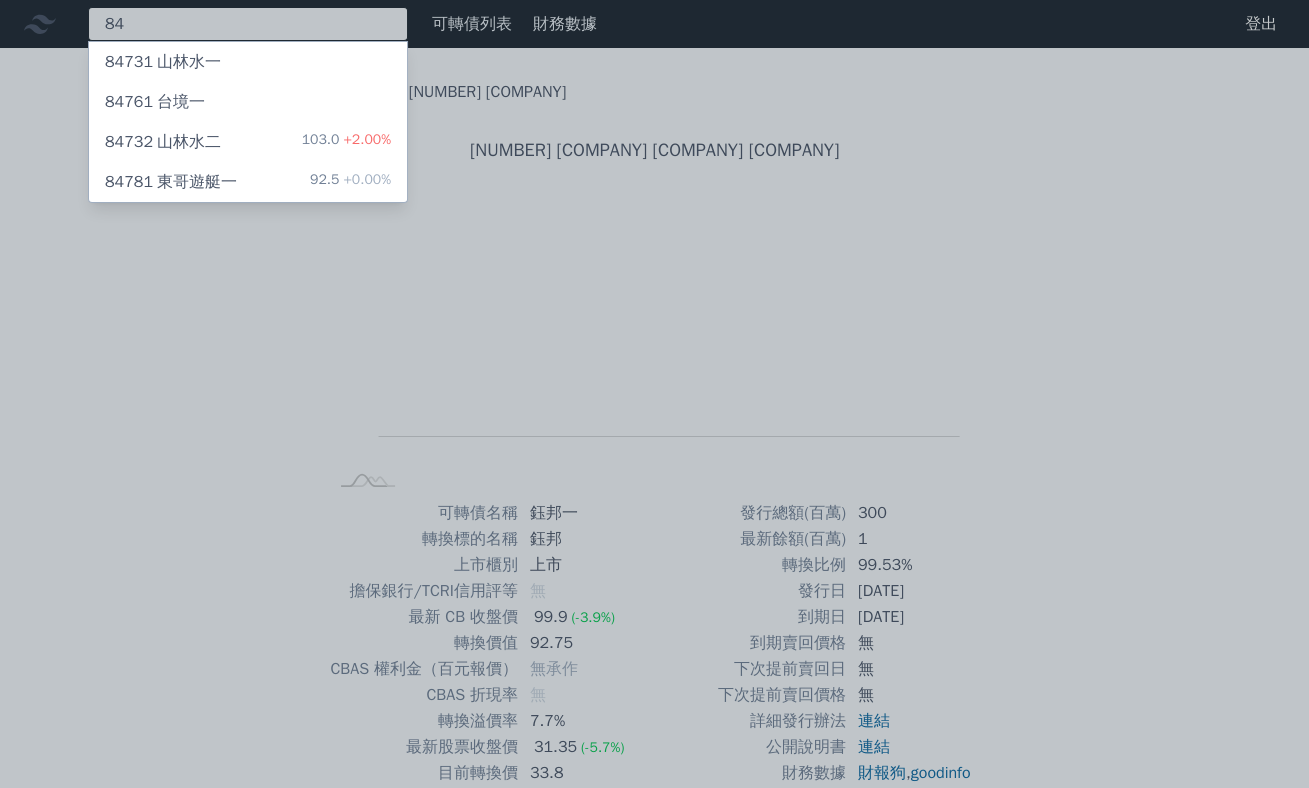 type on "8" 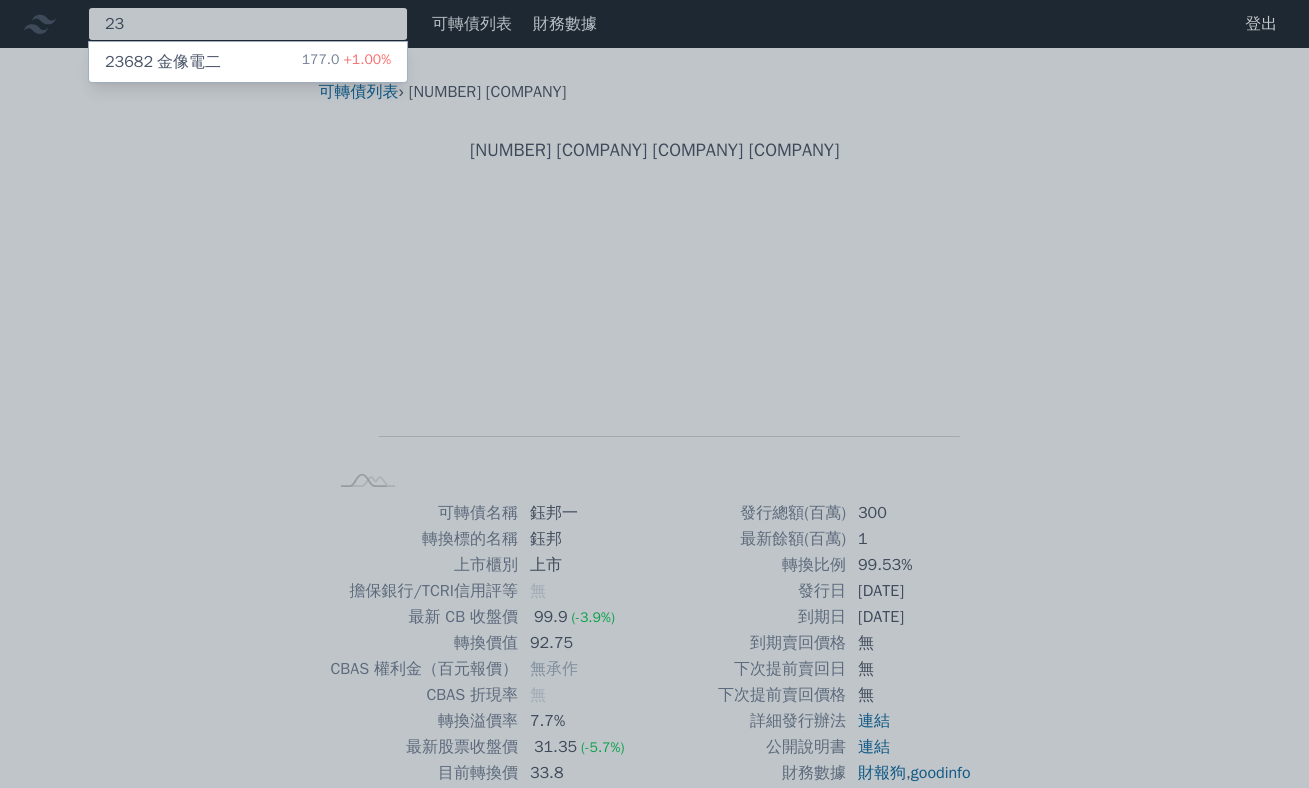 type on "2" 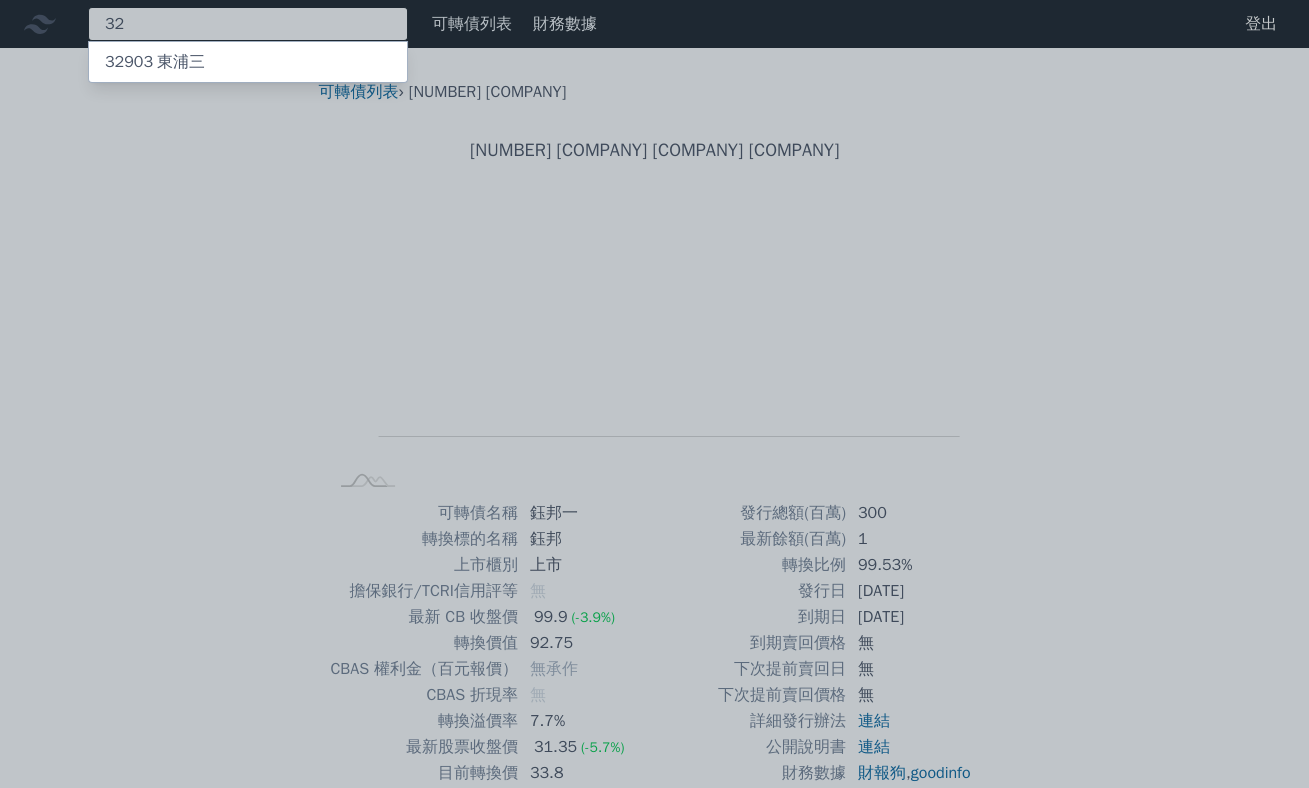 type on "3" 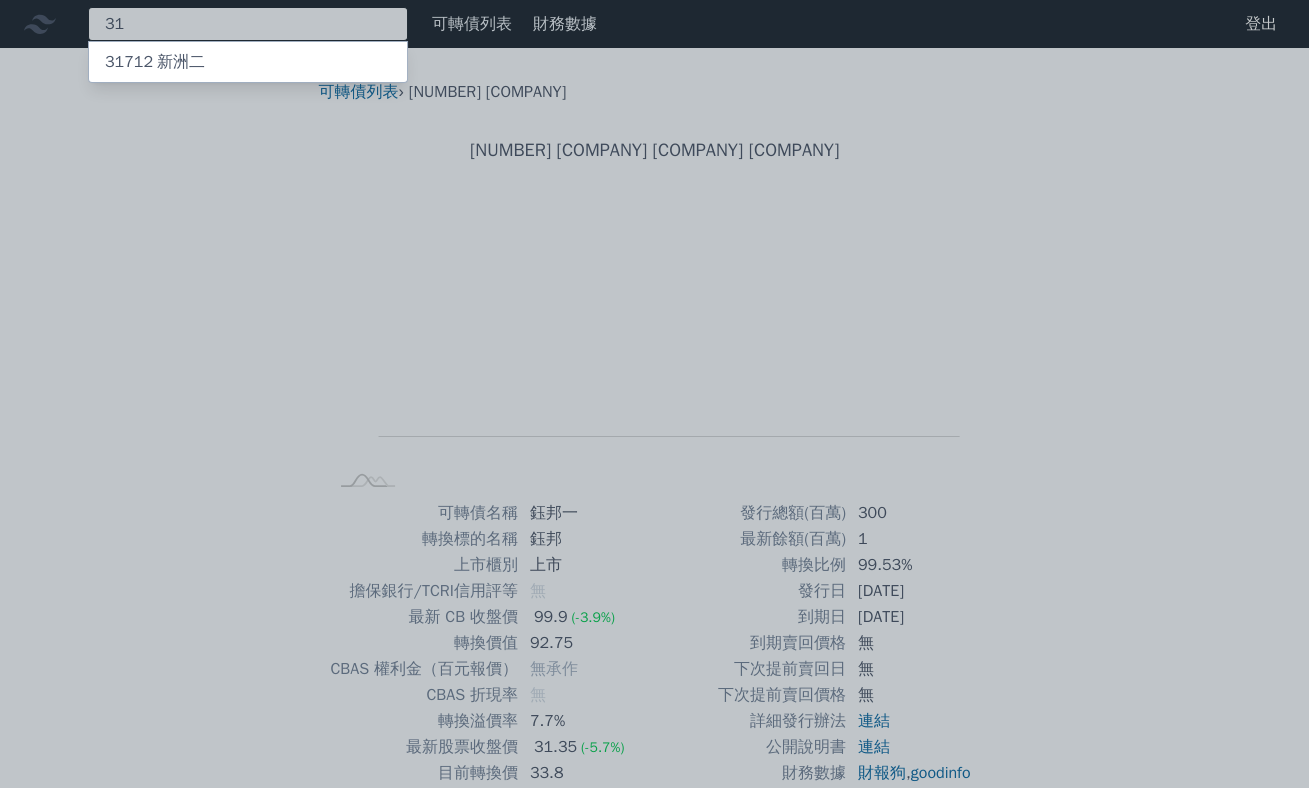 type on "3" 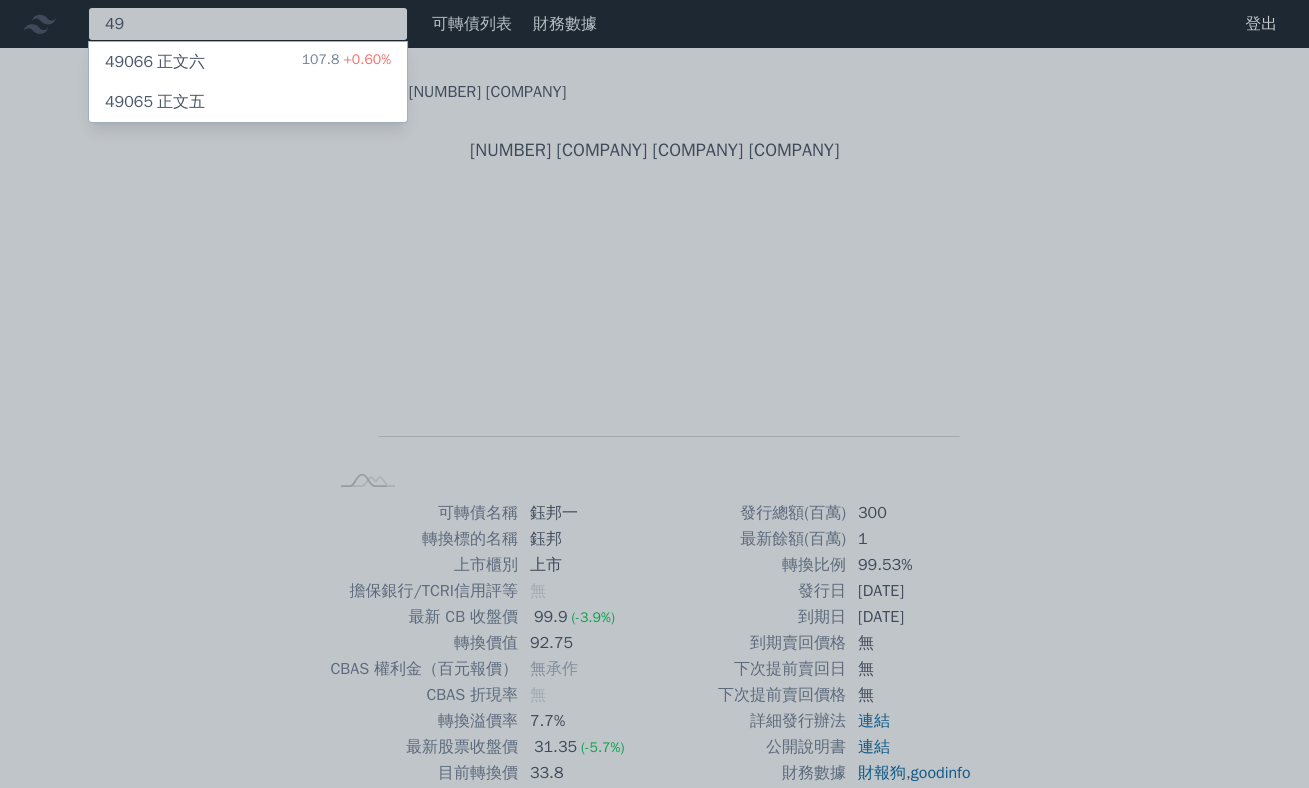type on "4" 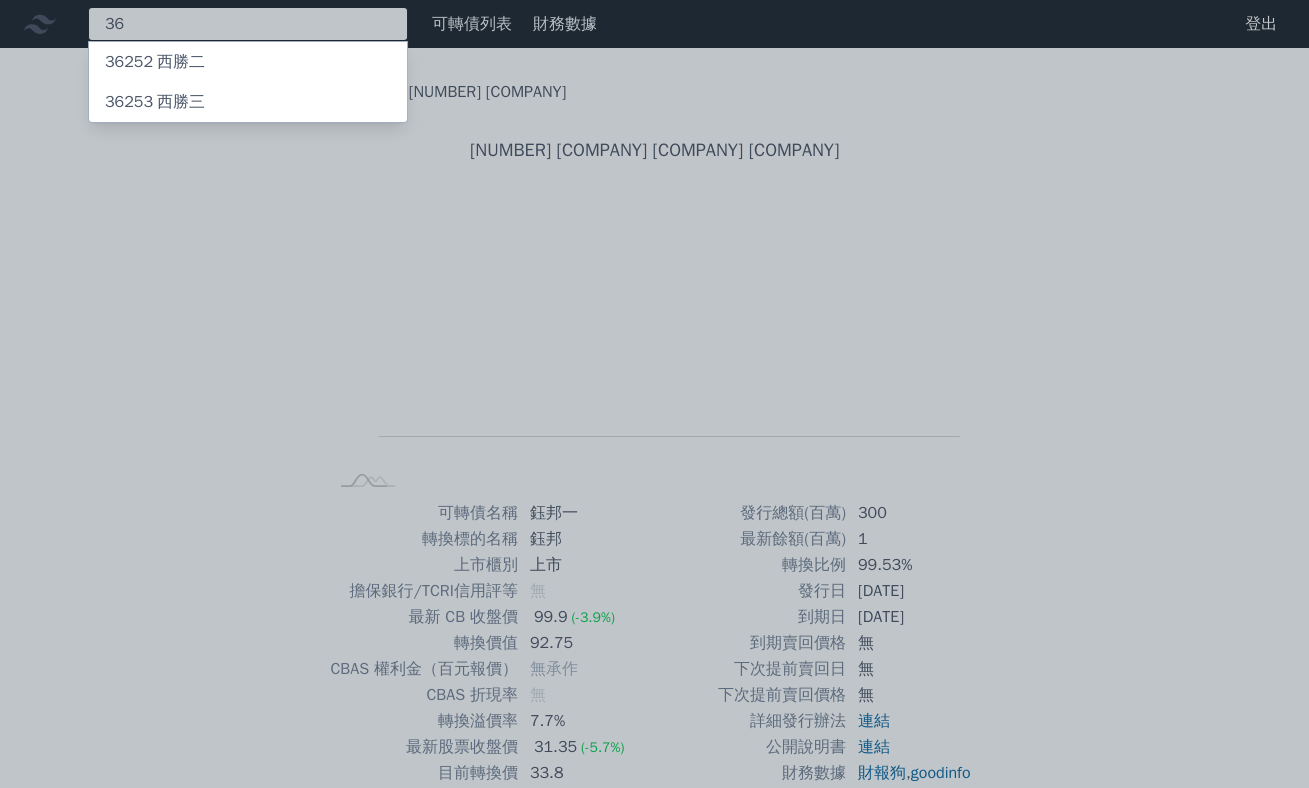 type on "3" 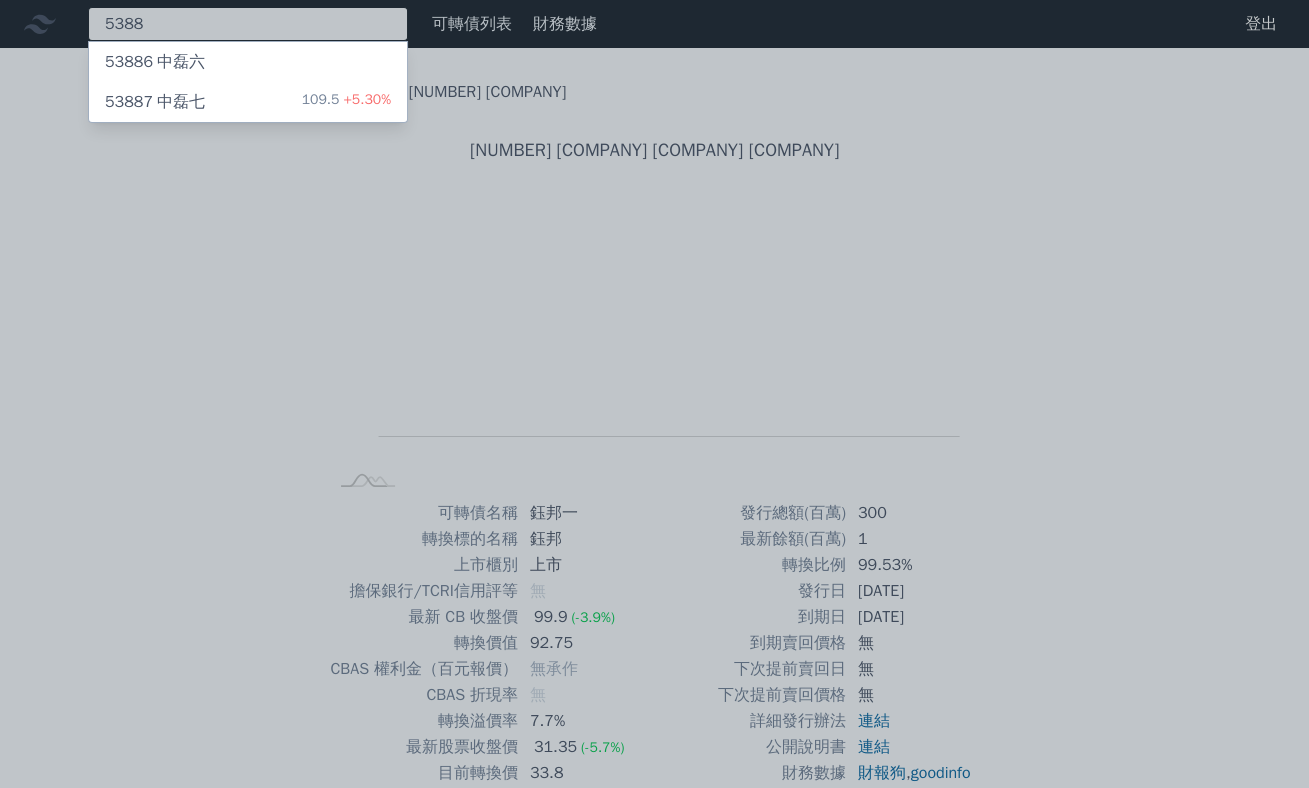 type on "5388" 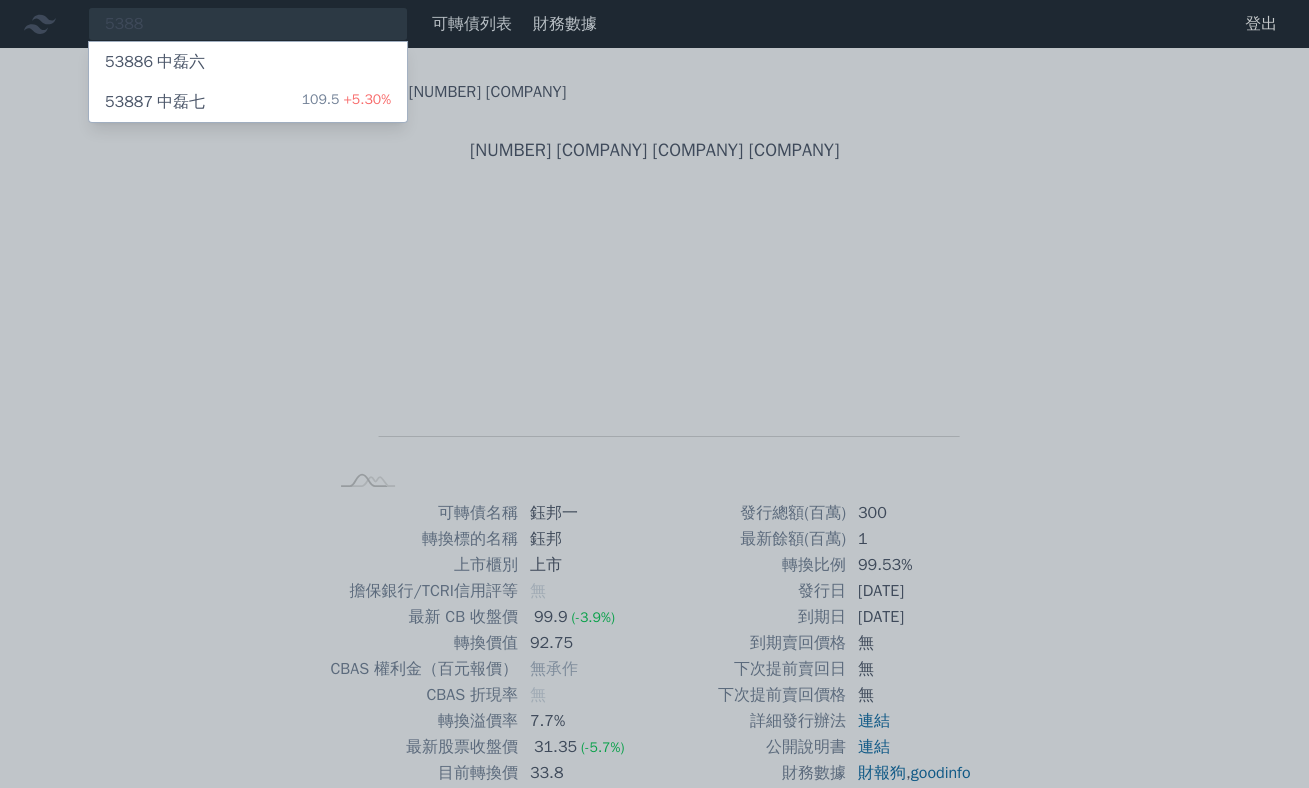 click on "53887 中磊七
109.5 +5.30%" at bounding box center [248, 102] 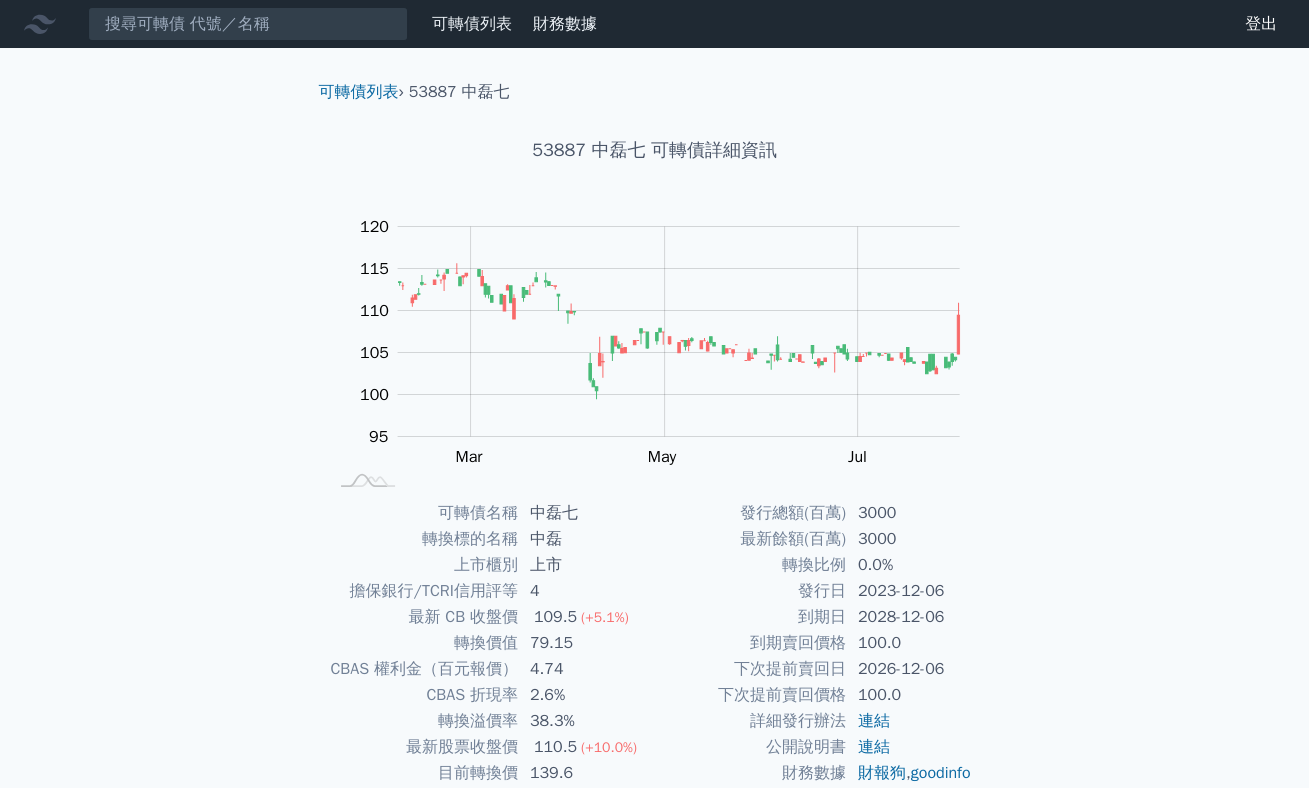 click on "可轉債列表
財務數據
可轉債列表
財務數據
登出
登出" at bounding box center [654, 24] 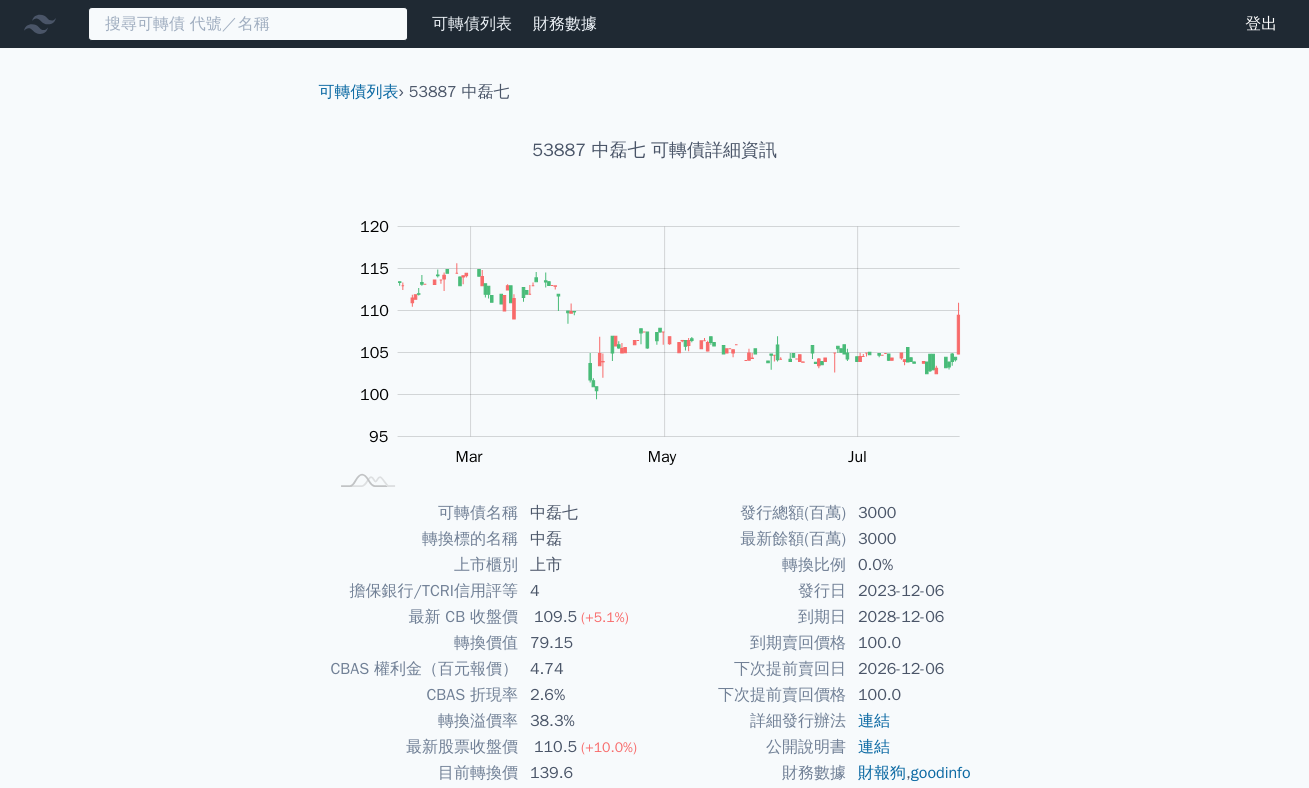 click at bounding box center (248, 24) 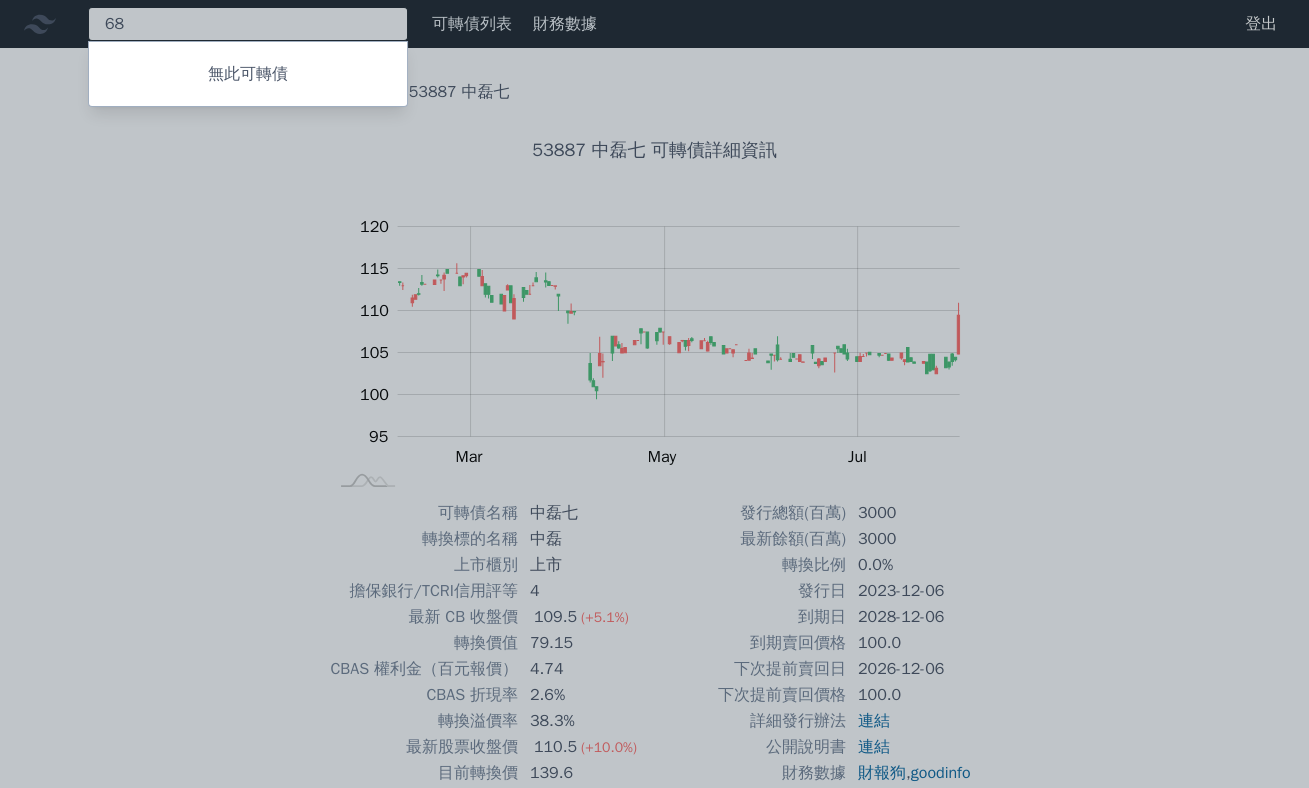 type on "6" 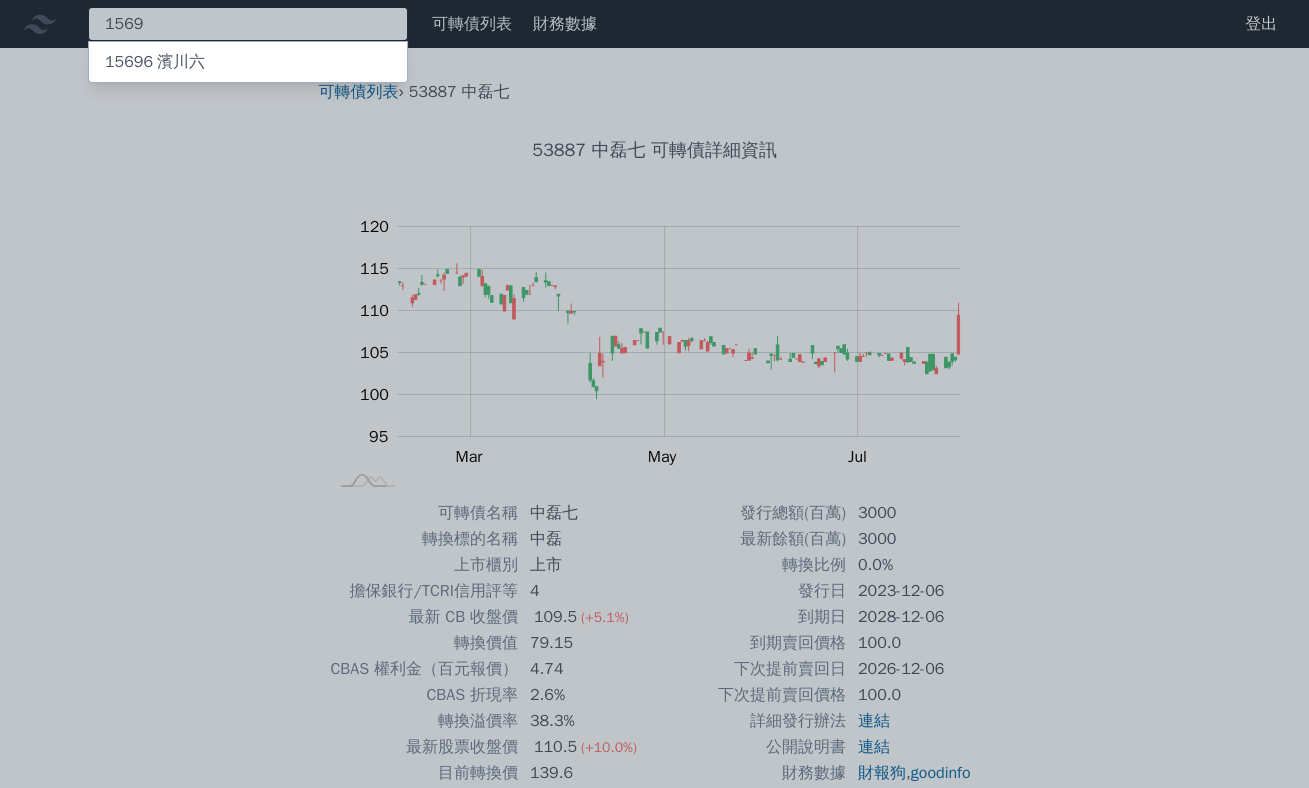 type on "1569" 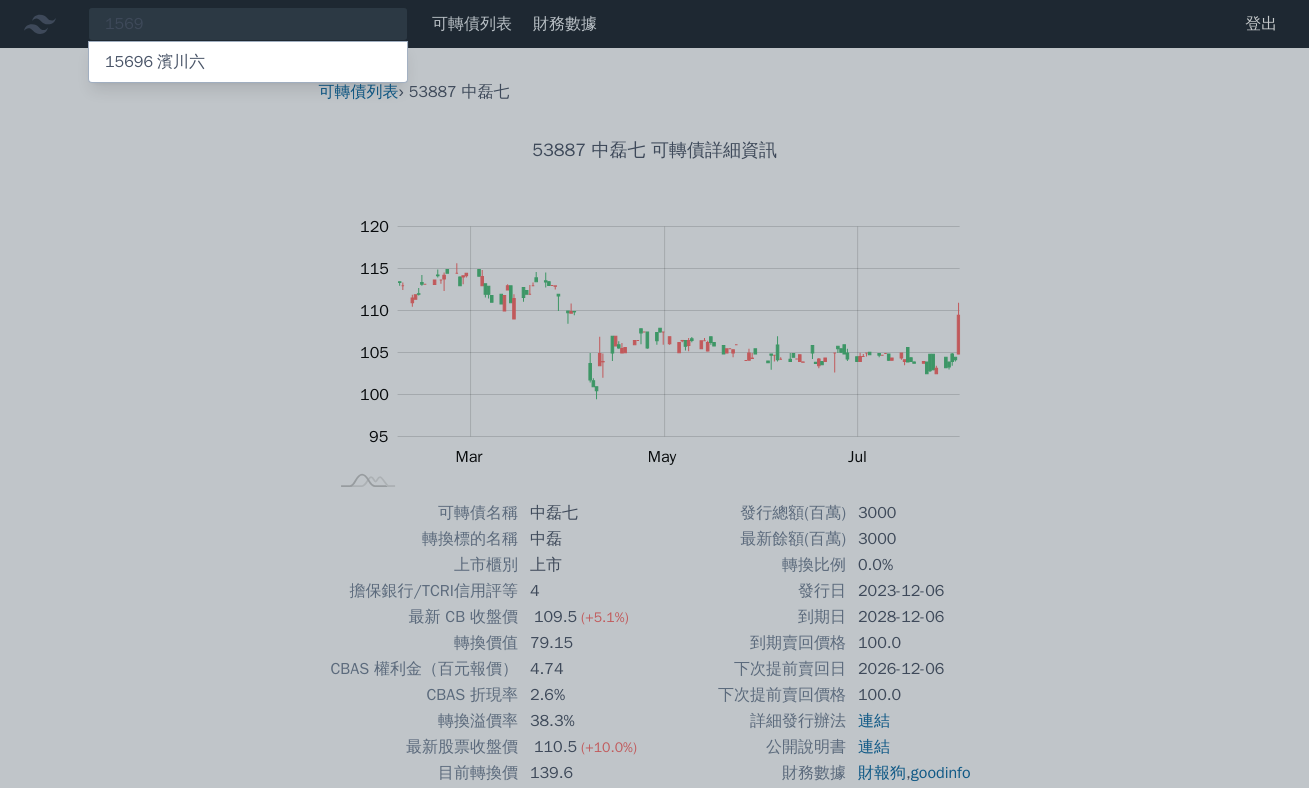 click on "15696 濱川六" at bounding box center [248, 62] 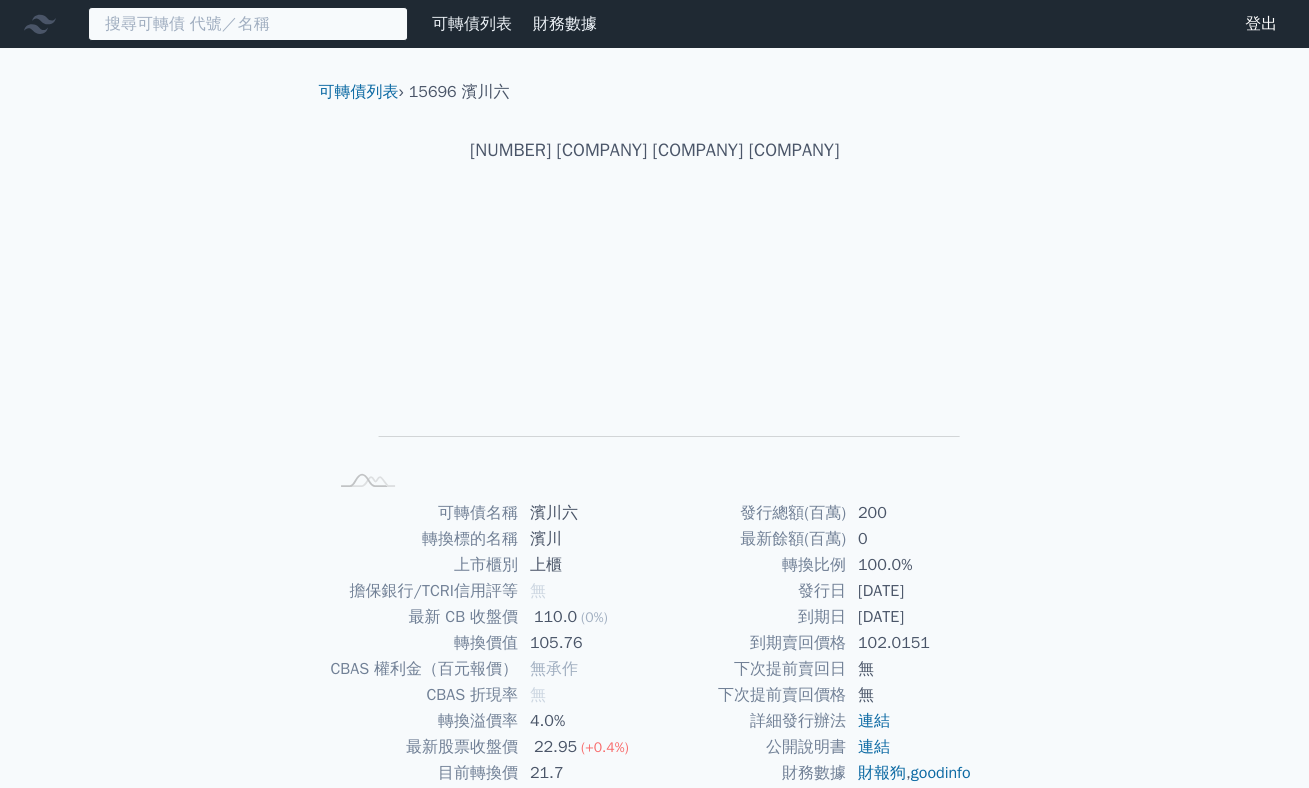 click at bounding box center [248, 24] 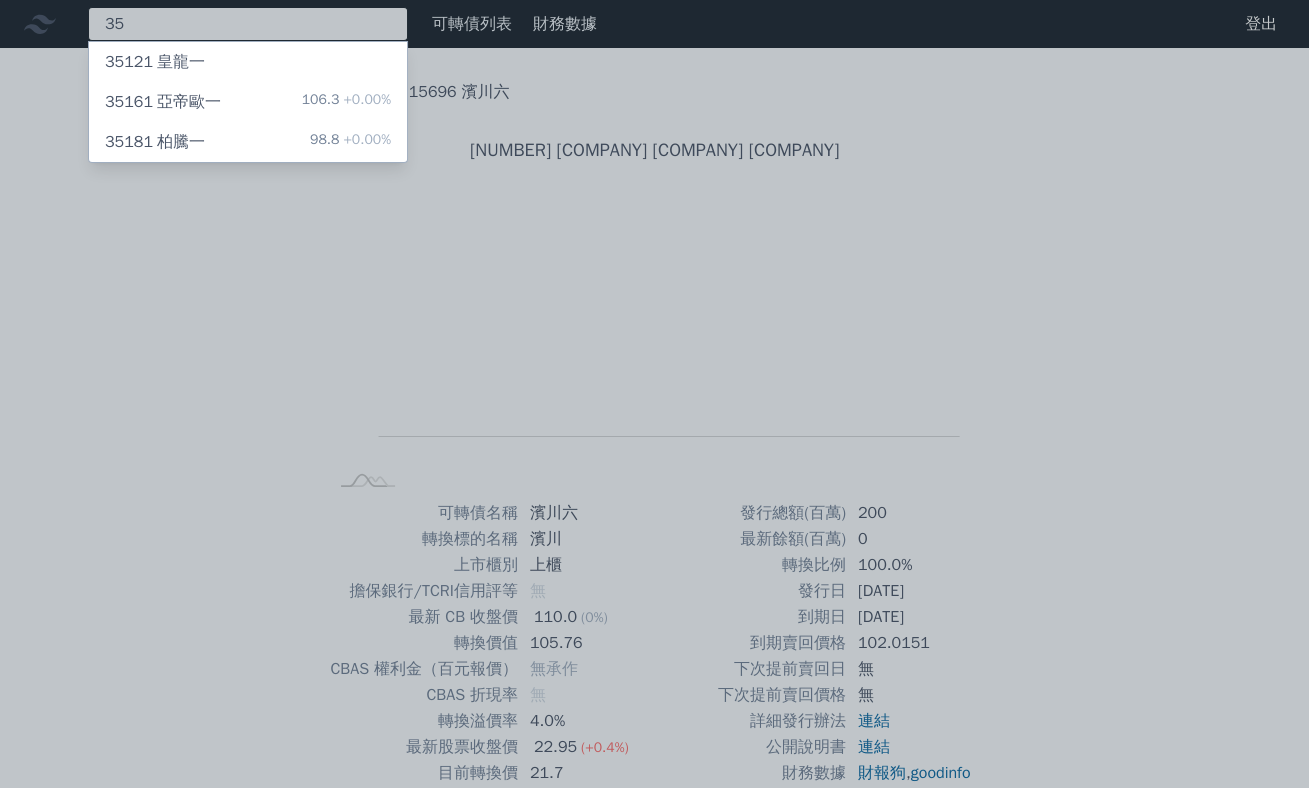 type on "3" 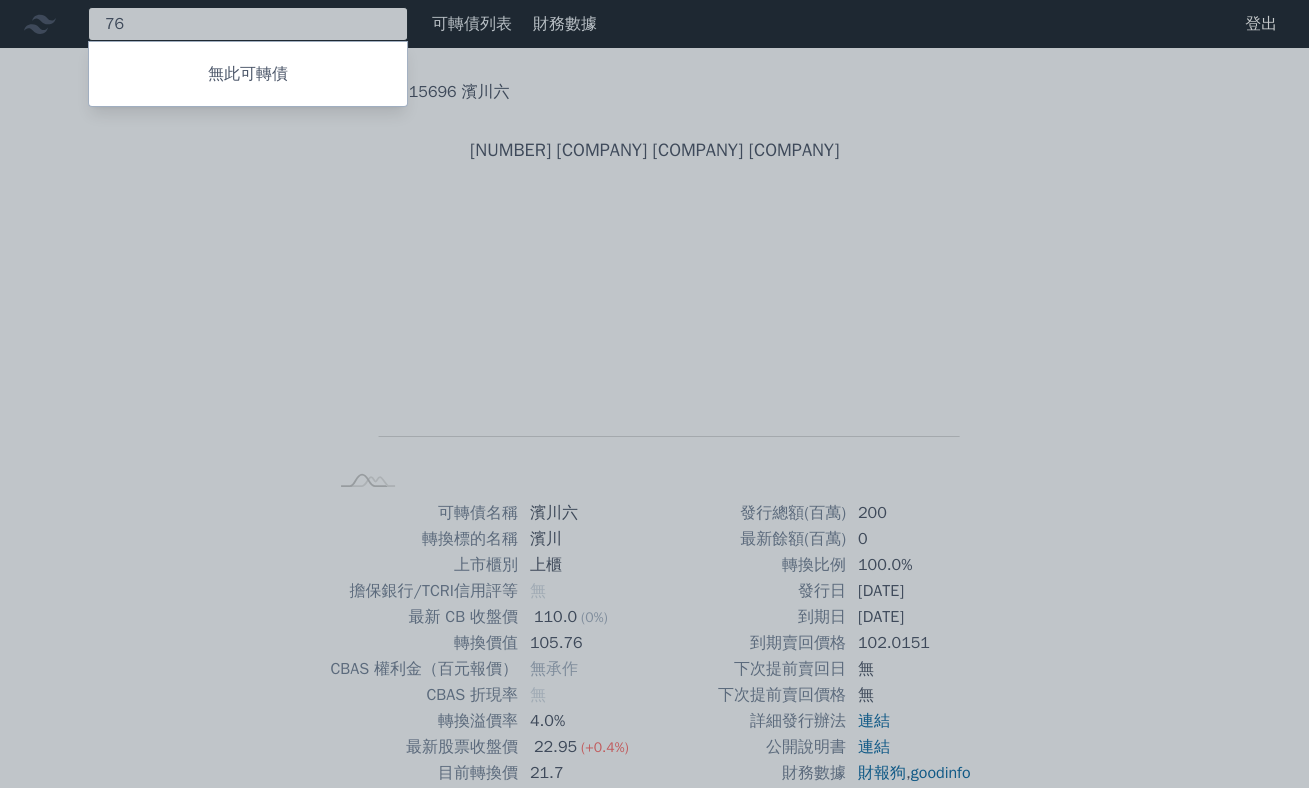 type on "7" 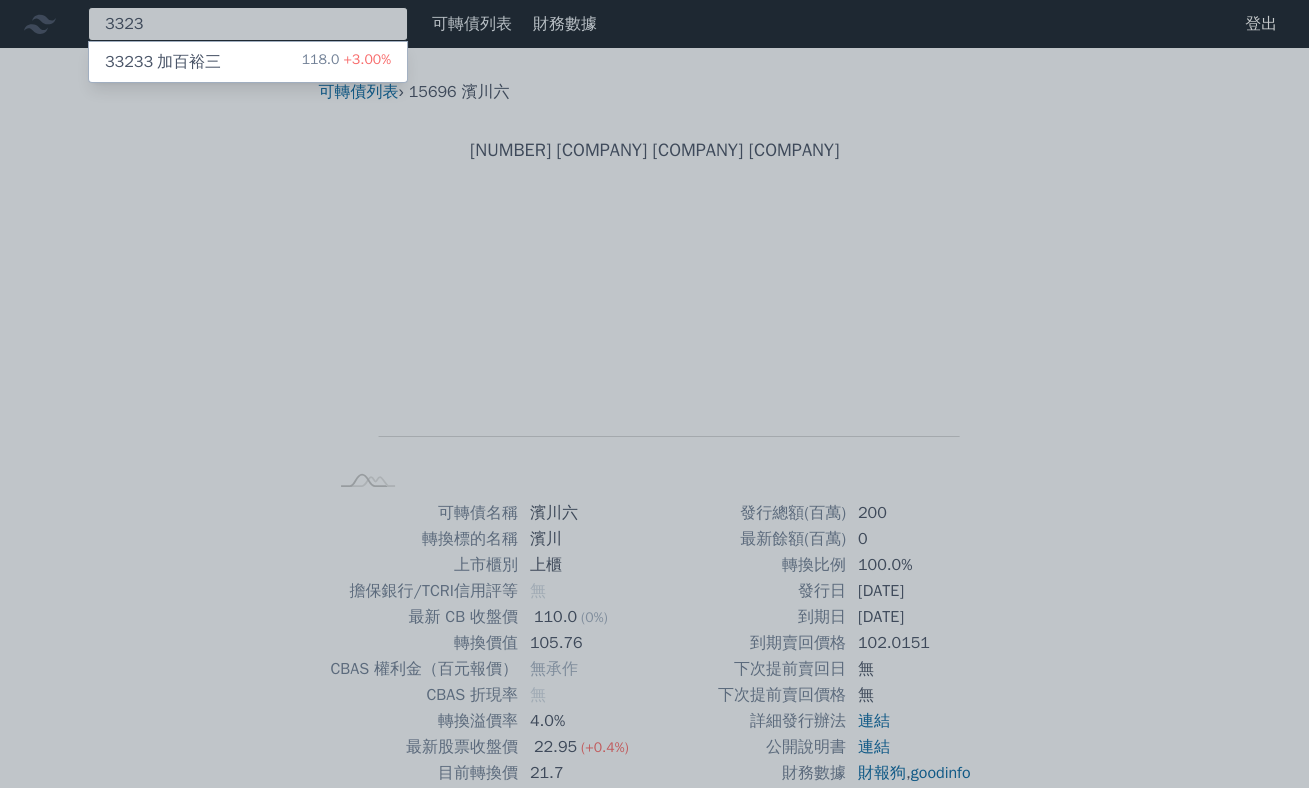 type on "3323" 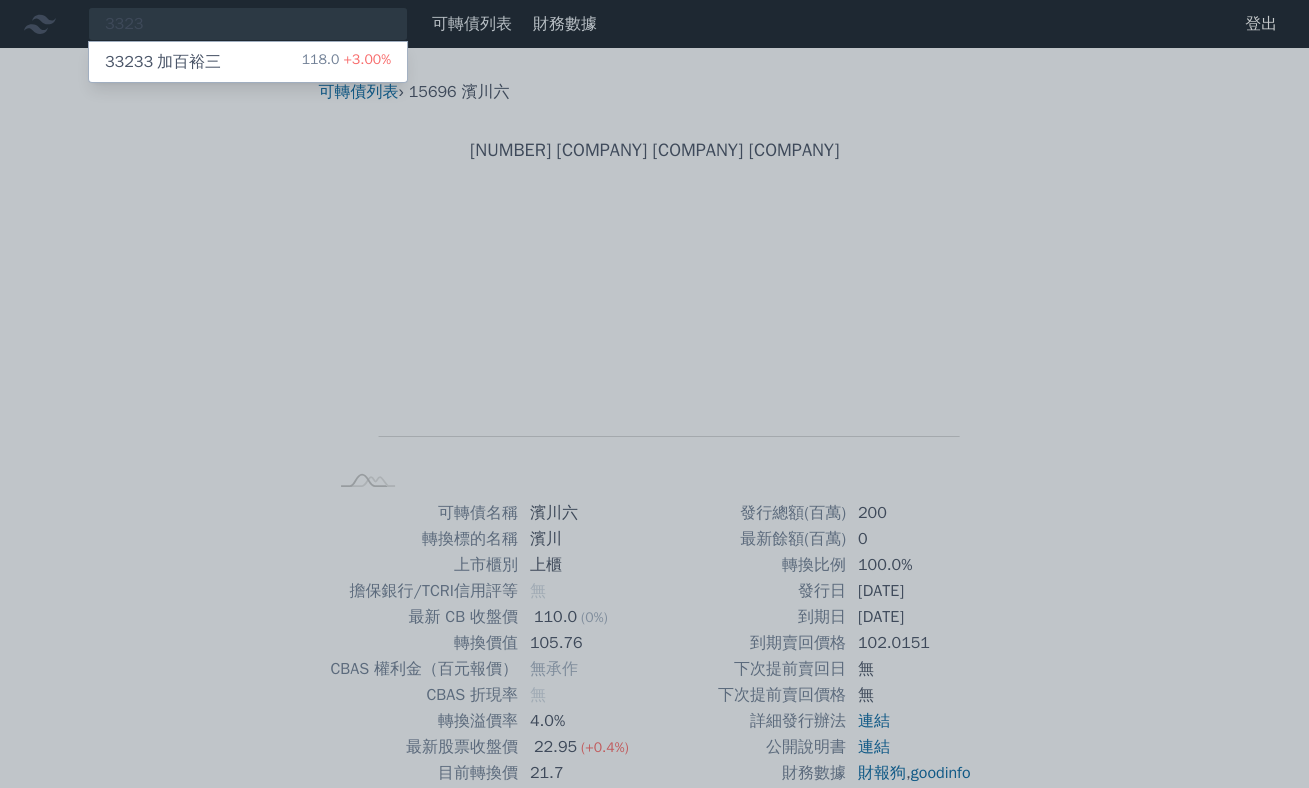 click on "33233 加百裕三" at bounding box center (163, 62) 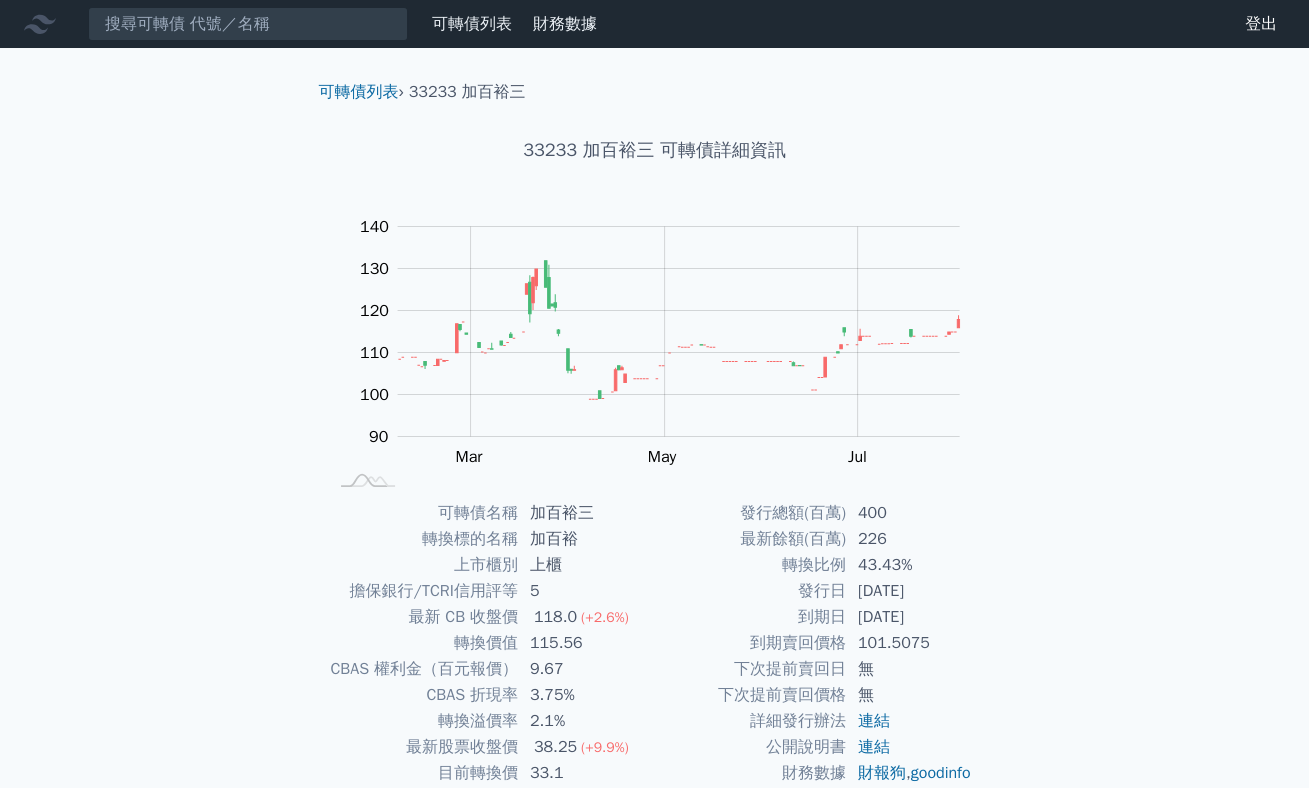 click on "可轉債列表
財務數據
可轉債列表
財務數據
登出
登出" at bounding box center (654, 24) 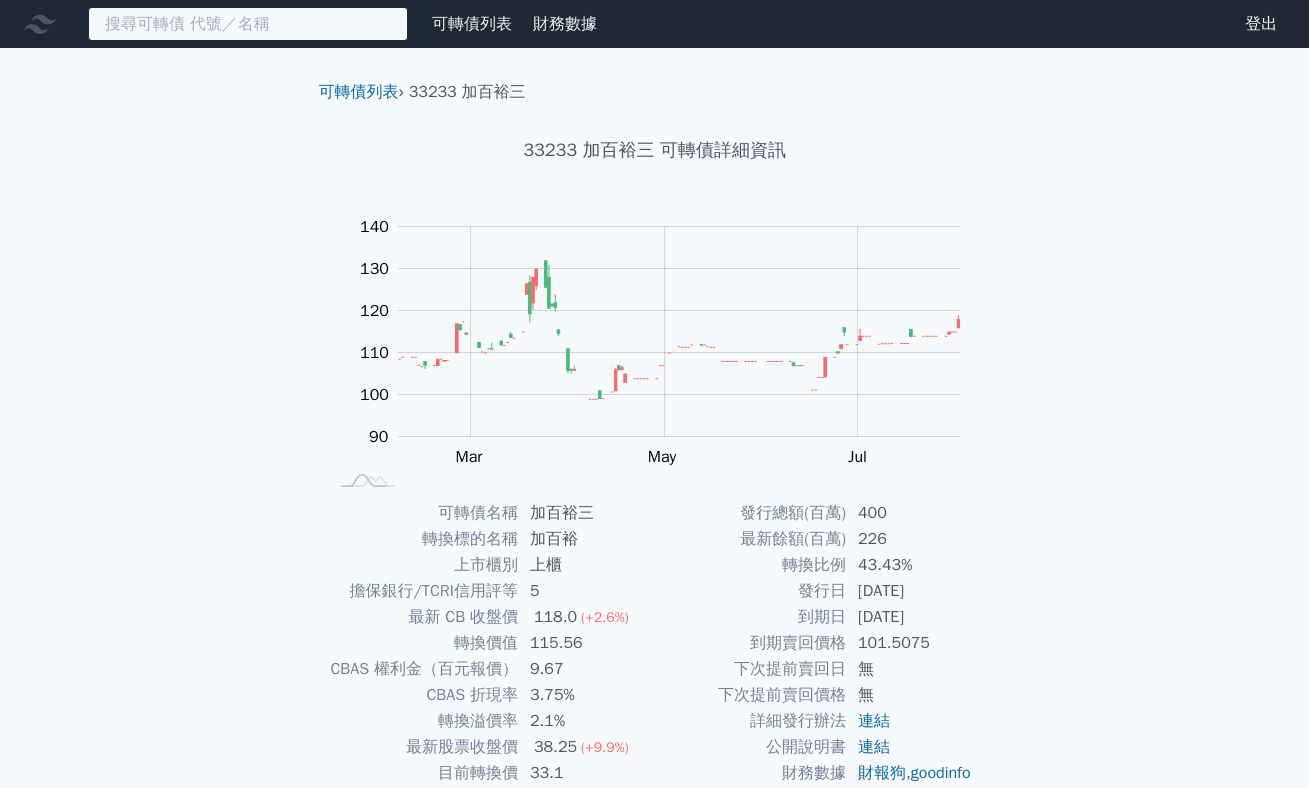click at bounding box center [248, 24] 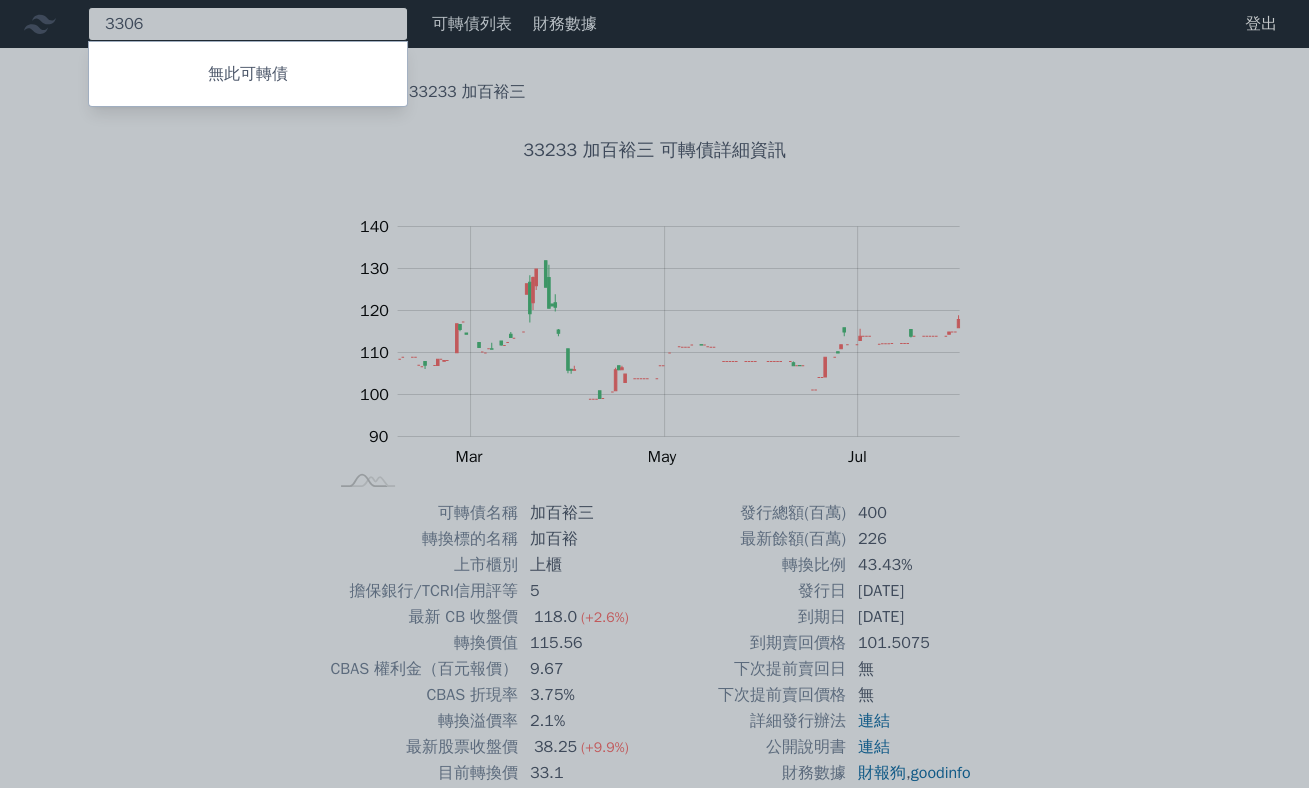 type on "3306" 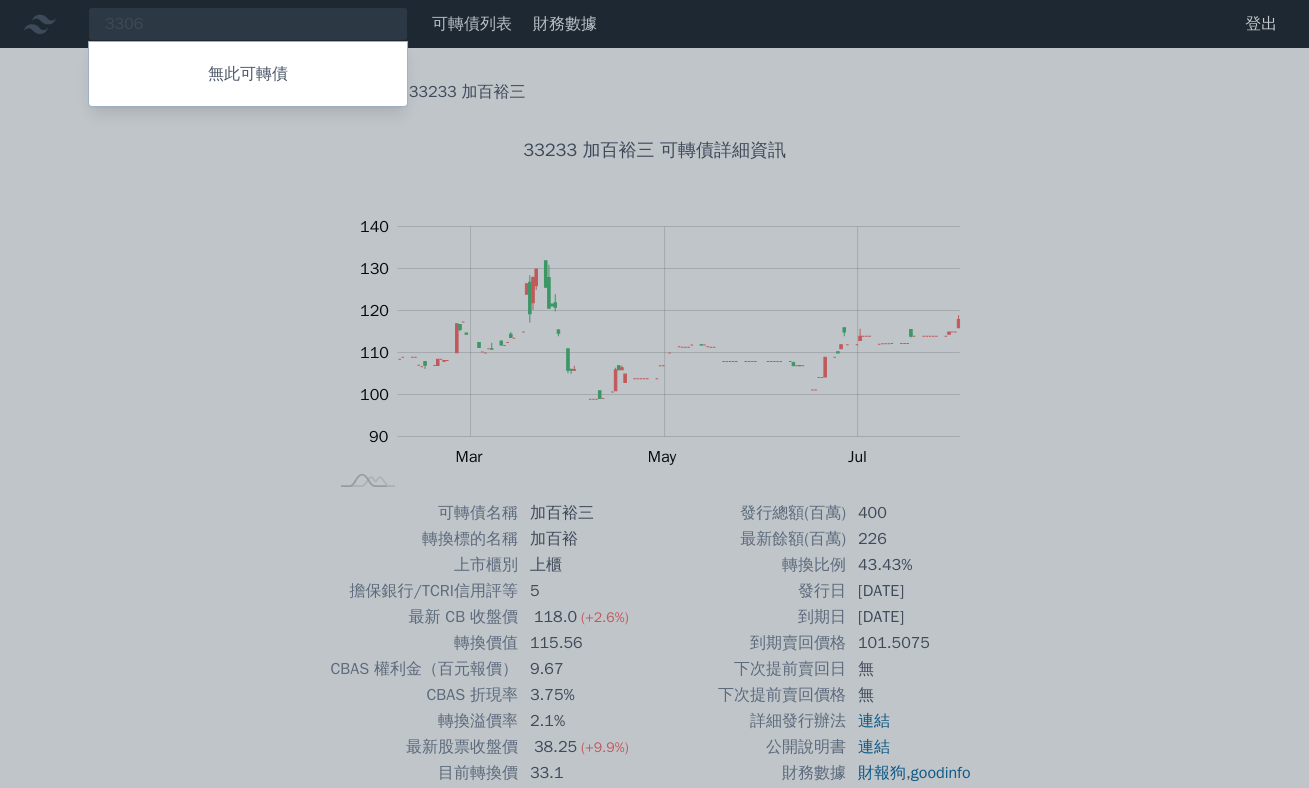 click at bounding box center [654, 394] 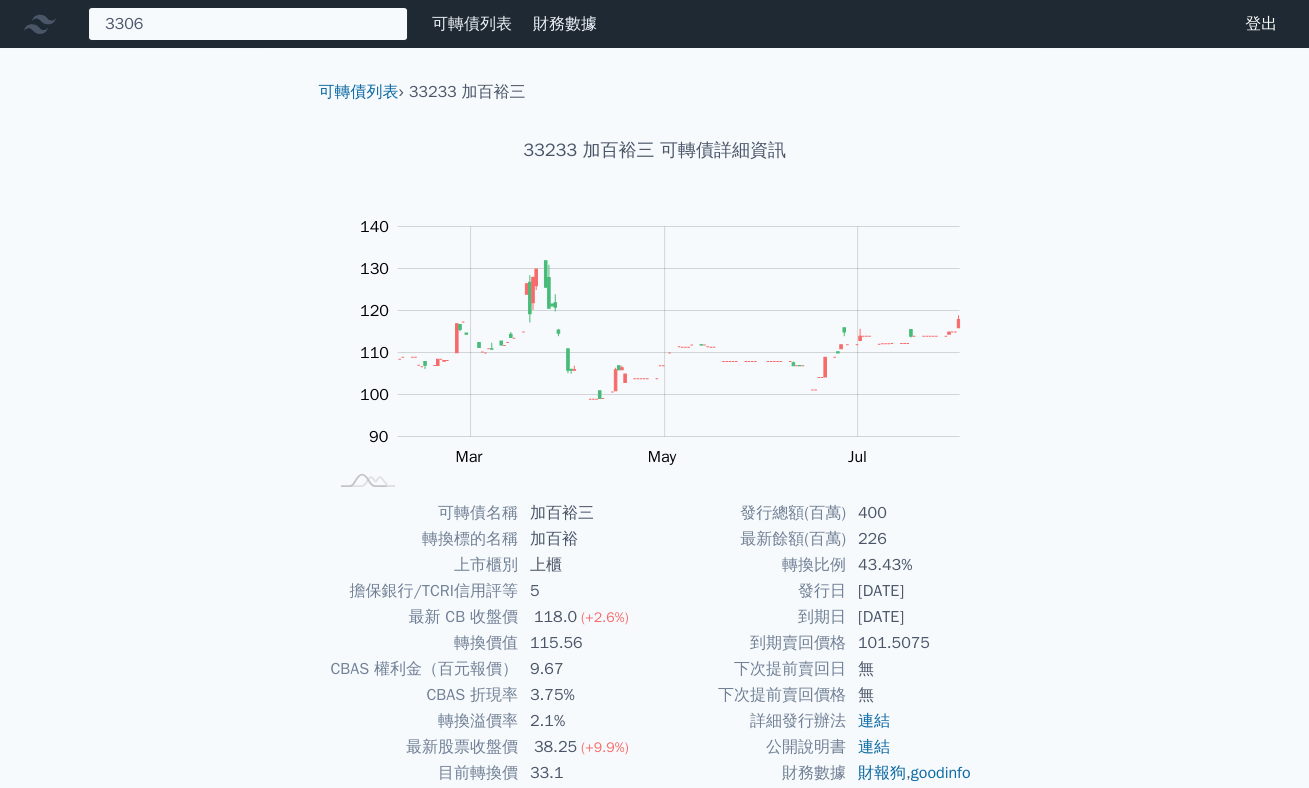 click on "3306
無此可轉債" at bounding box center (248, 24) 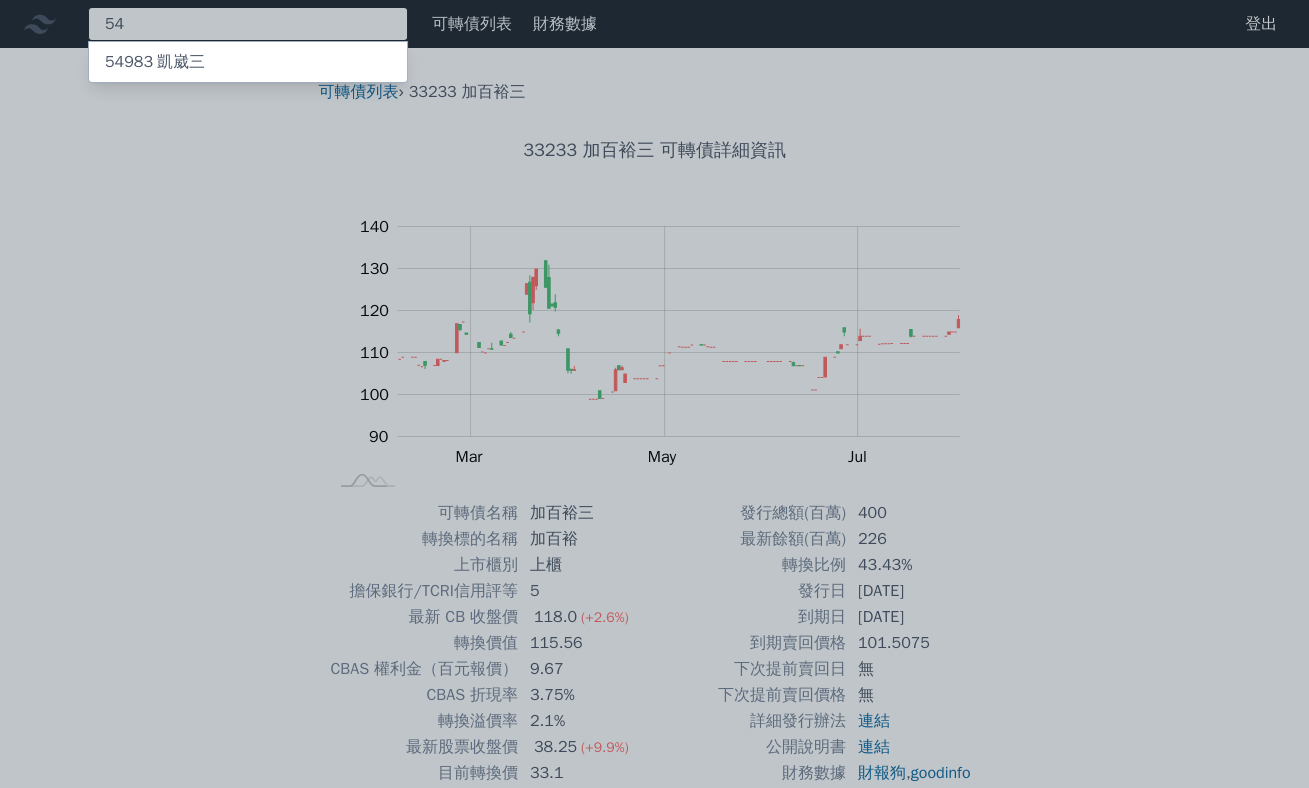 type on "5" 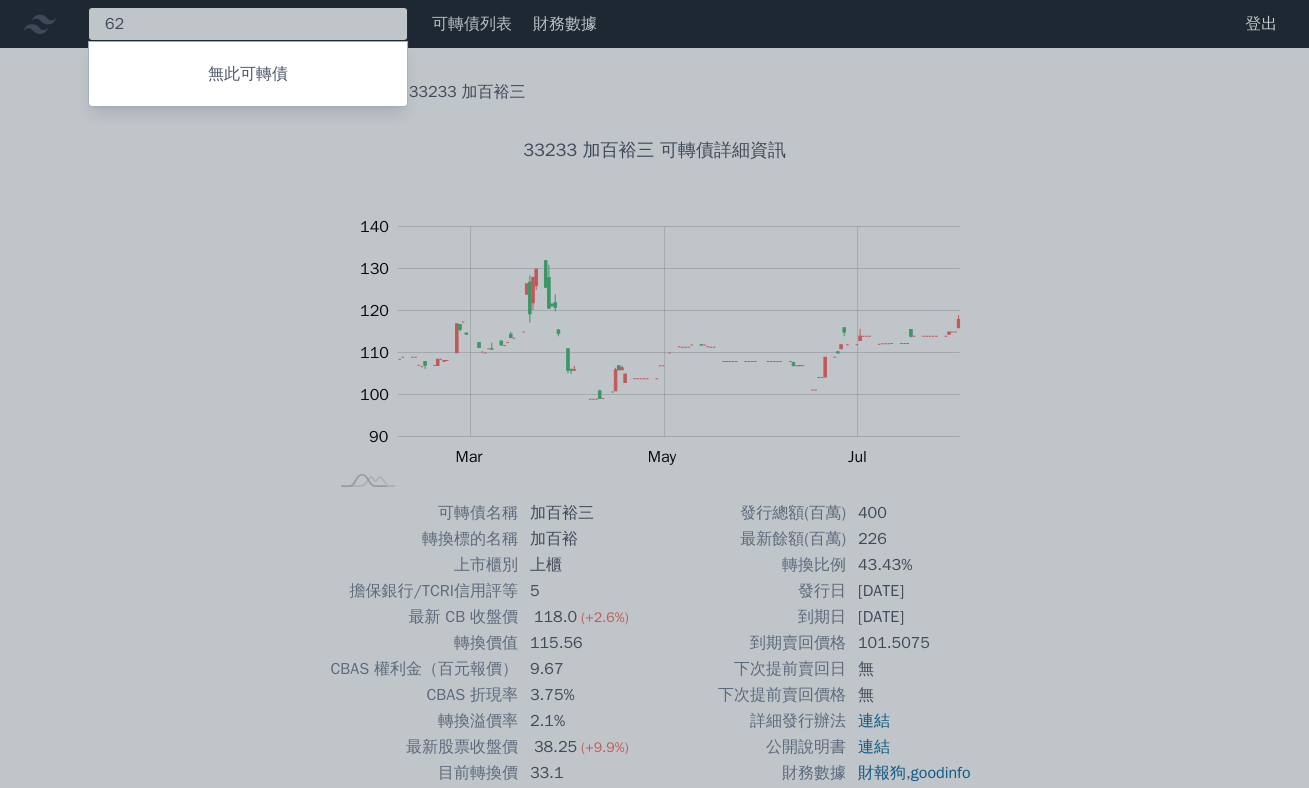 type on "6" 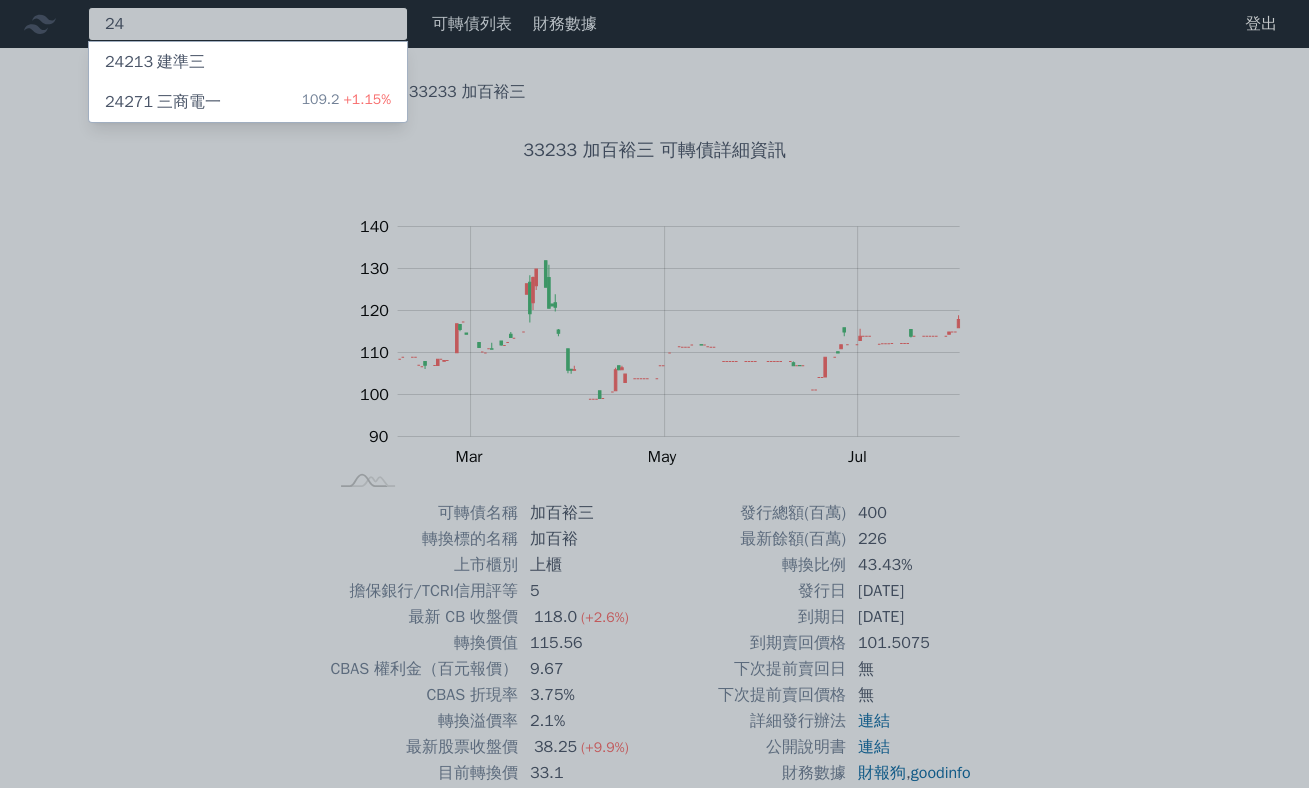 type on "2" 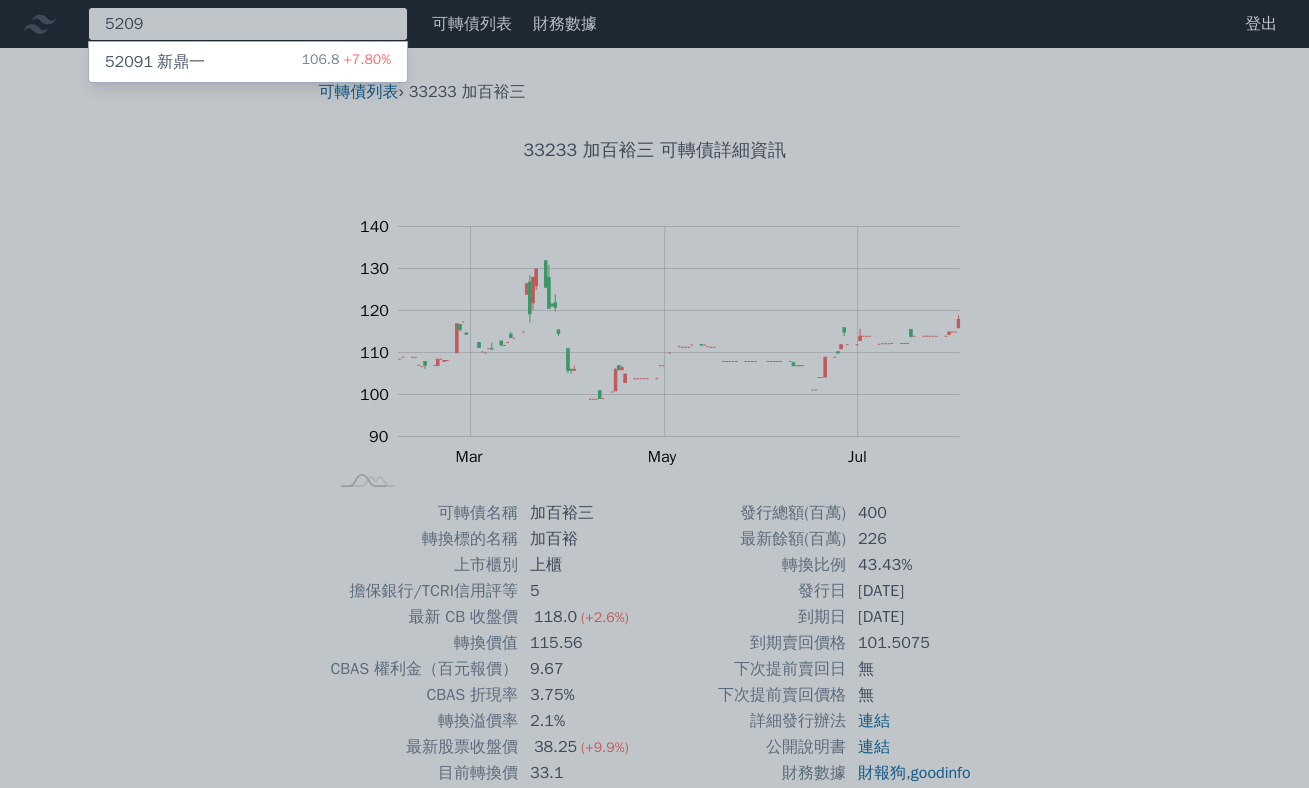 type on "5209" 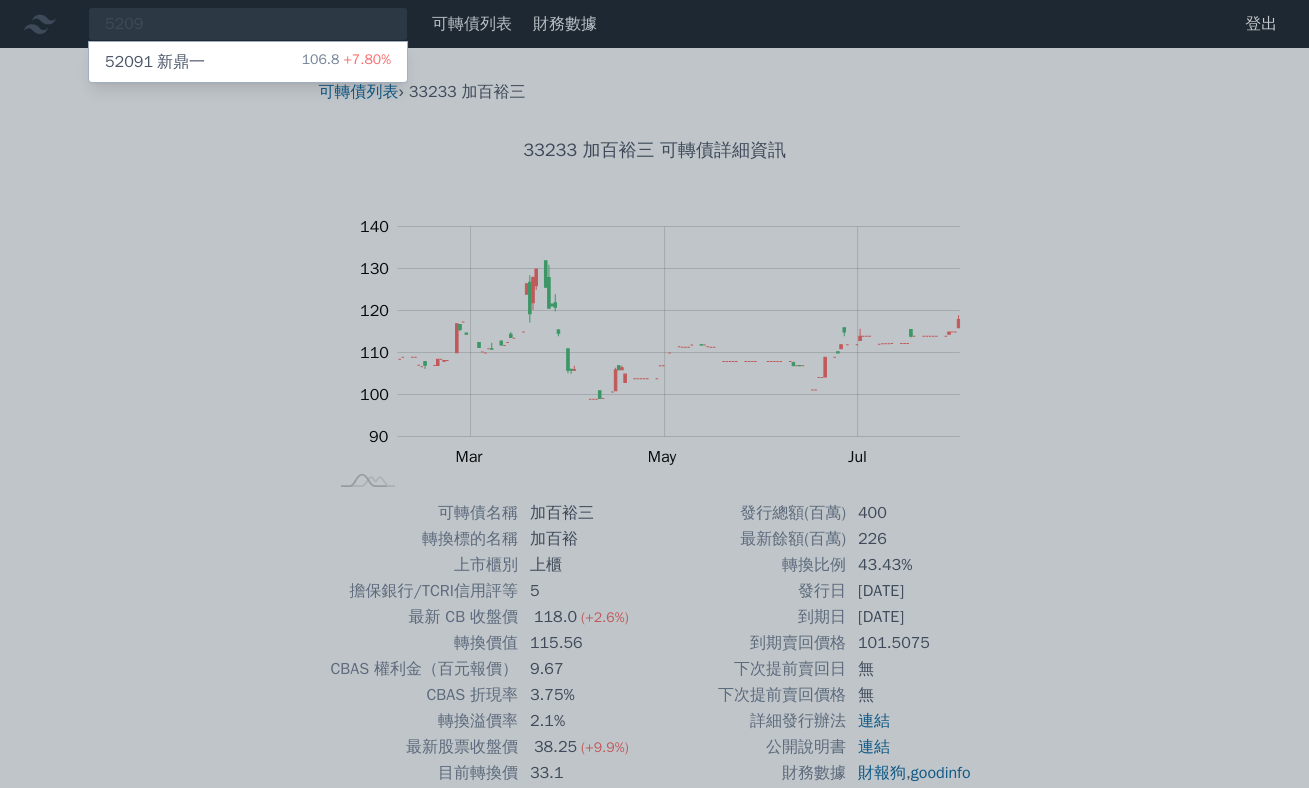 click on "52091 新鼎一
106.8 +7.80%" at bounding box center [248, 62] 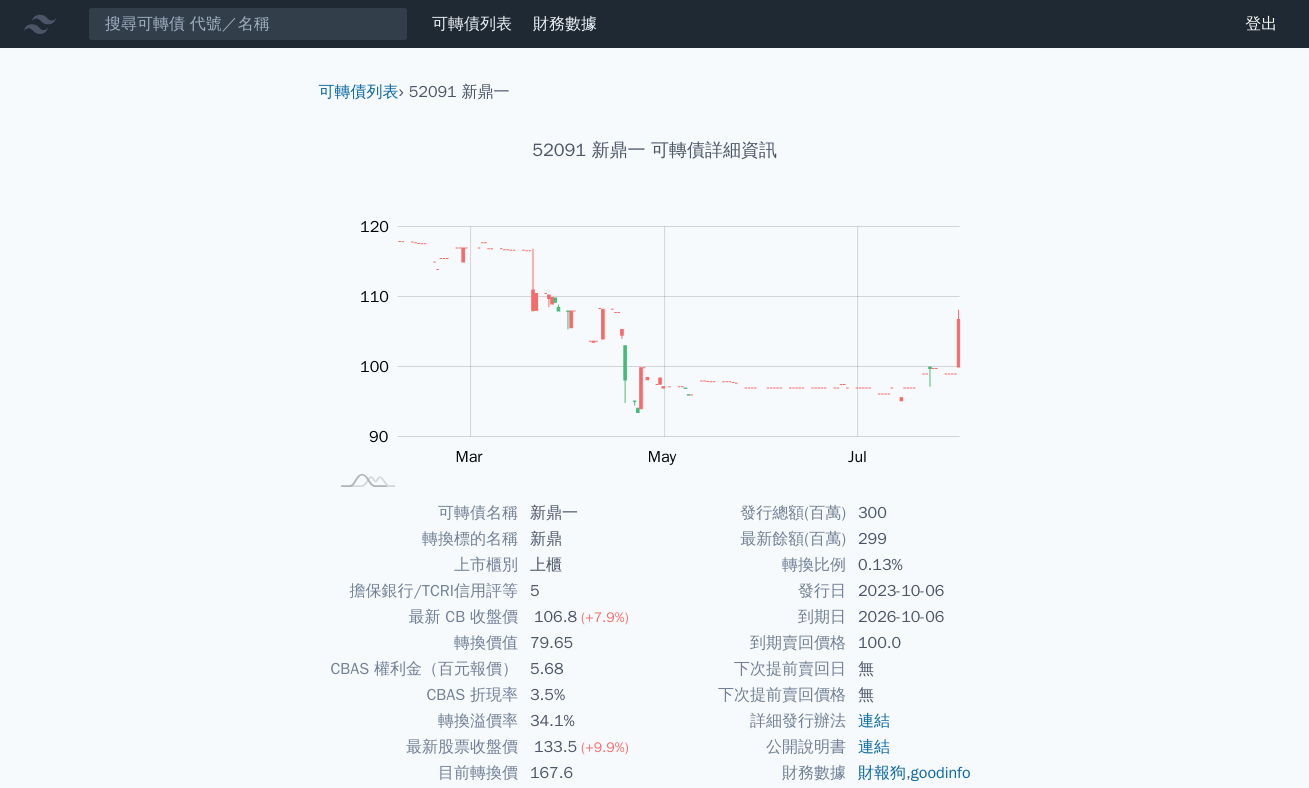 scroll, scrollTop: 100, scrollLeft: 0, axis: vertical 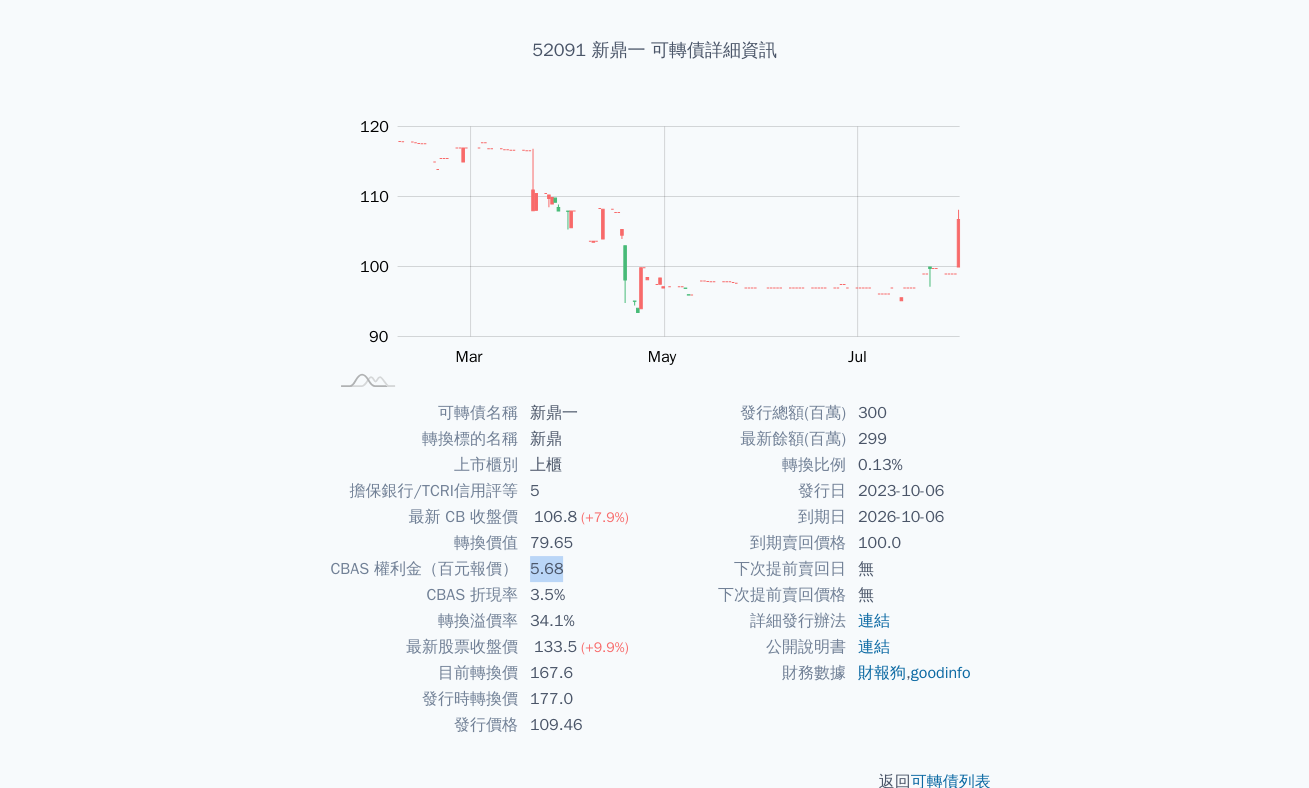 drag, startPoint x: 524, startPoint y: 571, endPoint x: 572, endPoint y: 568, distance: 48.09366 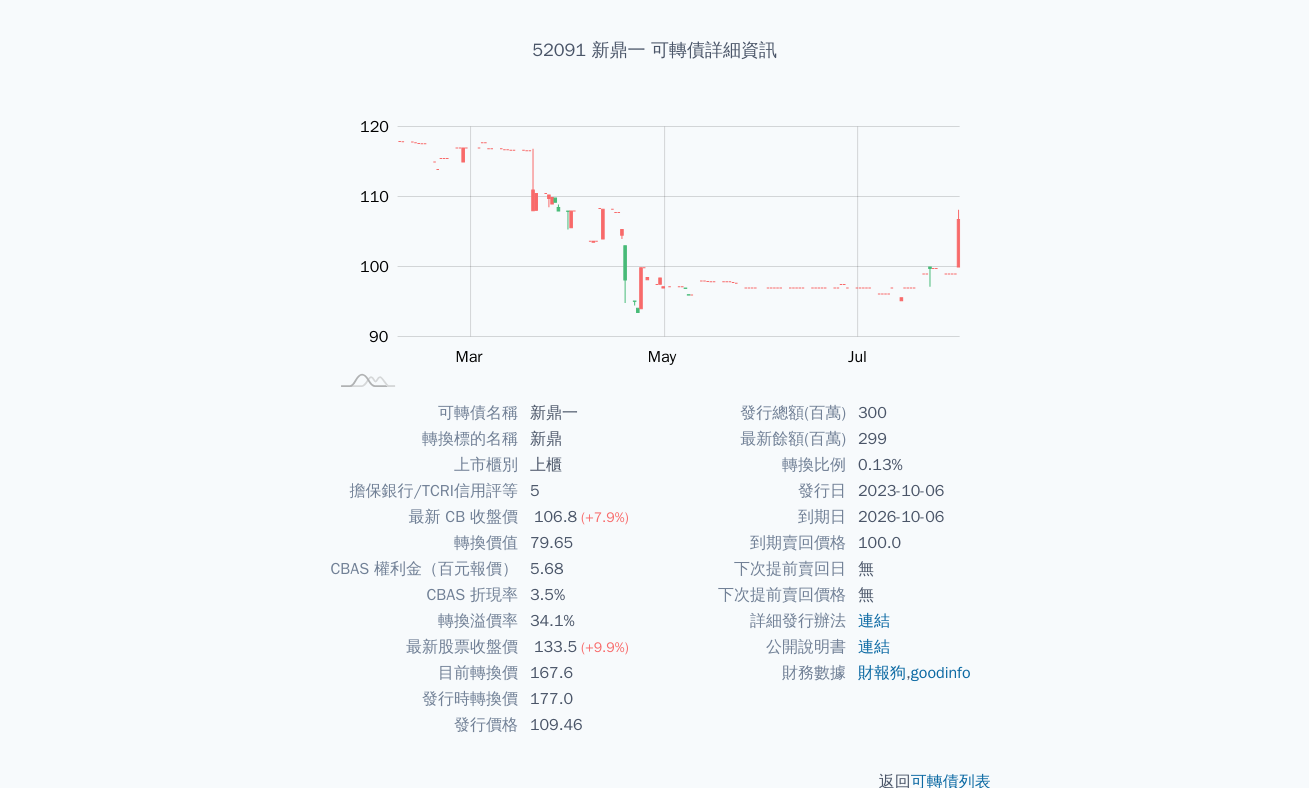 scroll, scrollTop: 0, scrollLeft: 0, axis: both 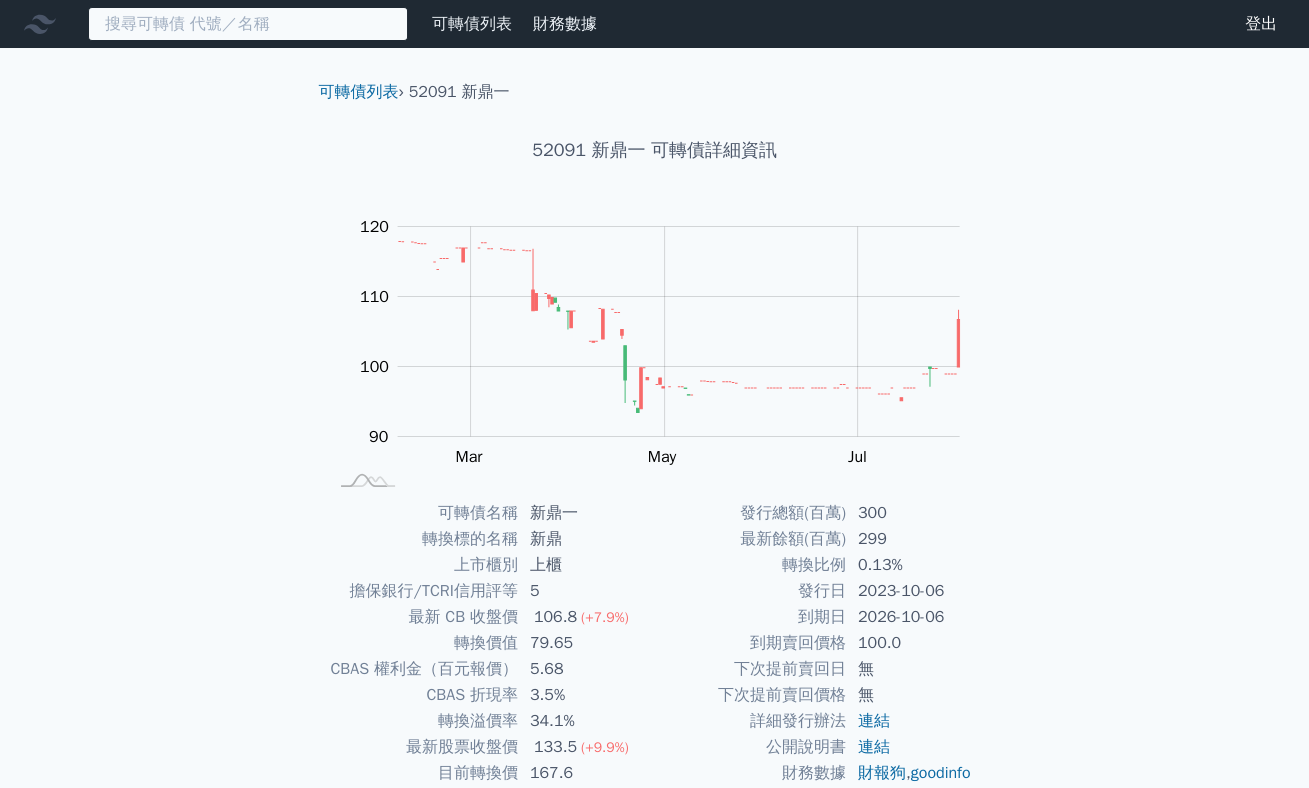 click at bounding box center [248, 24] 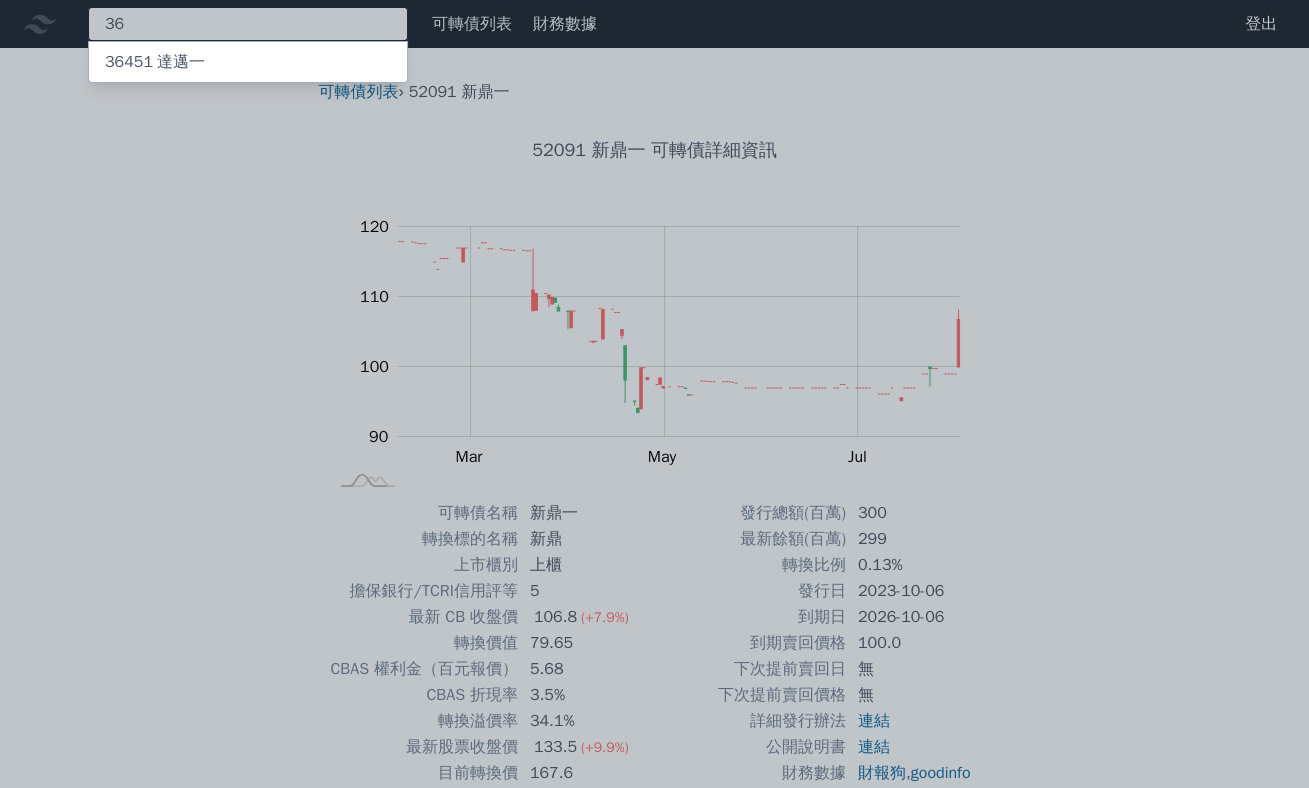 type on "3" 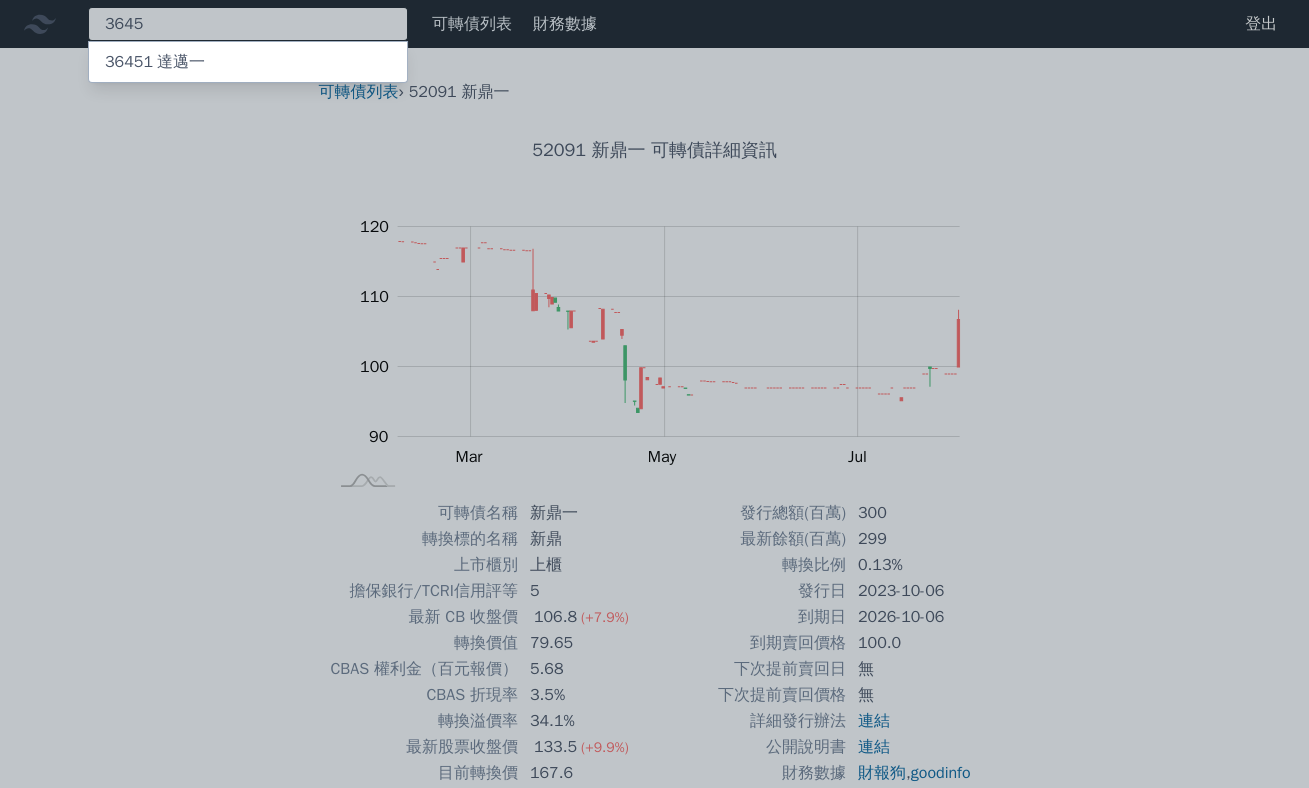 type on "3645" 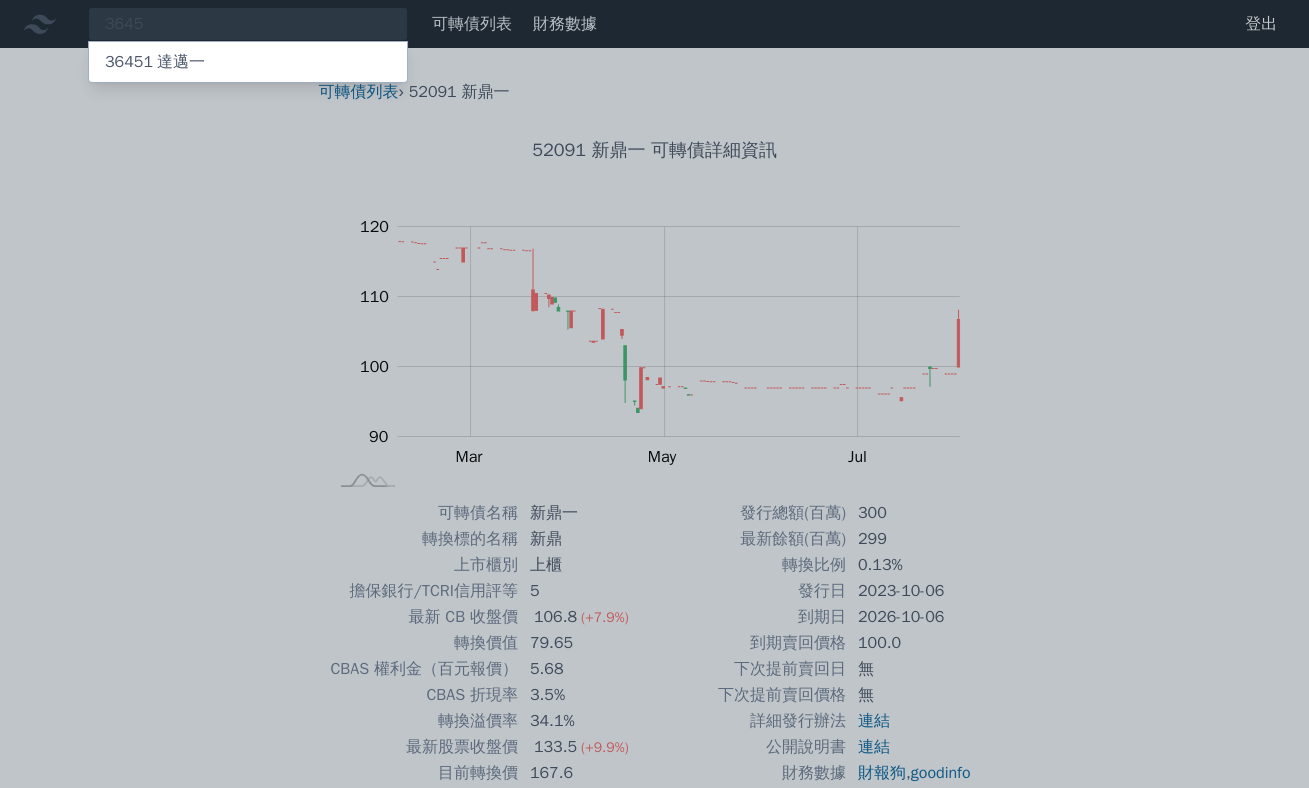 click on "[NUMBER] [COMPANY]" at bounding box center (155, 62) 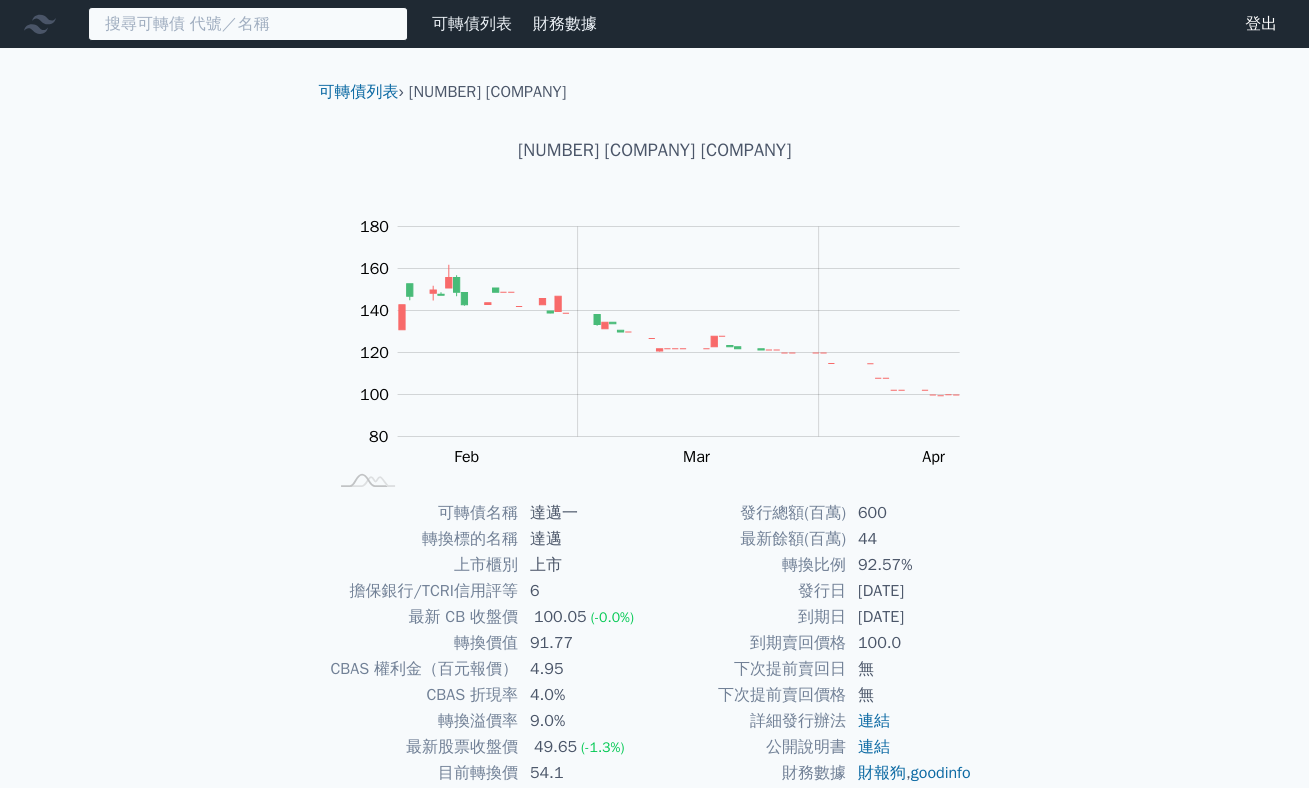 click at bounding box center [248, 24] 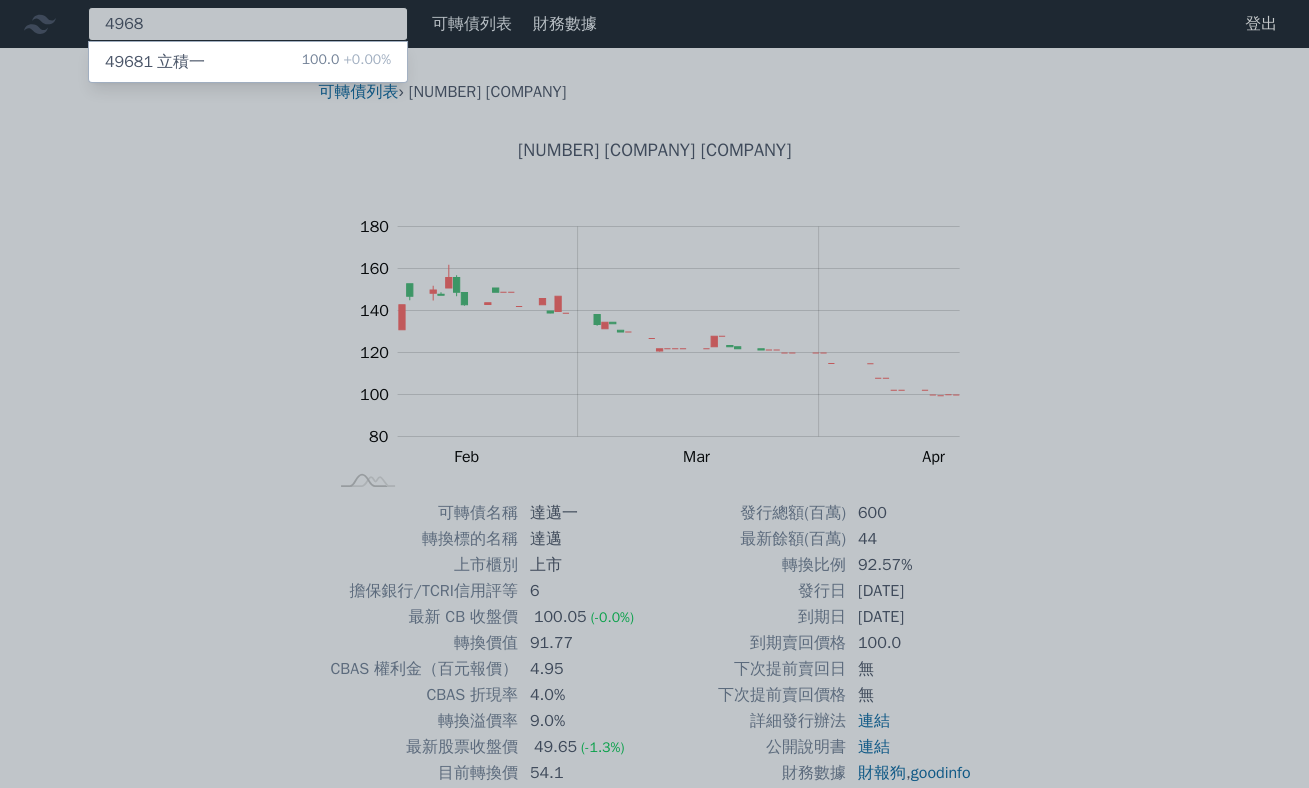 type on "4968" 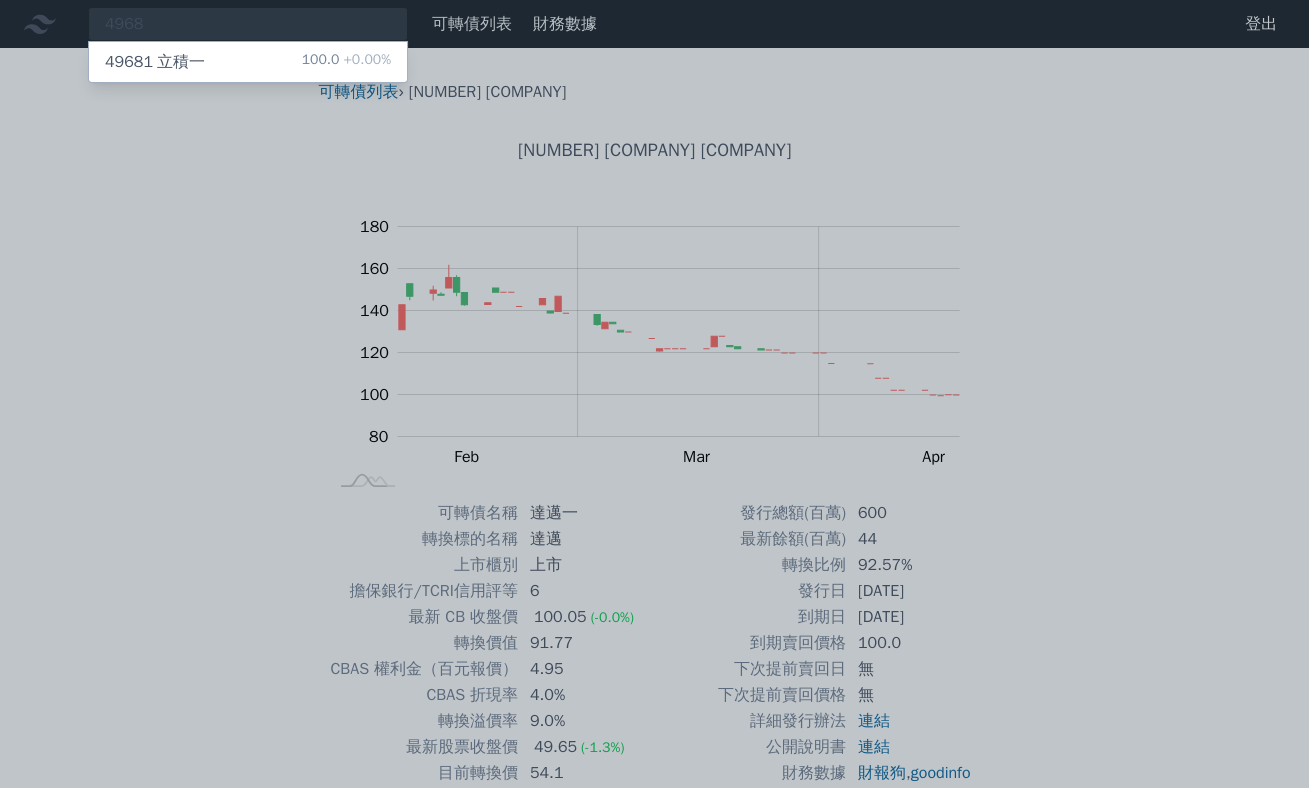 click on "49681 立積一
100.0 +0.00%" at bounding box center (248, 62) 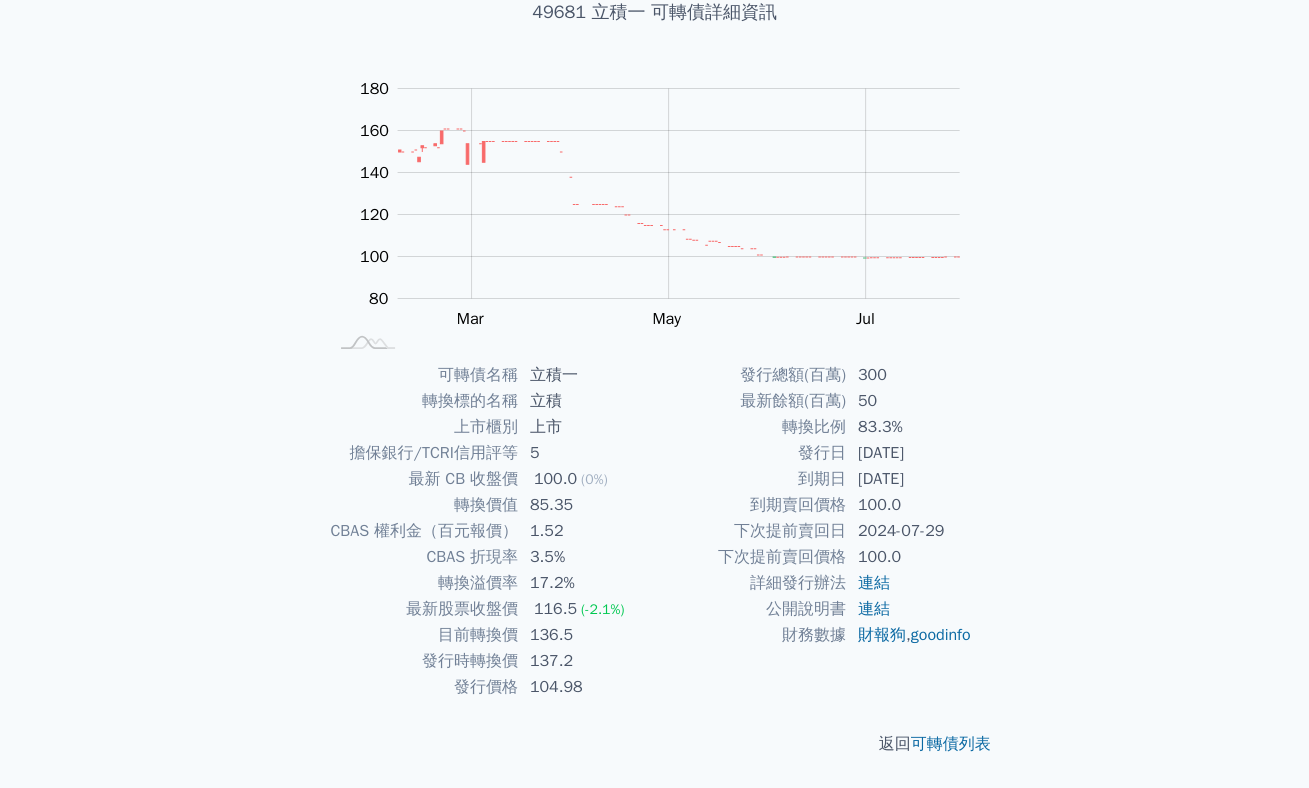 scroll, scrollTop: 0, scrollLeft: 0, axis: both 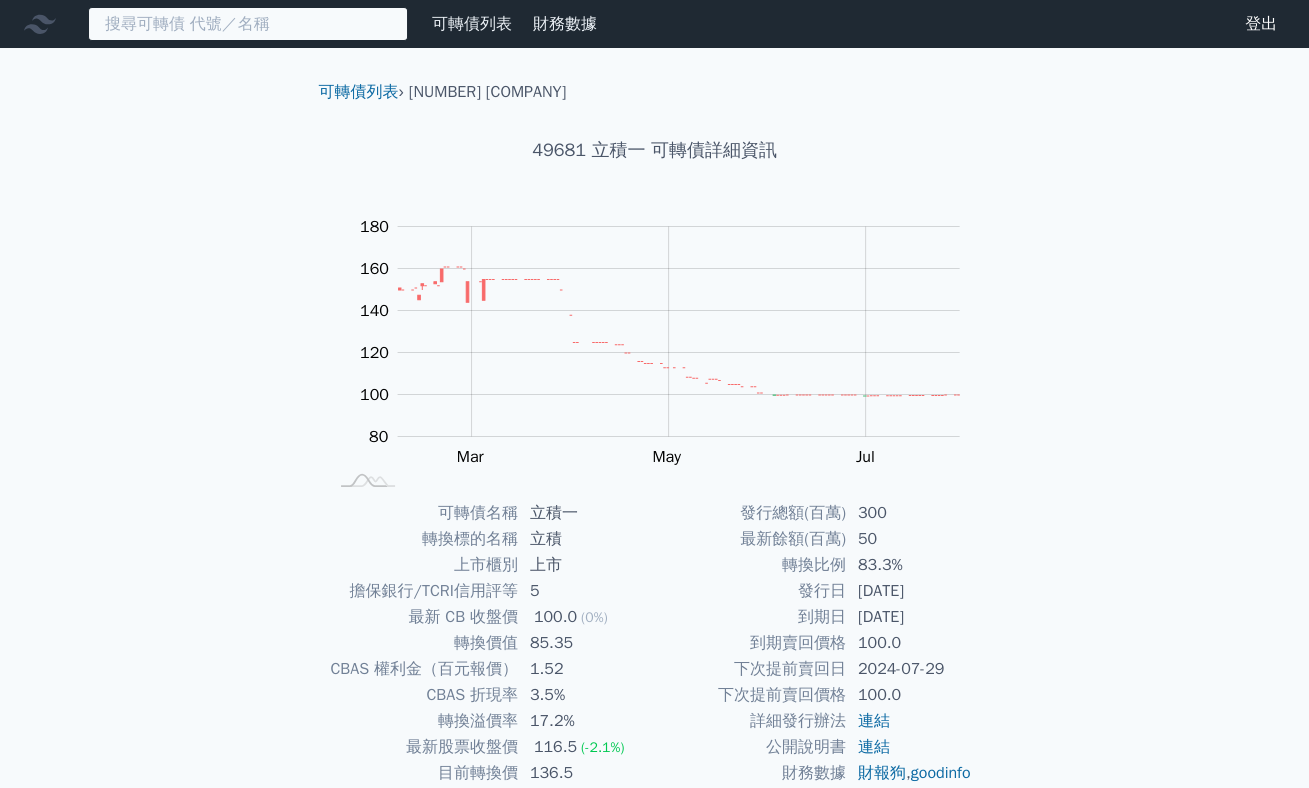 click at bounding box center (248, 24) 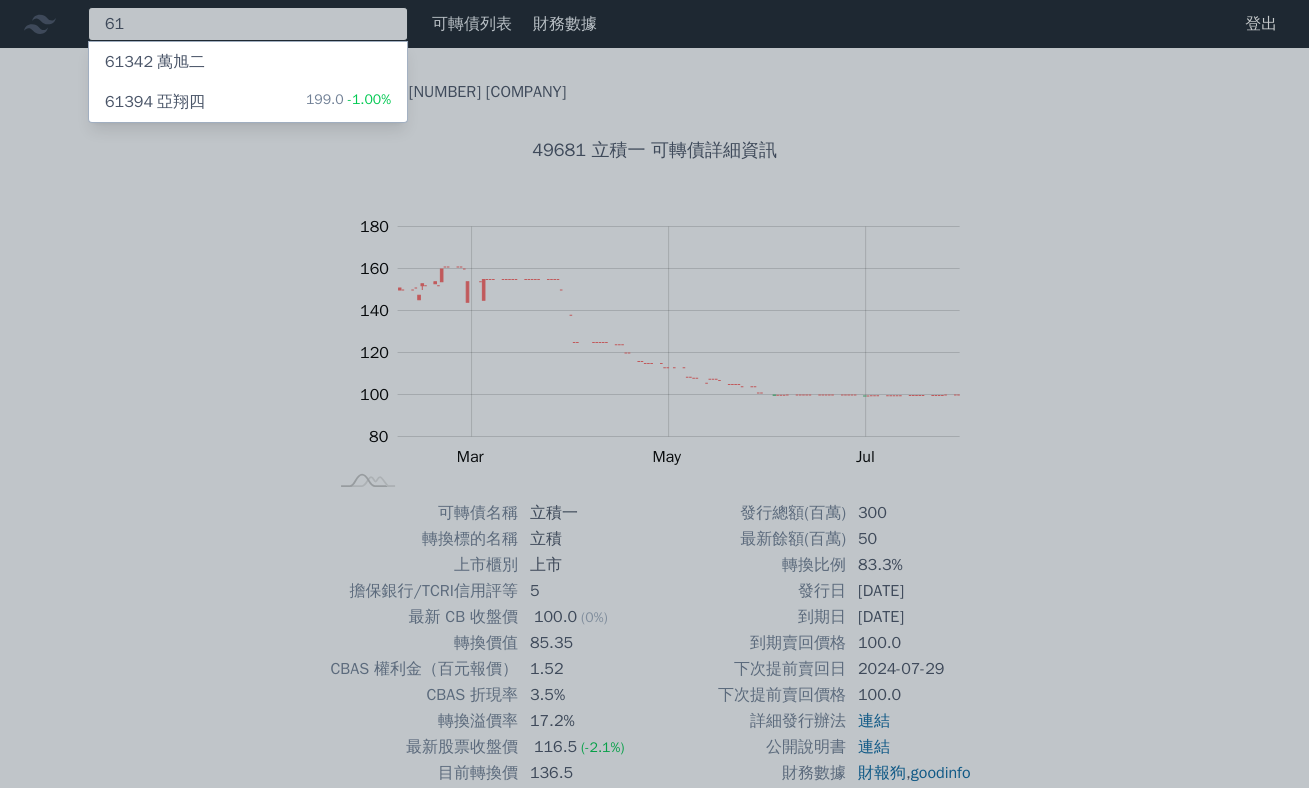 type on "6" 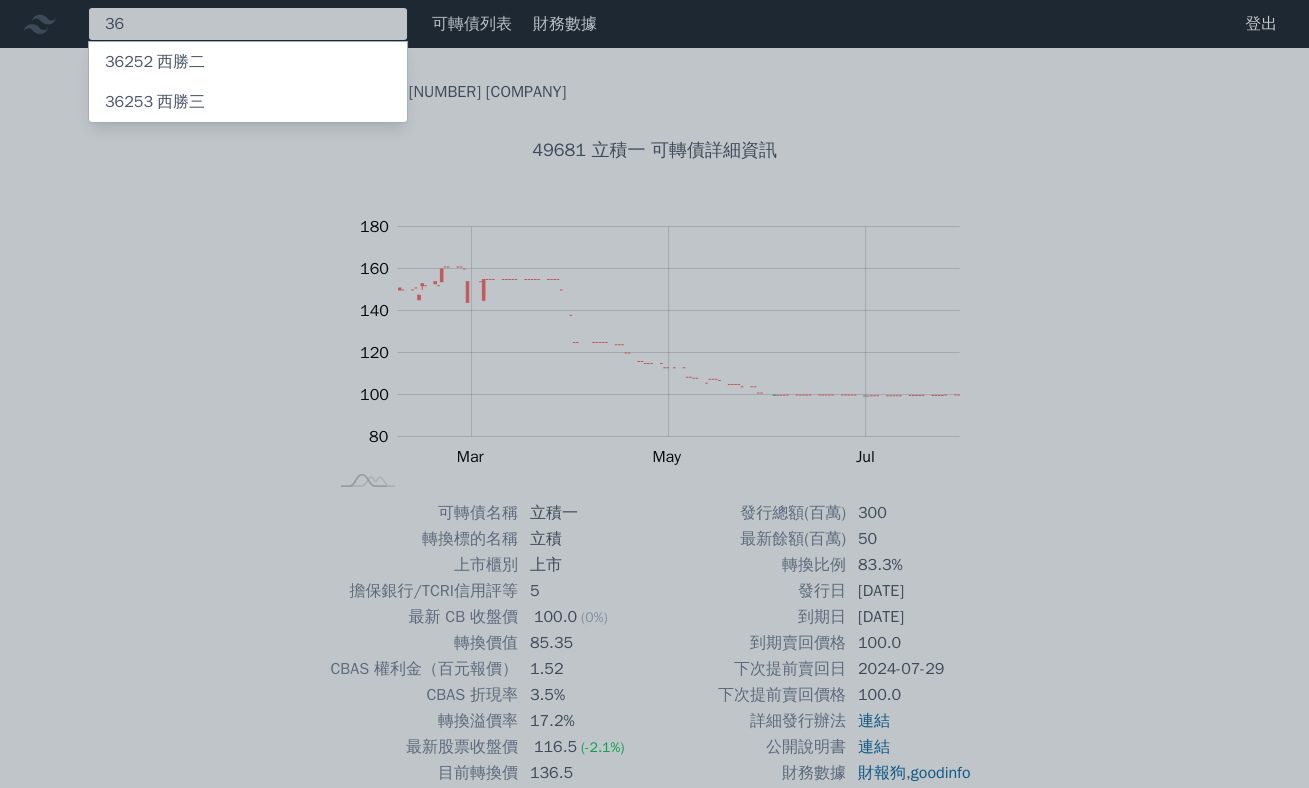 type on "3" 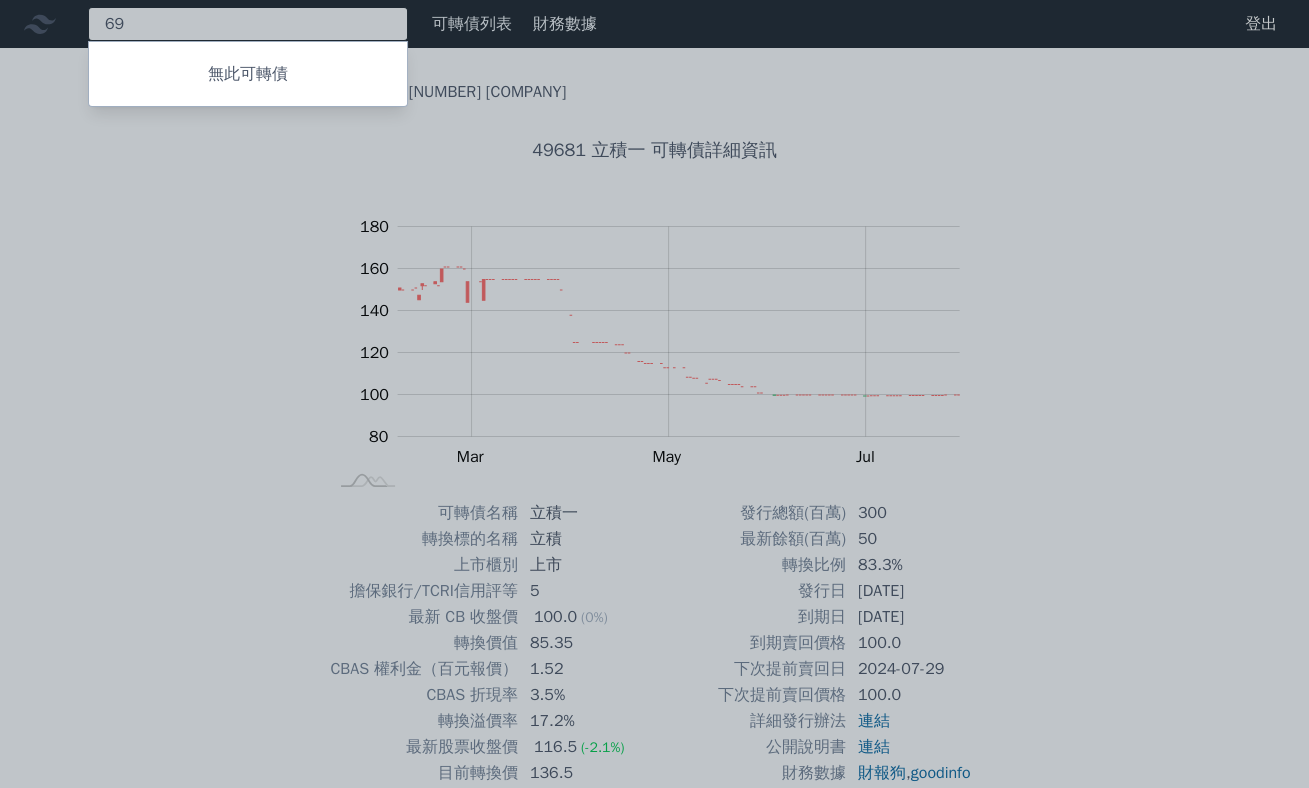 type on "6" 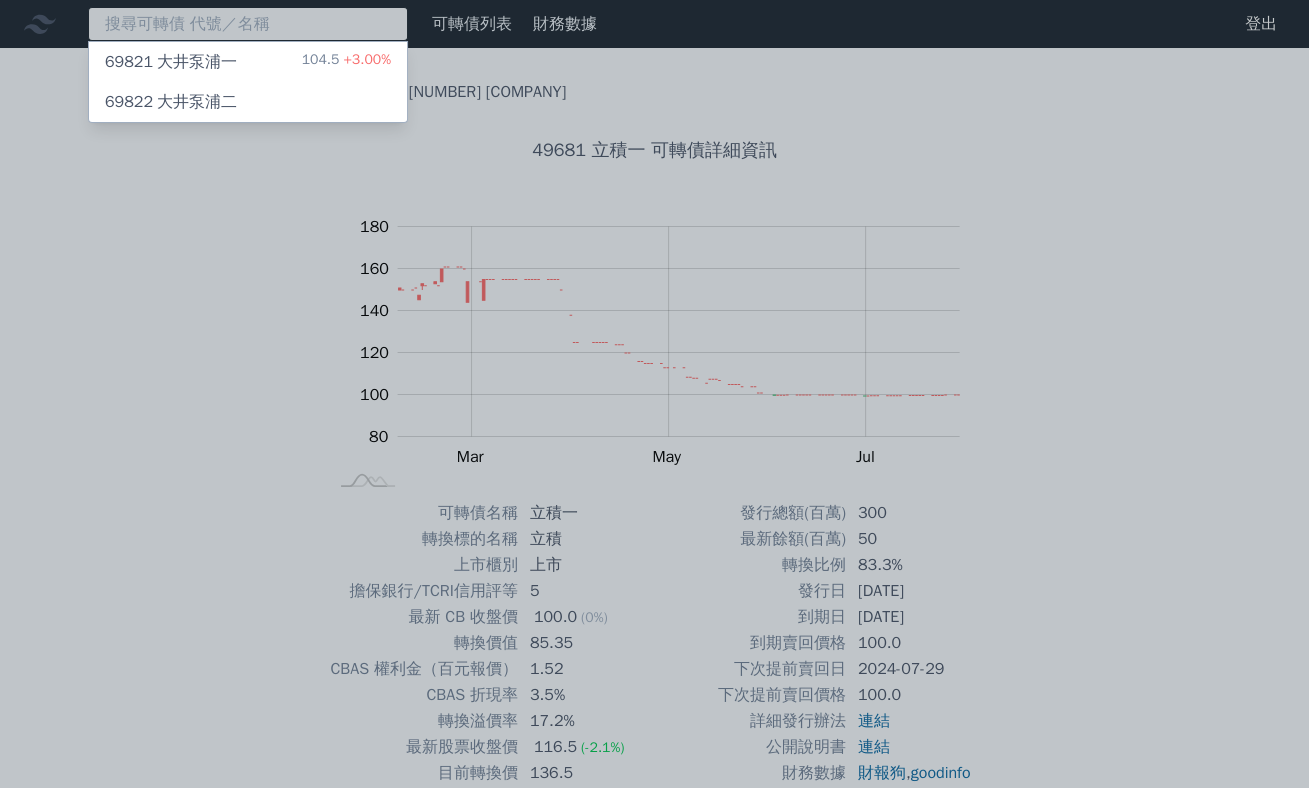 type on "5" 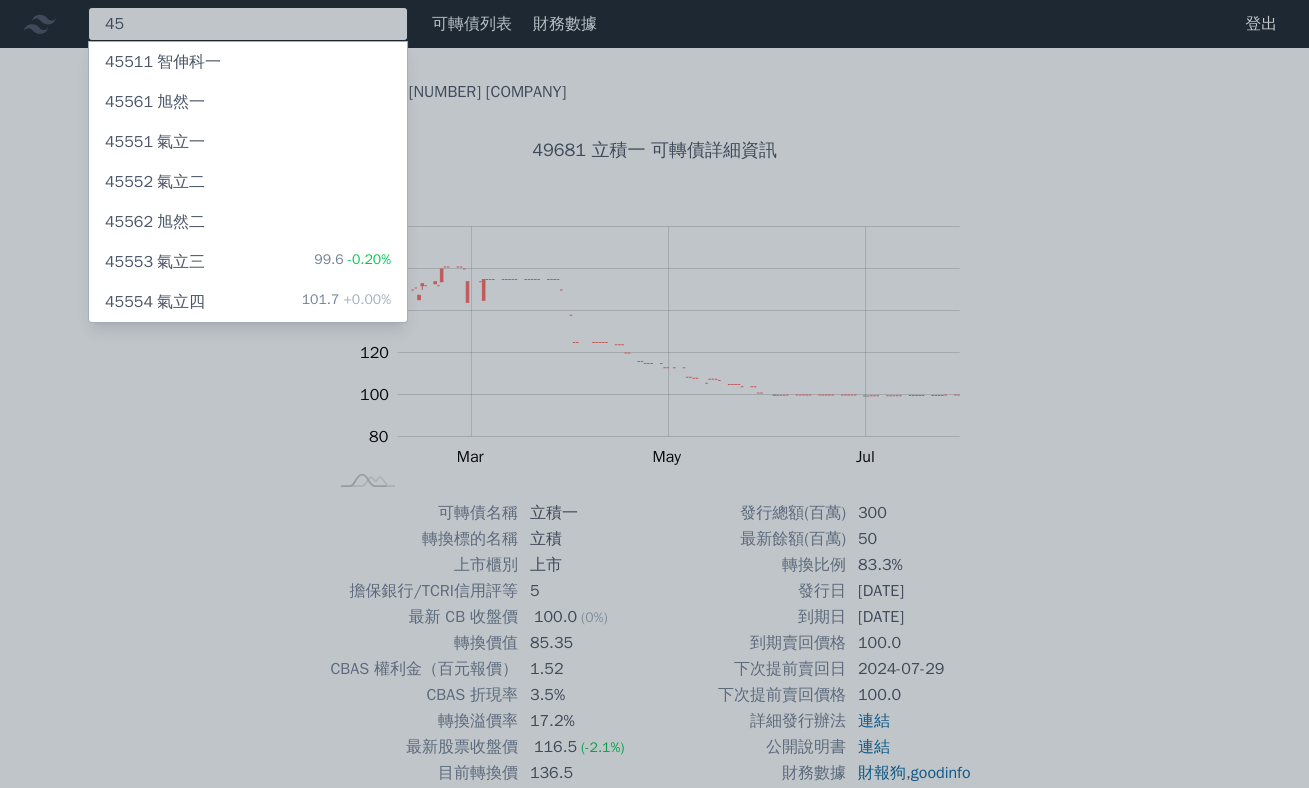 type on "4" 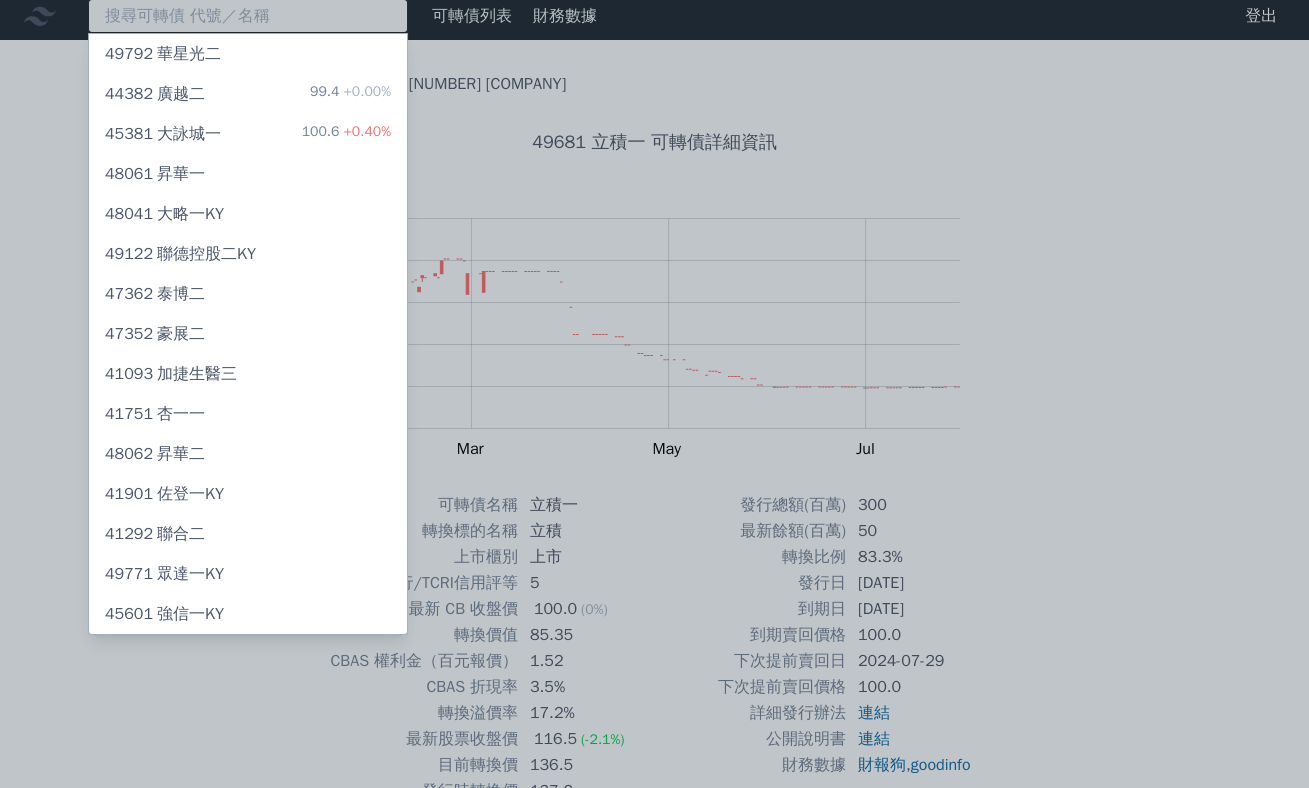 scroll, scrollTop: 0, scrollLeft: 0, axis: both 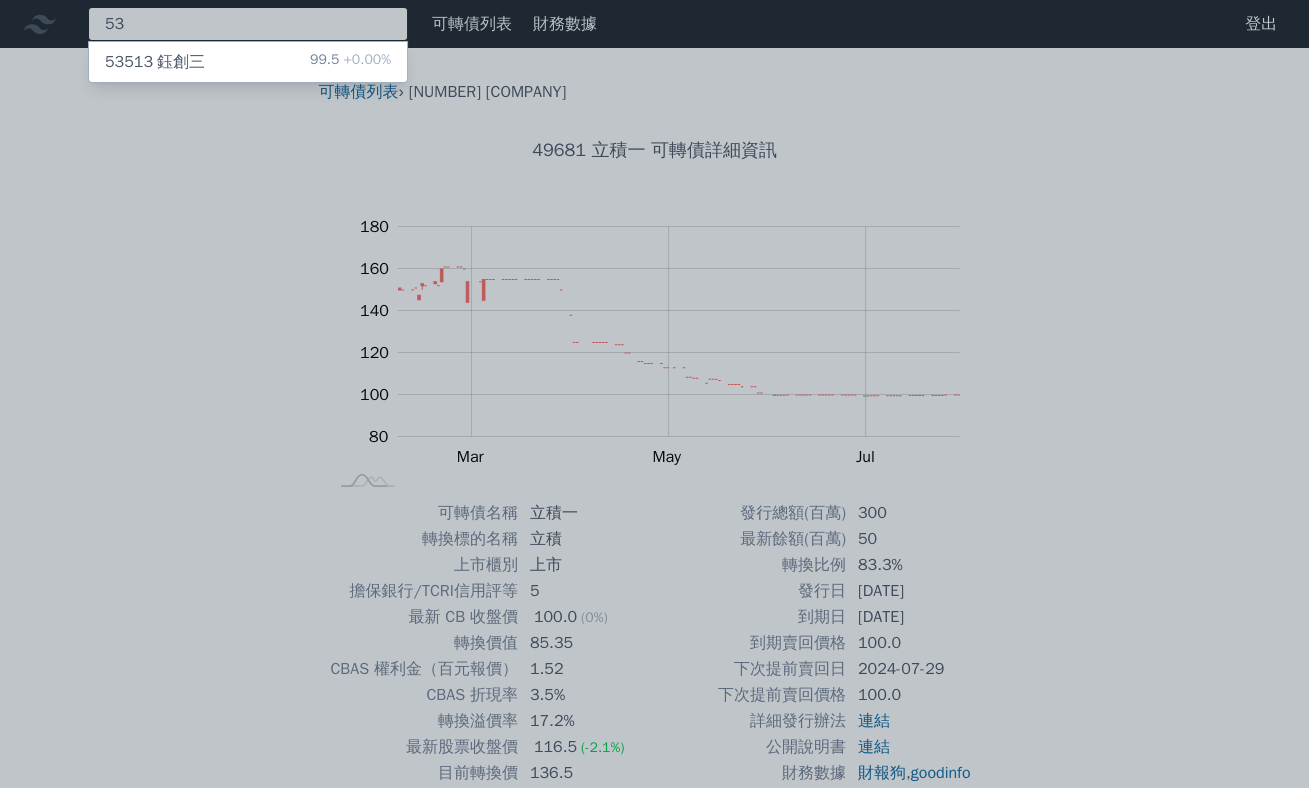 type on "5" 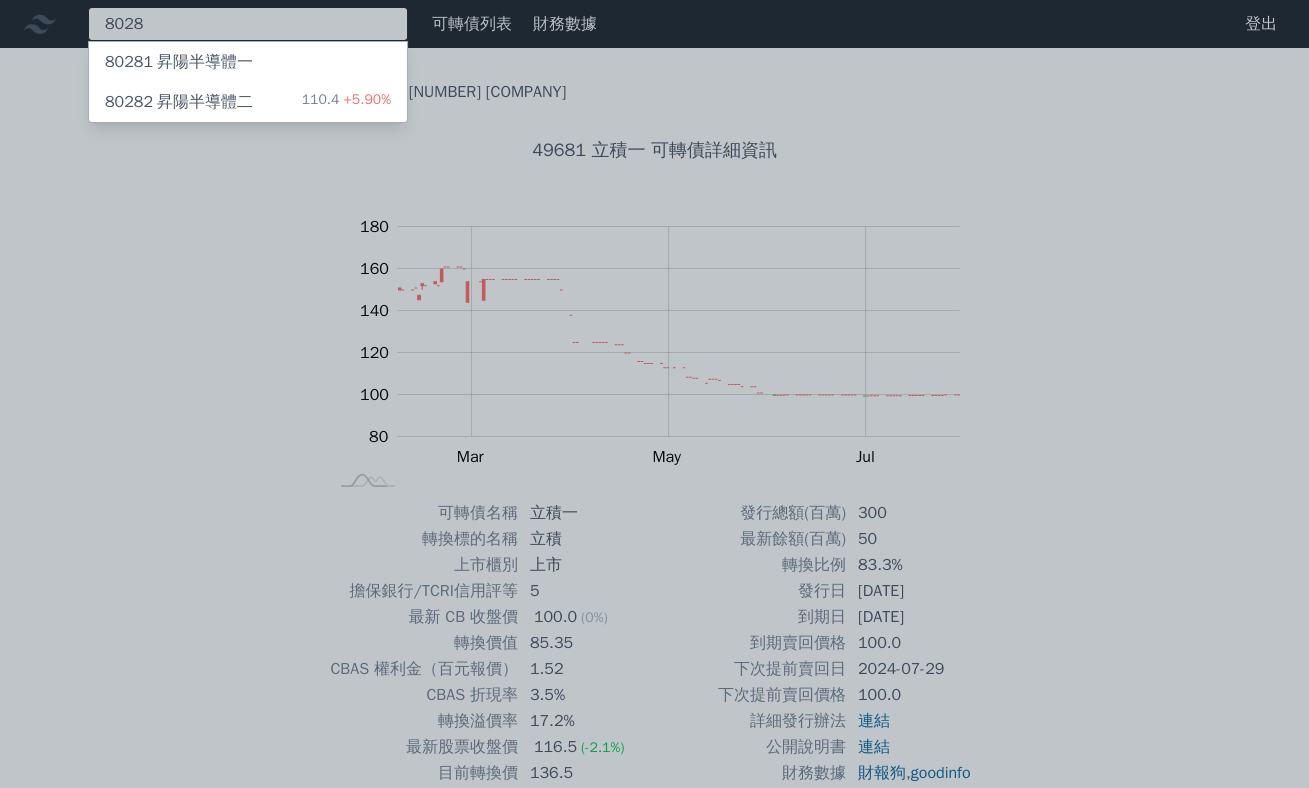 type on "8028" 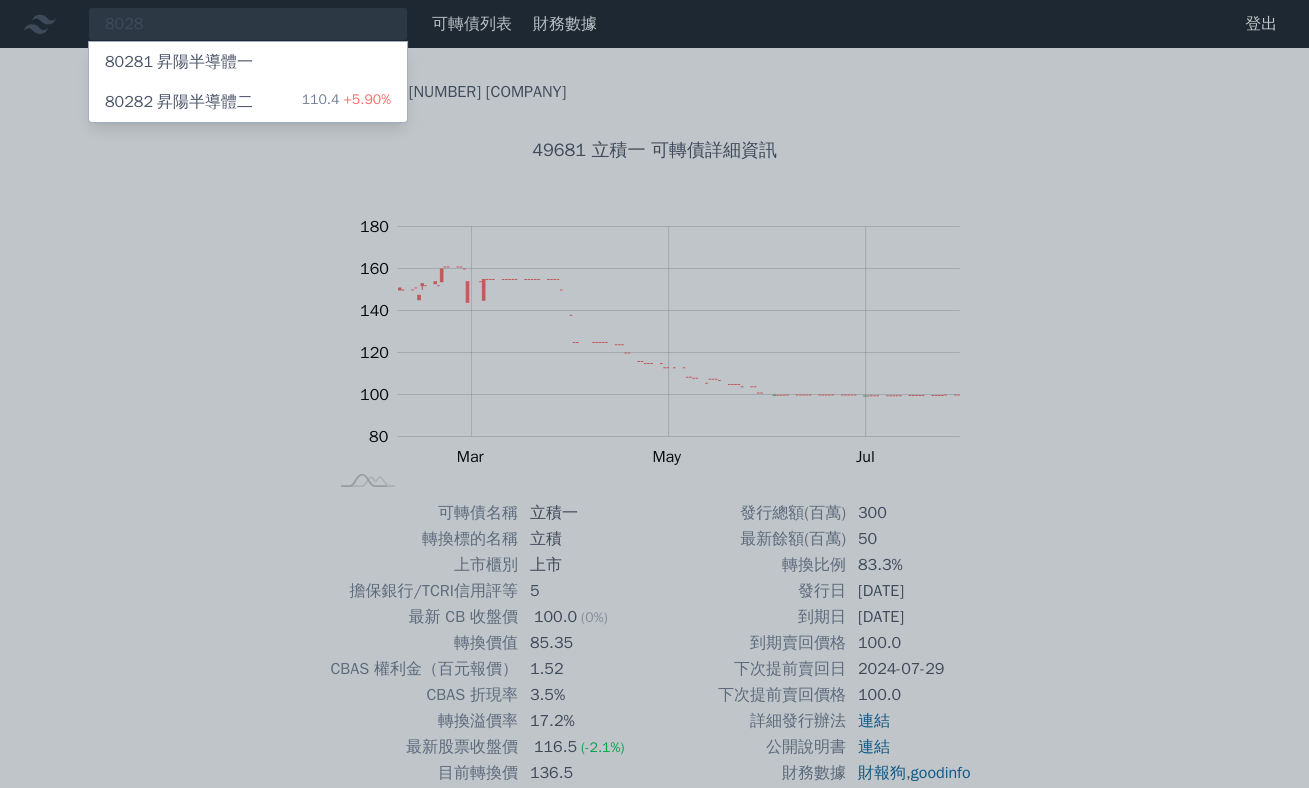 click on "80282 昇陽半導體二
110.4 +5.90%" at bounding box center (248, 102) 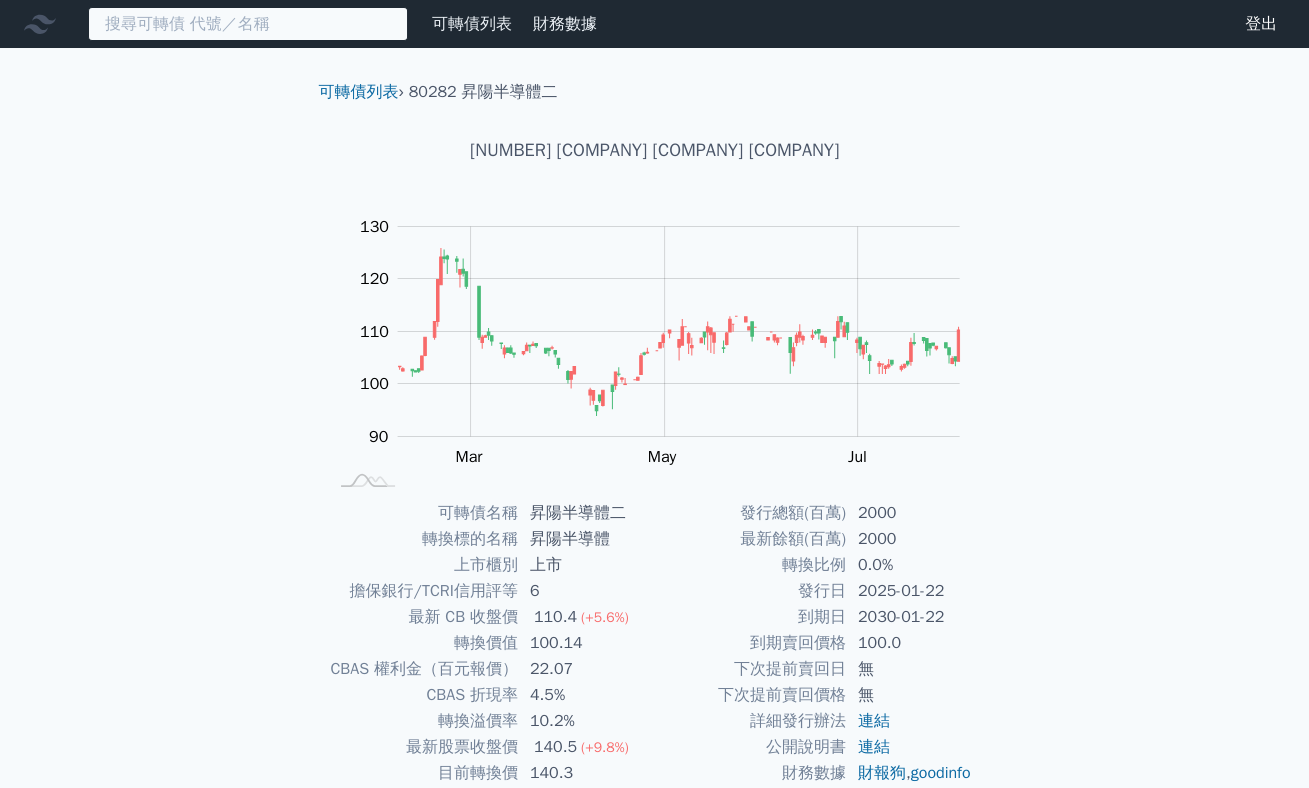 click at bounding box center [248, 24] 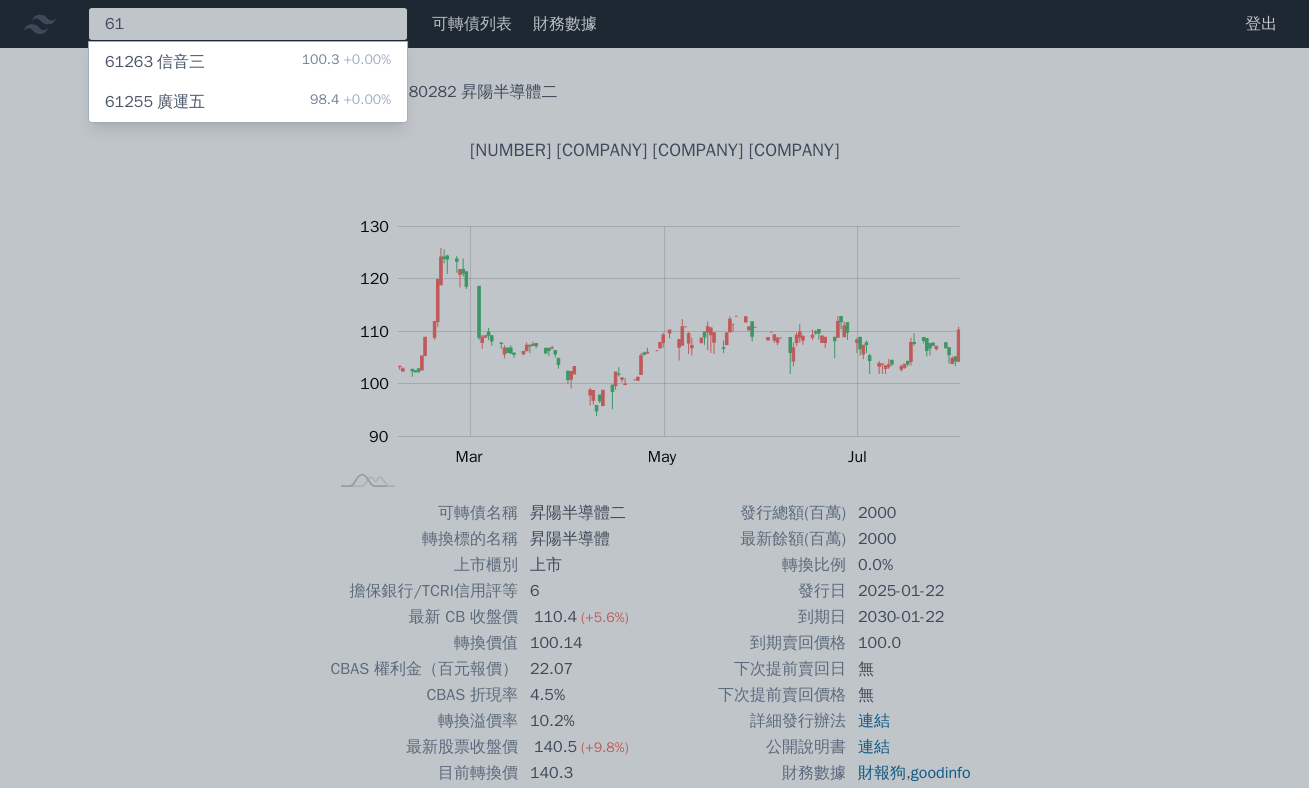 type on "6" 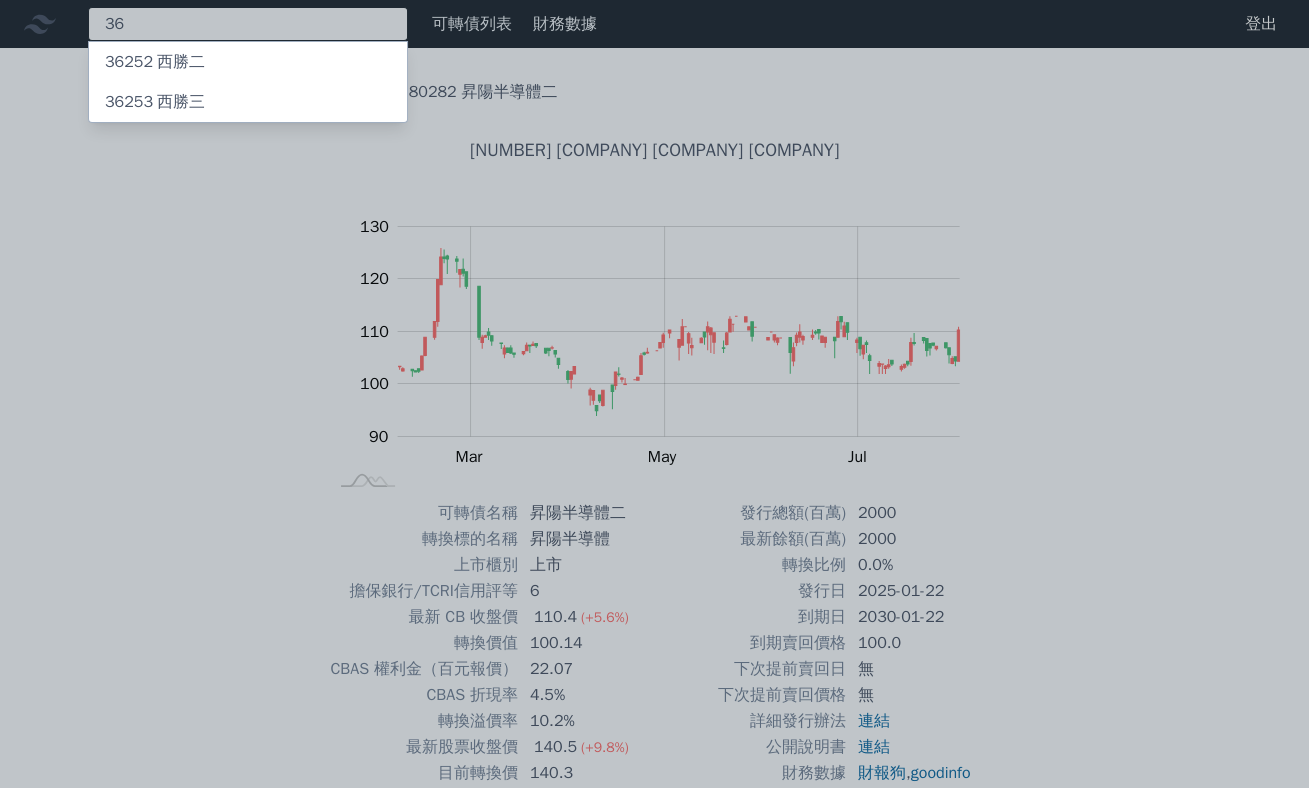 type on "3" 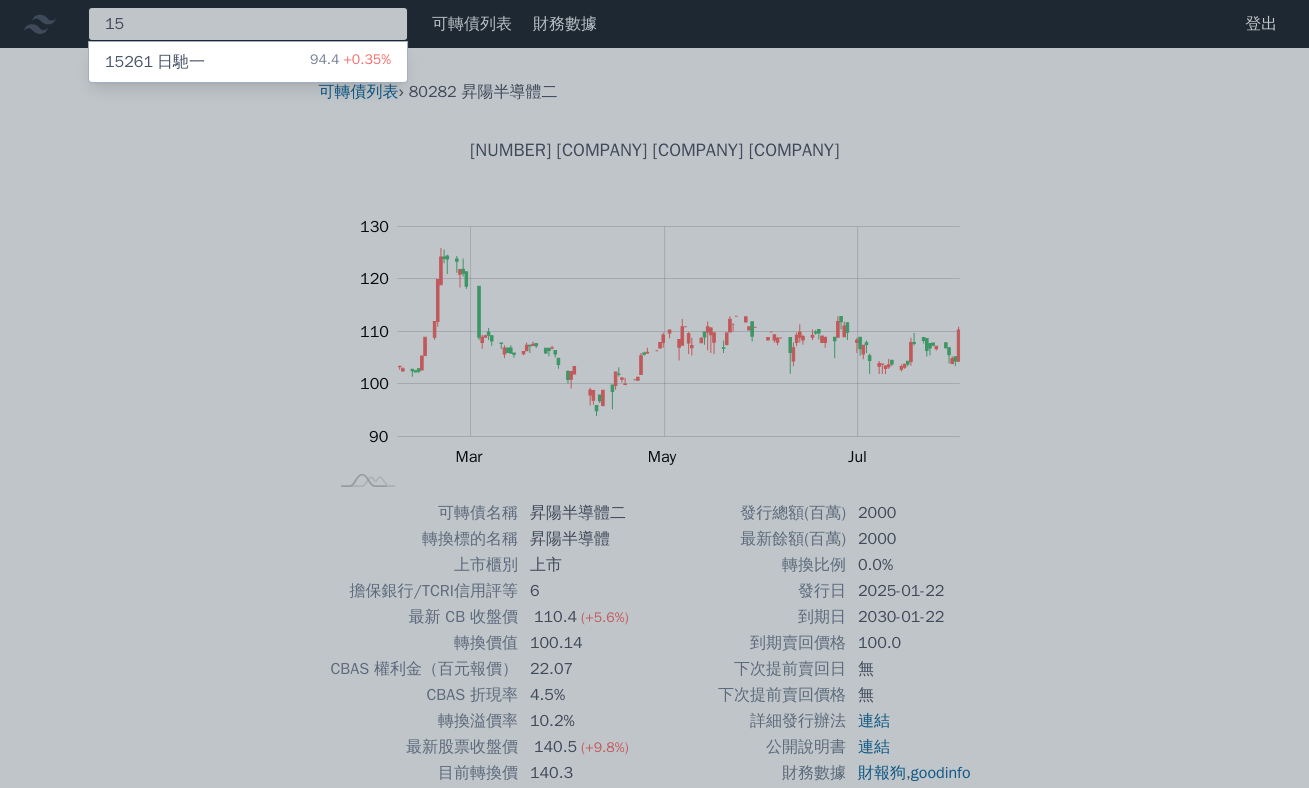 type on "1" 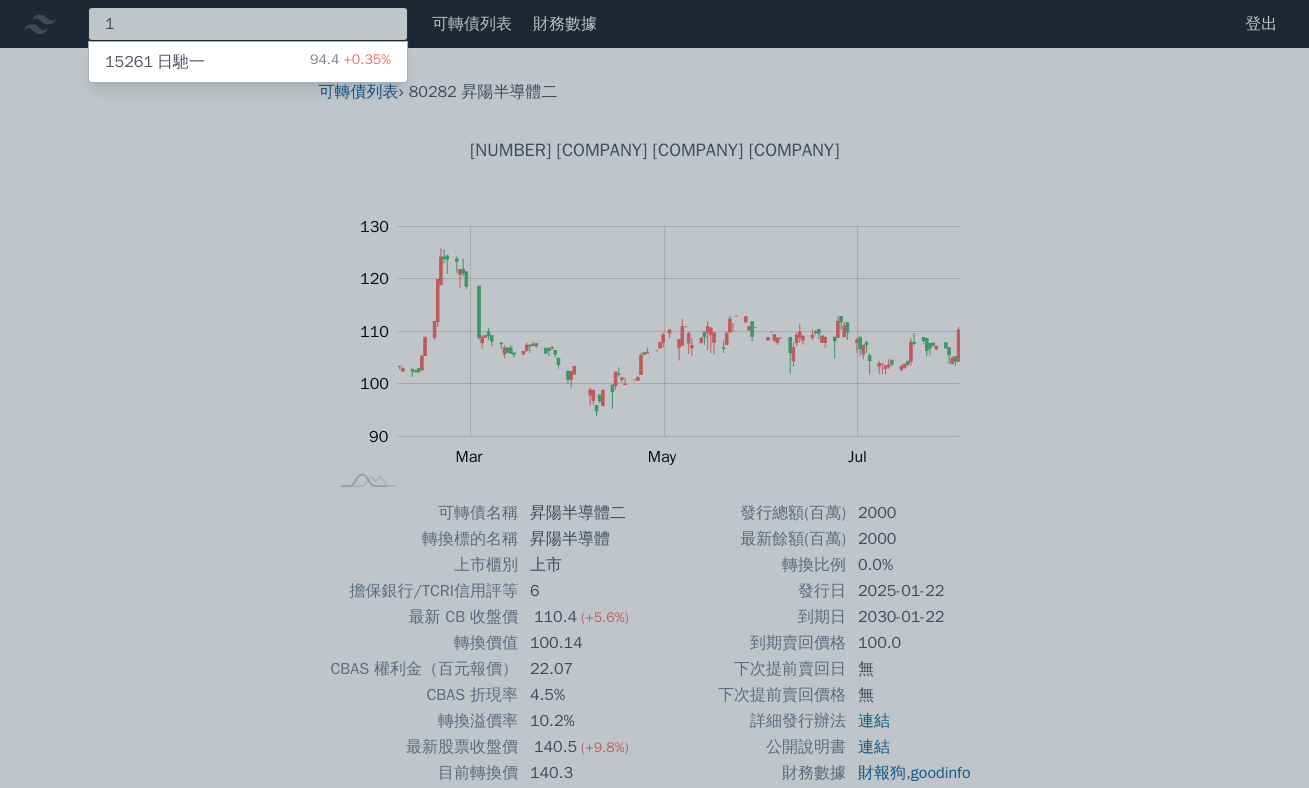 type 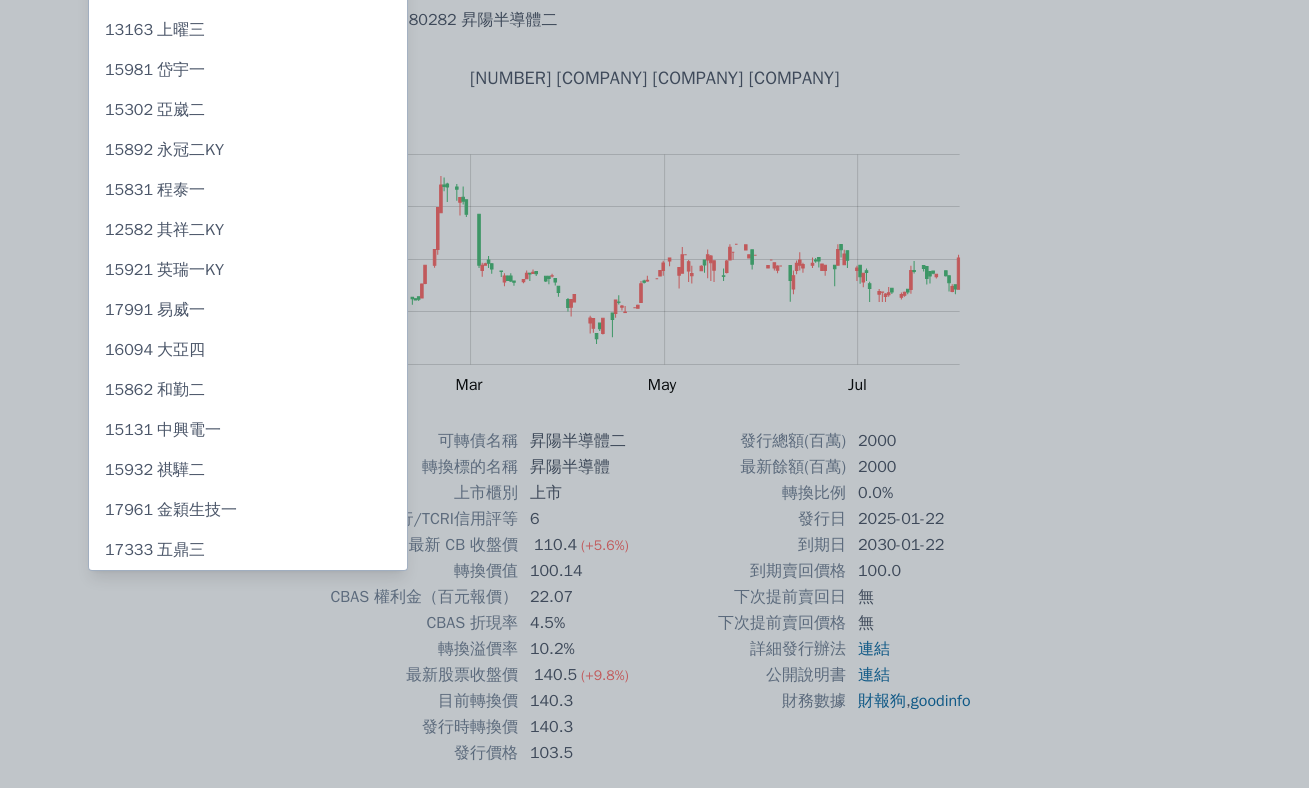 scroll, scrollTop: 138, scrollLeft: 0, axis: vertical 